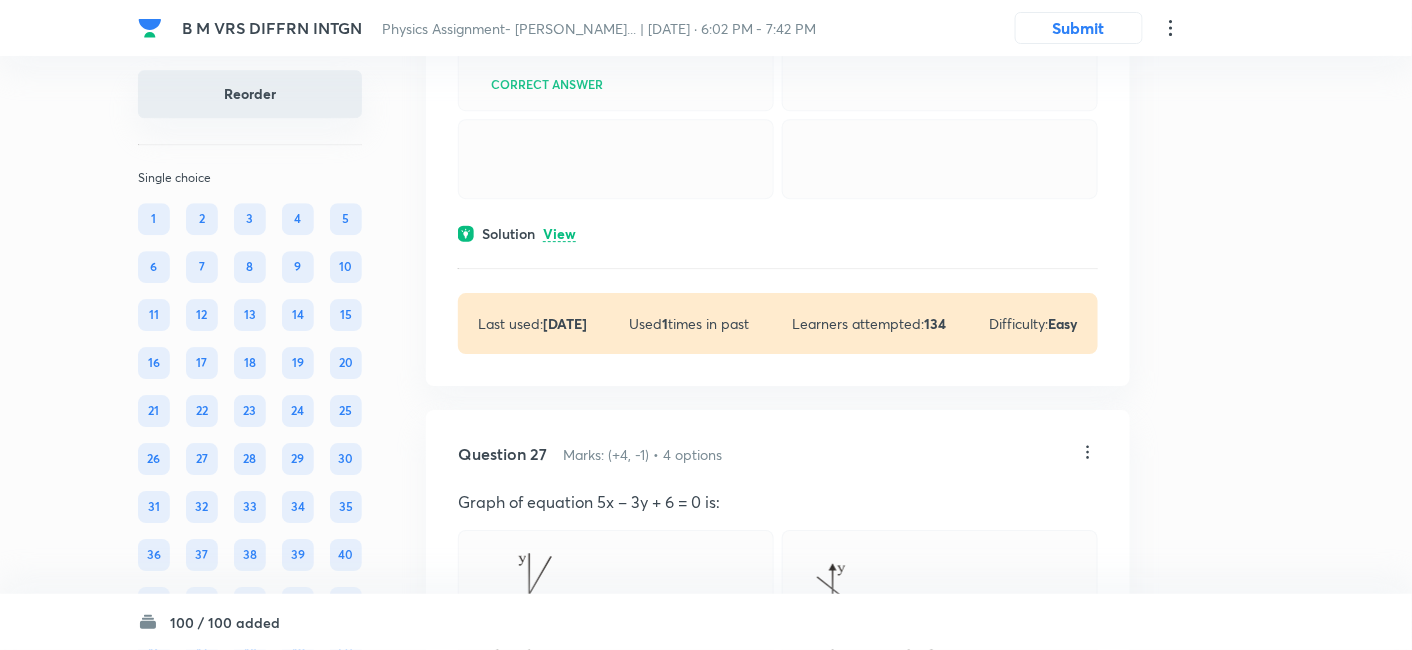 scroll, scrollTop: 13743, scrollLeft: 0, axis: vertical 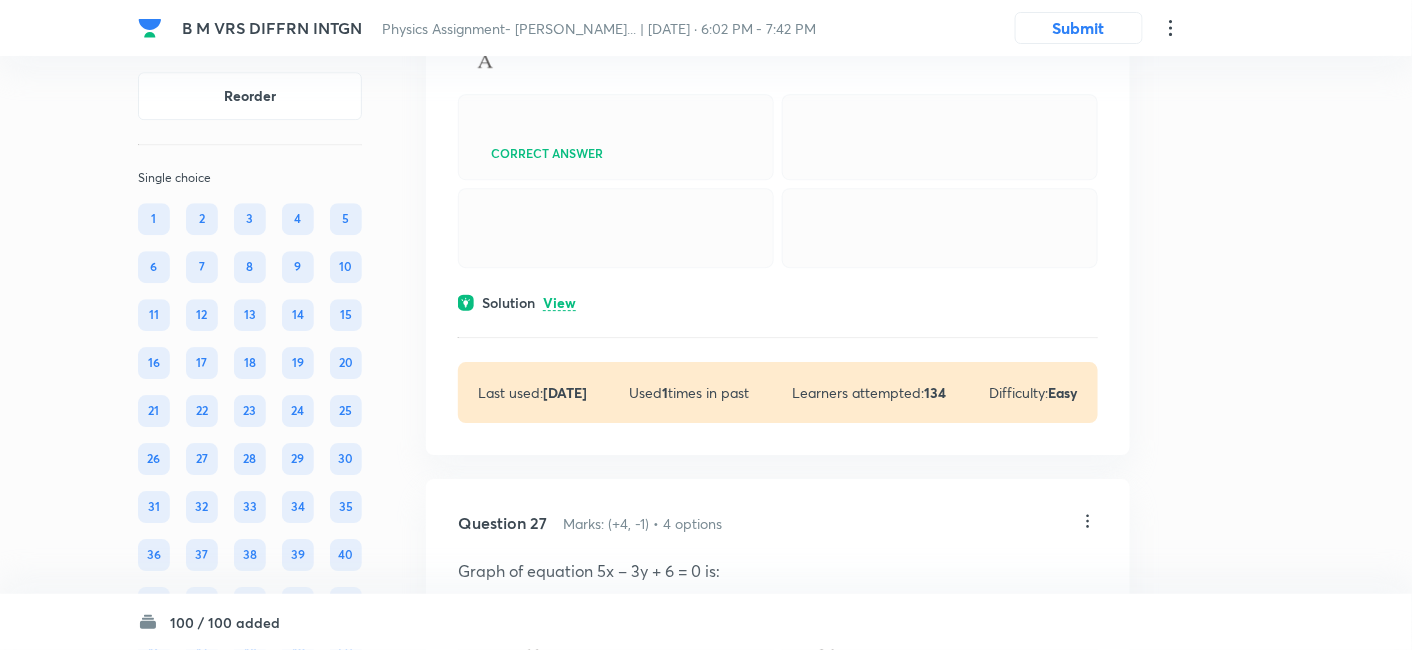 click on "Question 26 Marks: (+4, -1) • 4 options The slope of straight line AB: Correct answer Solution View Last used:  2 years ago Used  1  times in past Learners attempted:  134 Difficulty: Easy" at bounding box center [778, 112] 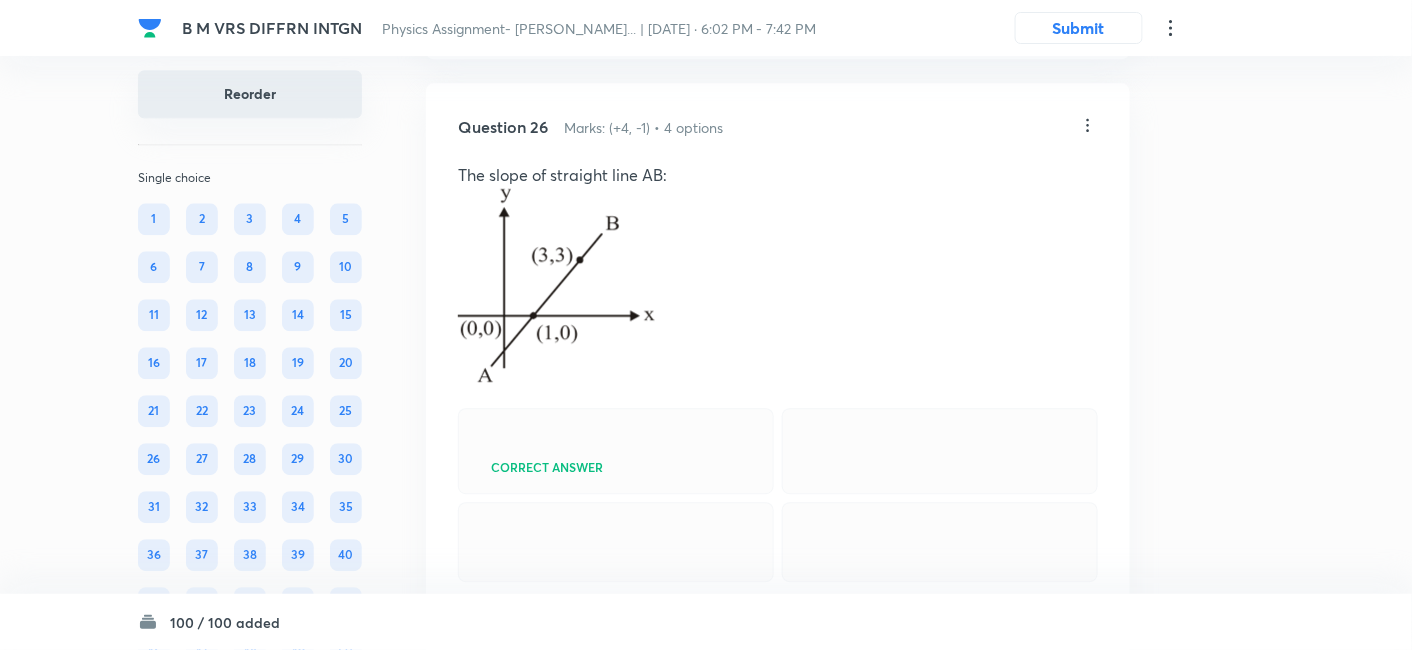 scroll, scrollTop: 13356, scrollLeft: 0, axis: vertical 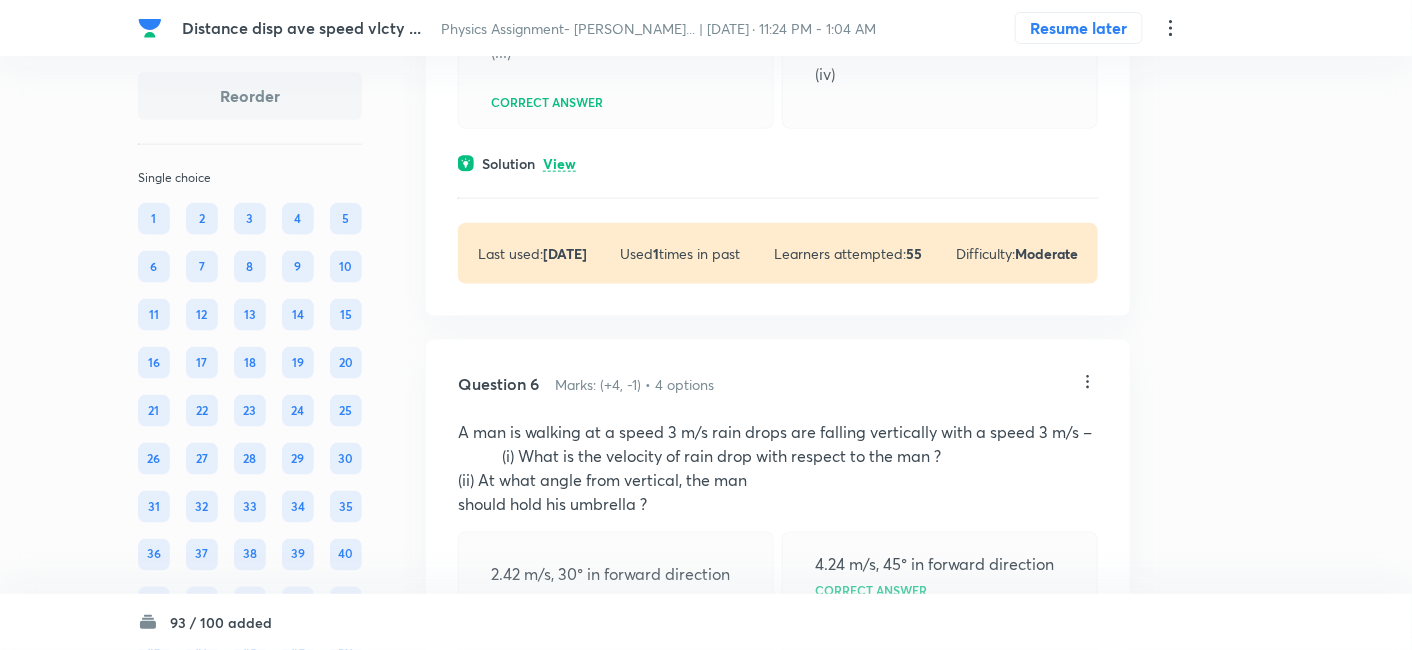 click on "Solution View" at bounding box center (778, 163) 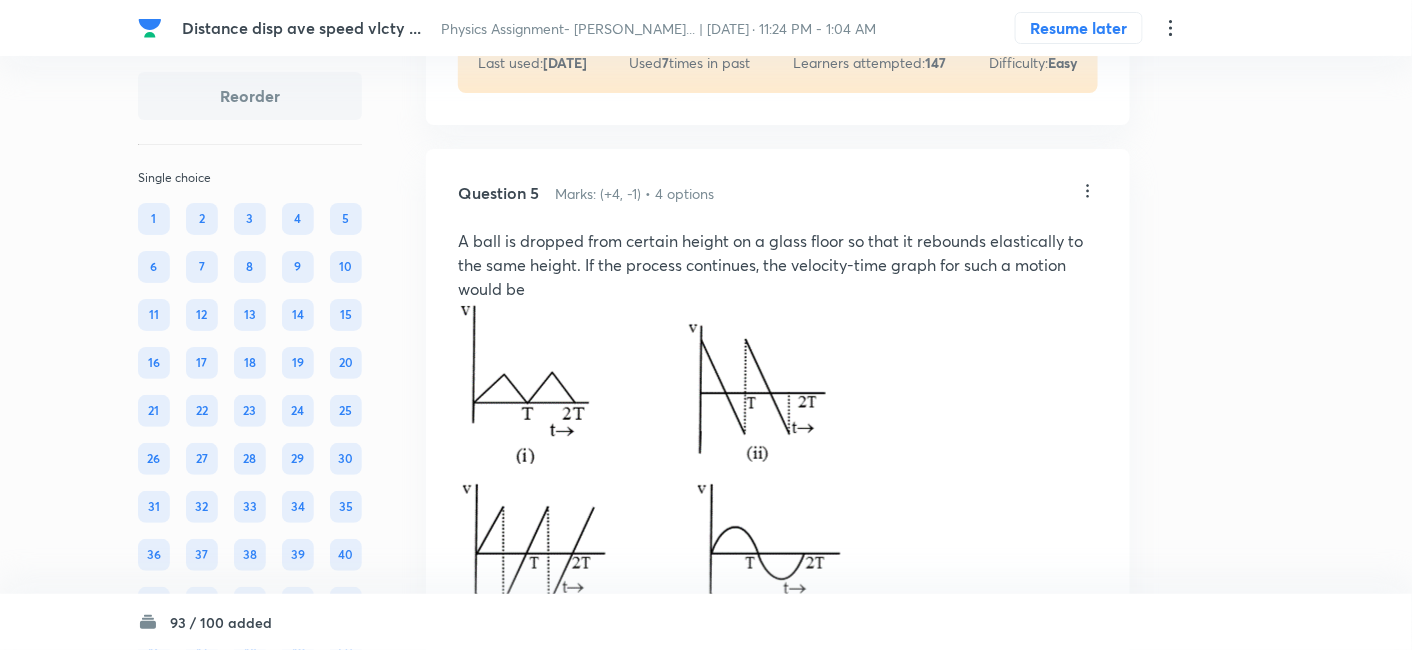 scroll, scrollTop: 2295, scrollLeft: 0, axis: vertical 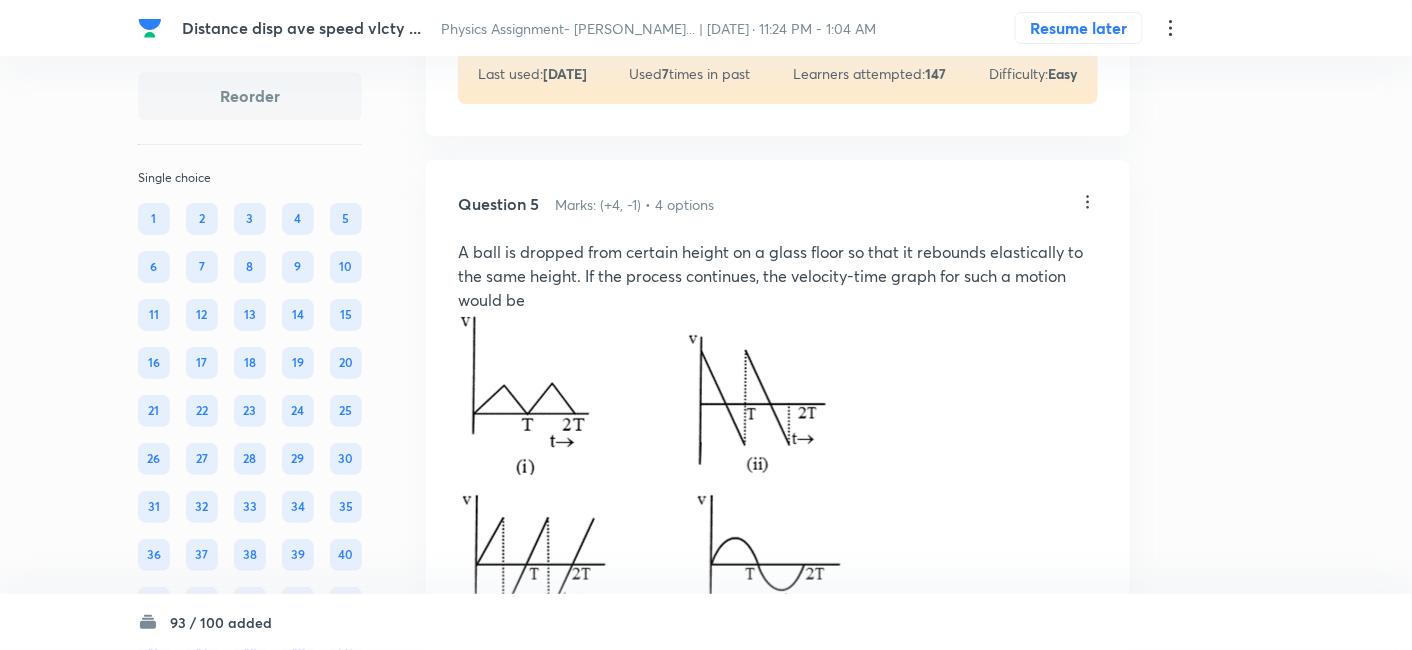 click 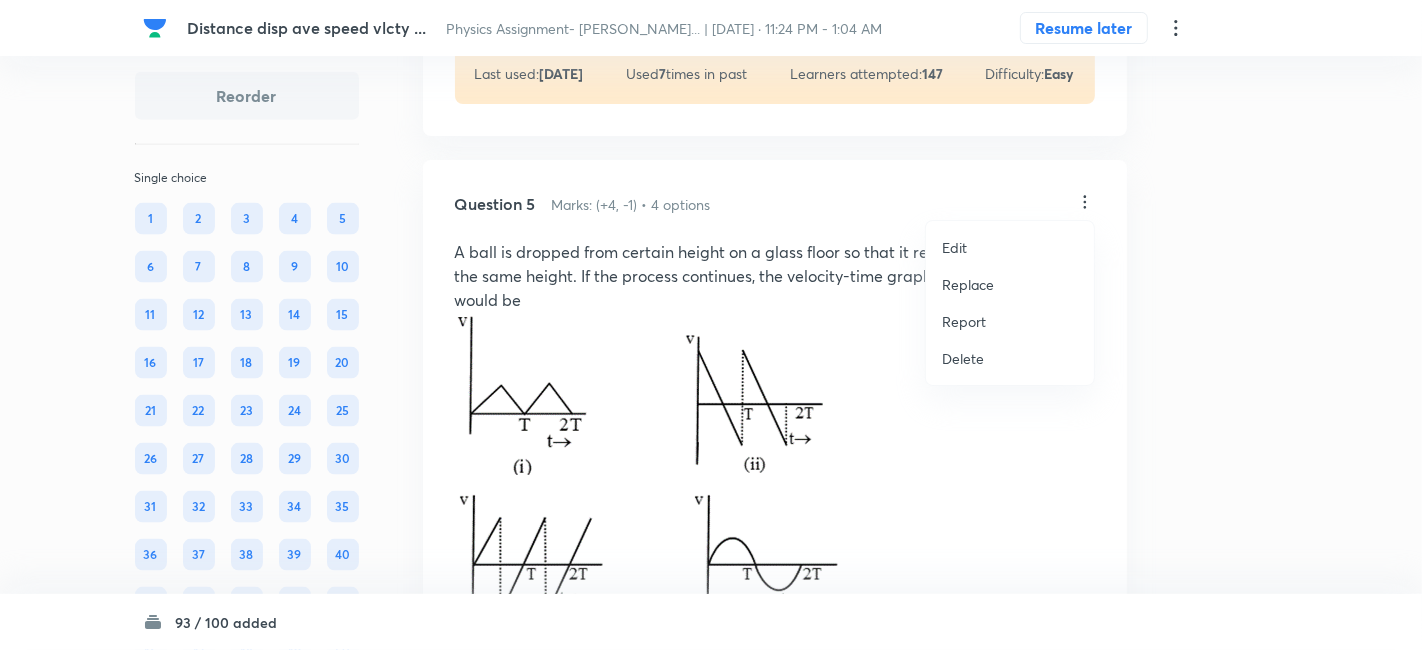 click at bounding box center [711, 325] 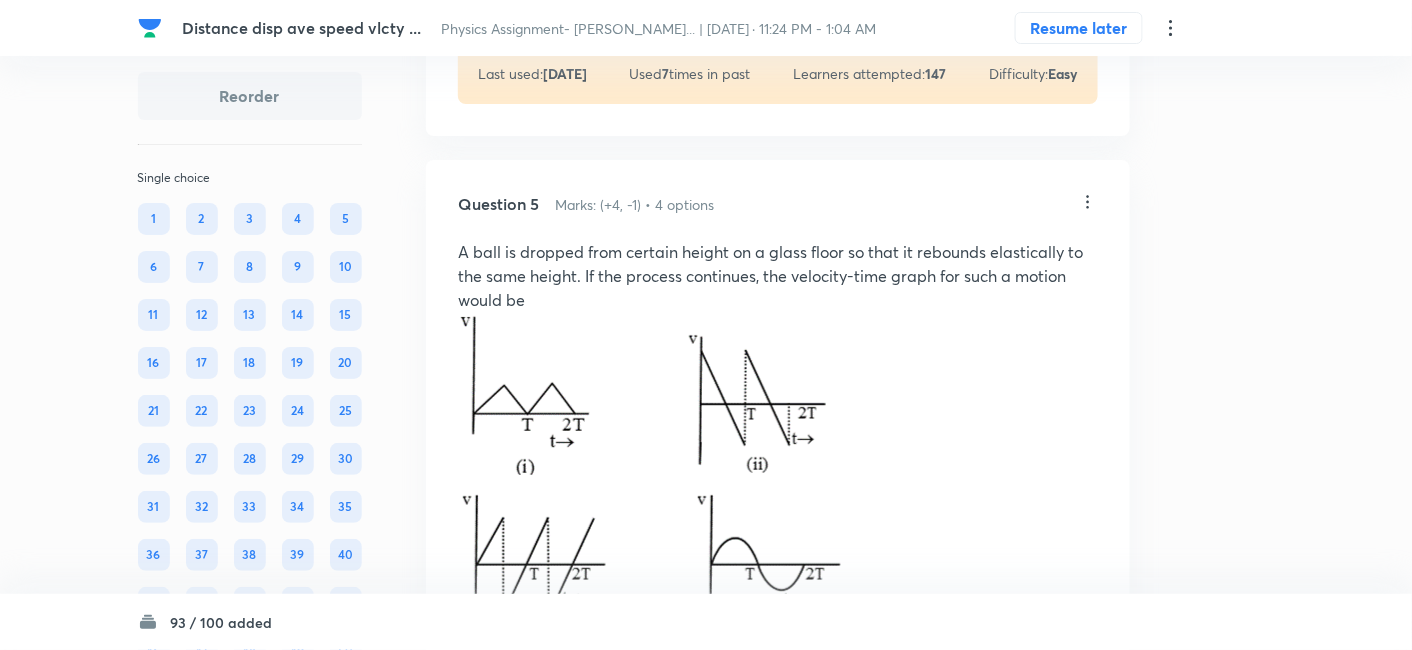 click on "A ball is dropped from certain height on a glass floor so that it rebounds elastically to the same height. If the process continues, the velocity-time graph for such a motion would be" at bounding box center [778, 276] 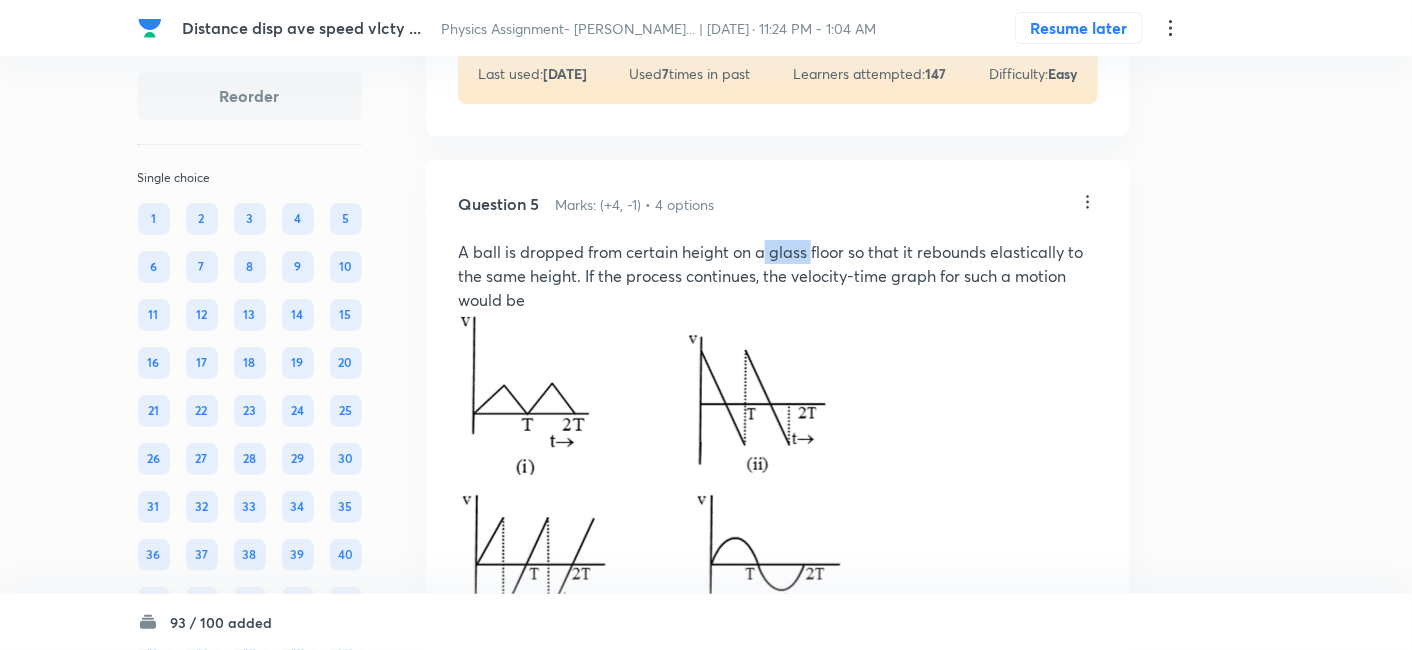 click on "A ball is dropped from certain height on a glass floor so that it rebounds elastically to the same height. If the process continues, the velocity-time graph for such a motion would be" at bounding box center [778, 276] 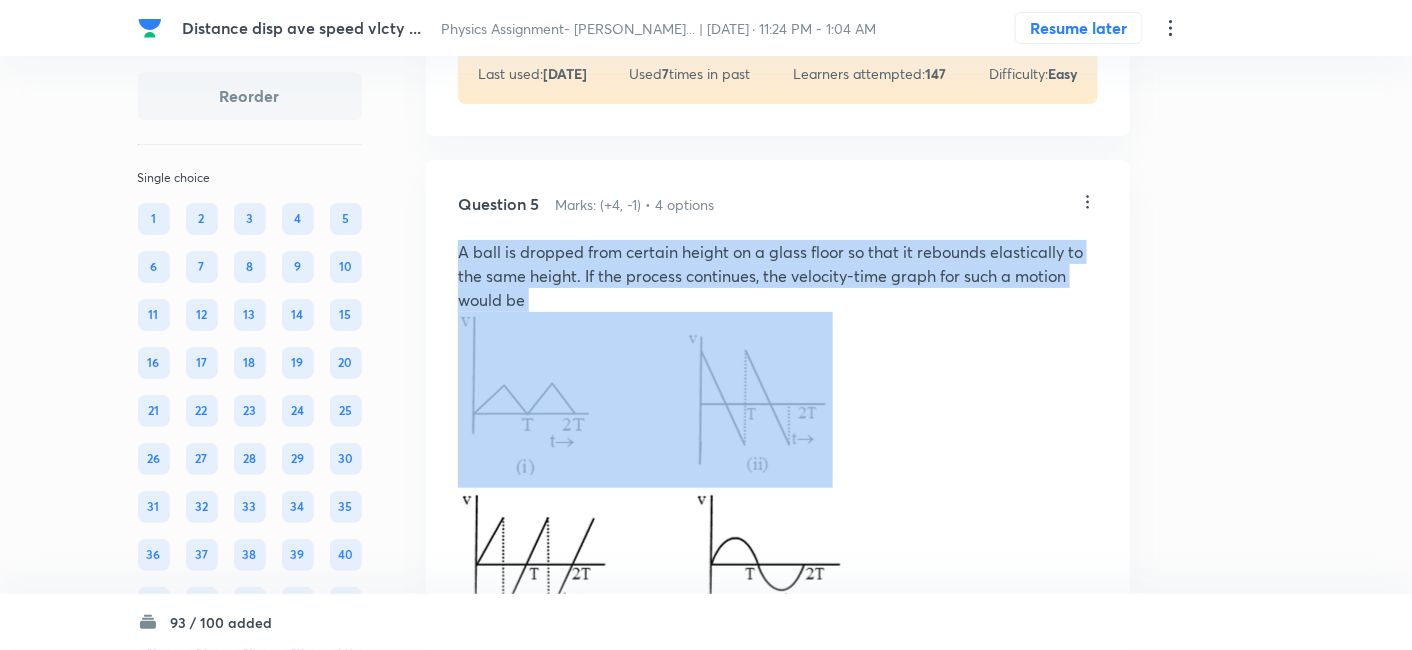 click on "A ball is dropped from certain height on a glass floor so that it rebounds elastically to the same height. If the process continues, the velocity-time graph for such a motion would be" at bounding box center (778, 276) 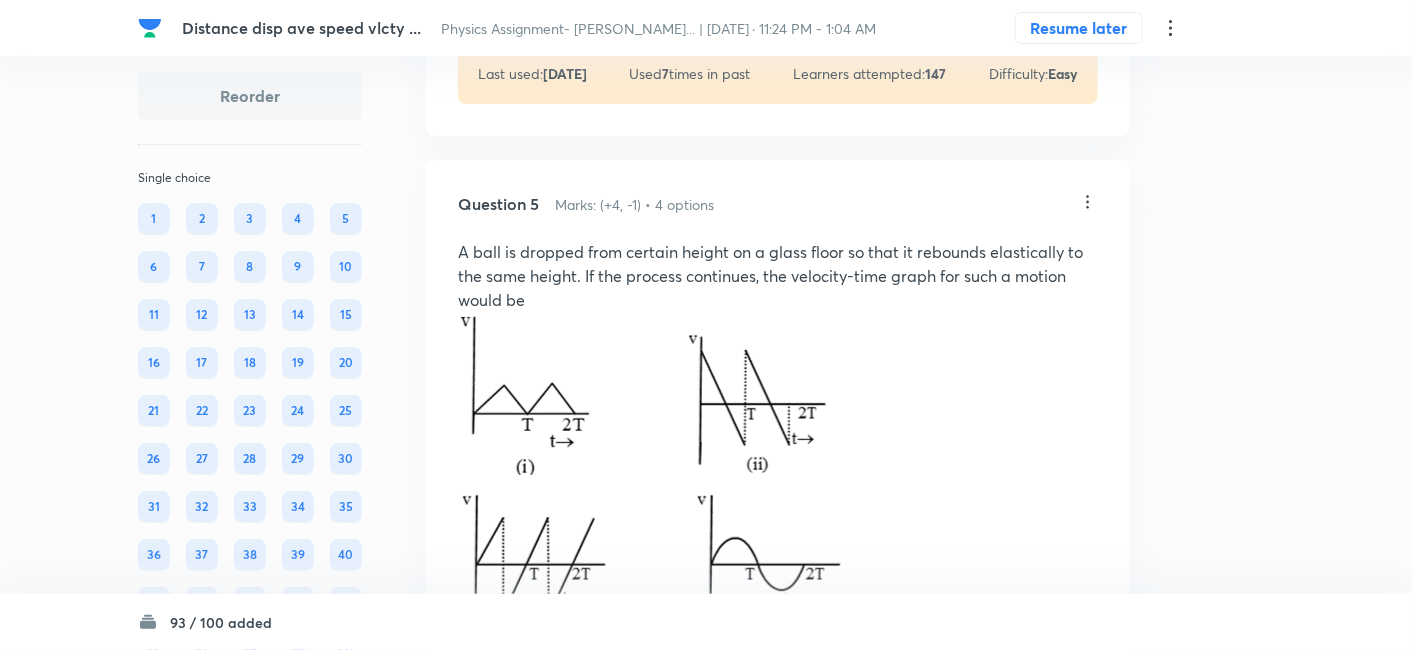 click 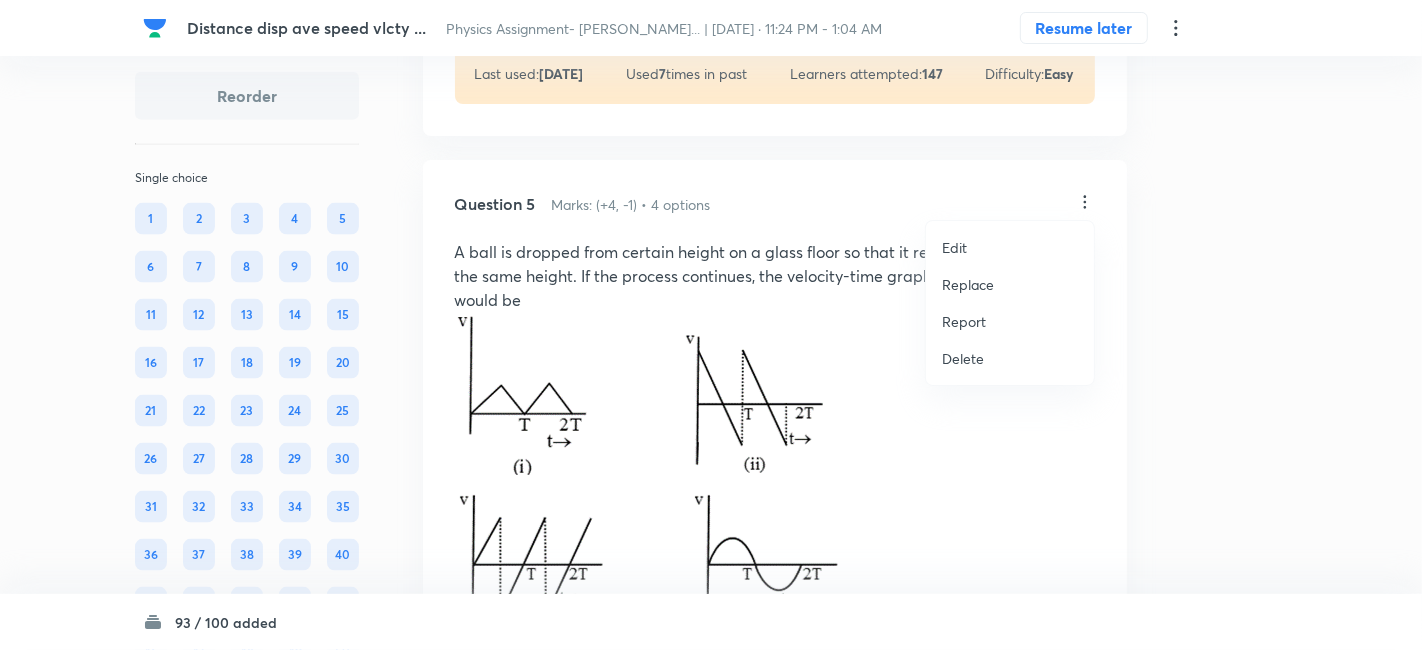 click on "Replace" at bounding box center [968, 284] 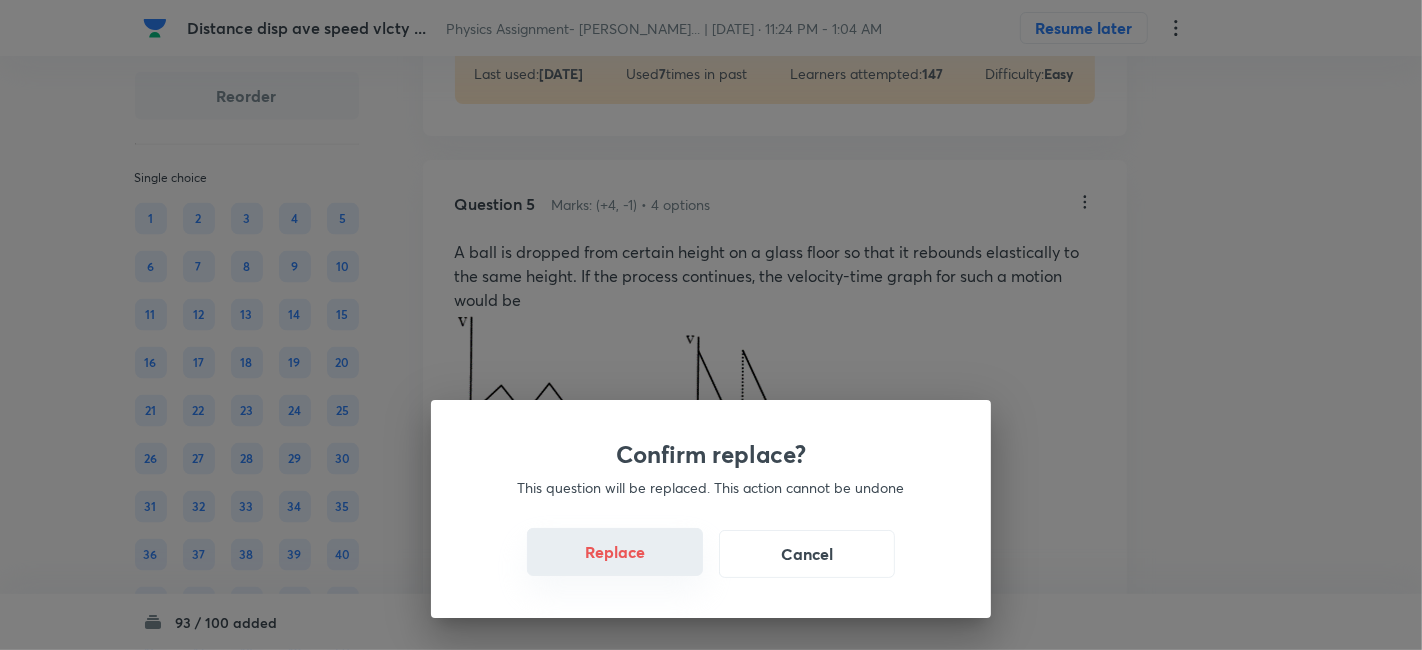 click on "Replace" at bounding box center [615, 552] 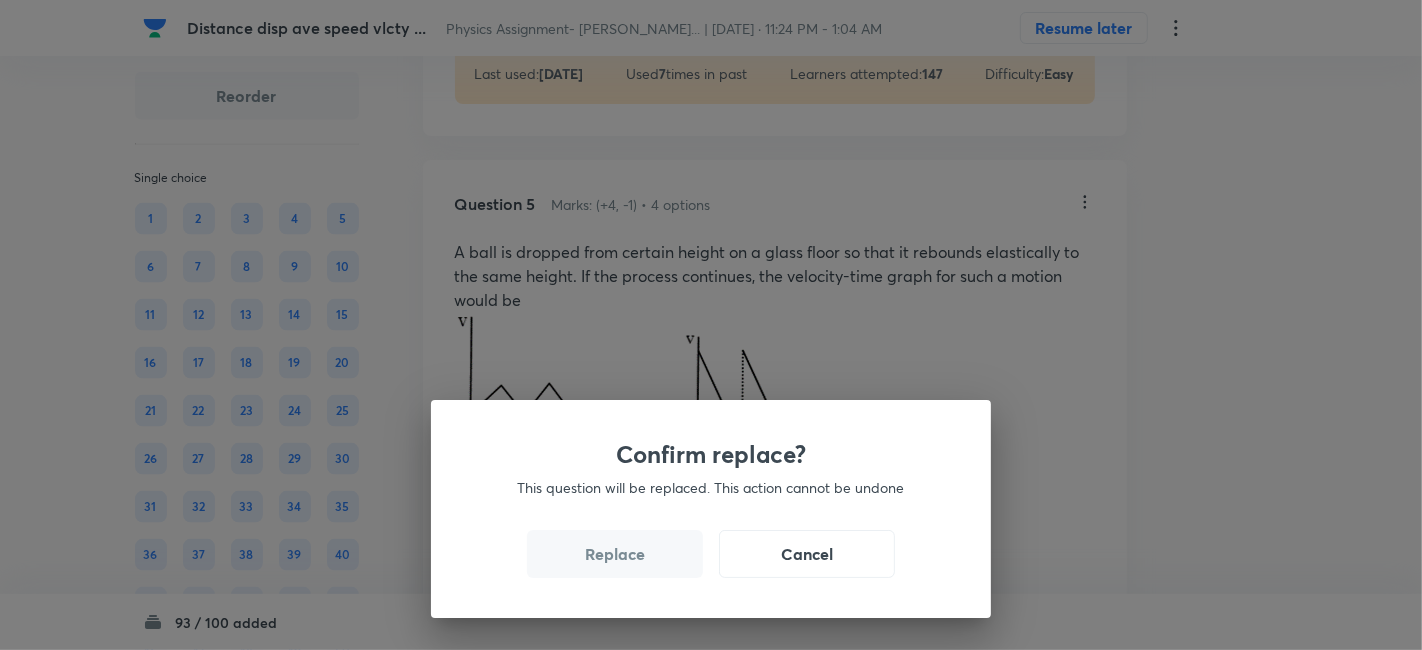 click on "Replace" at bounding box center (615, 554) 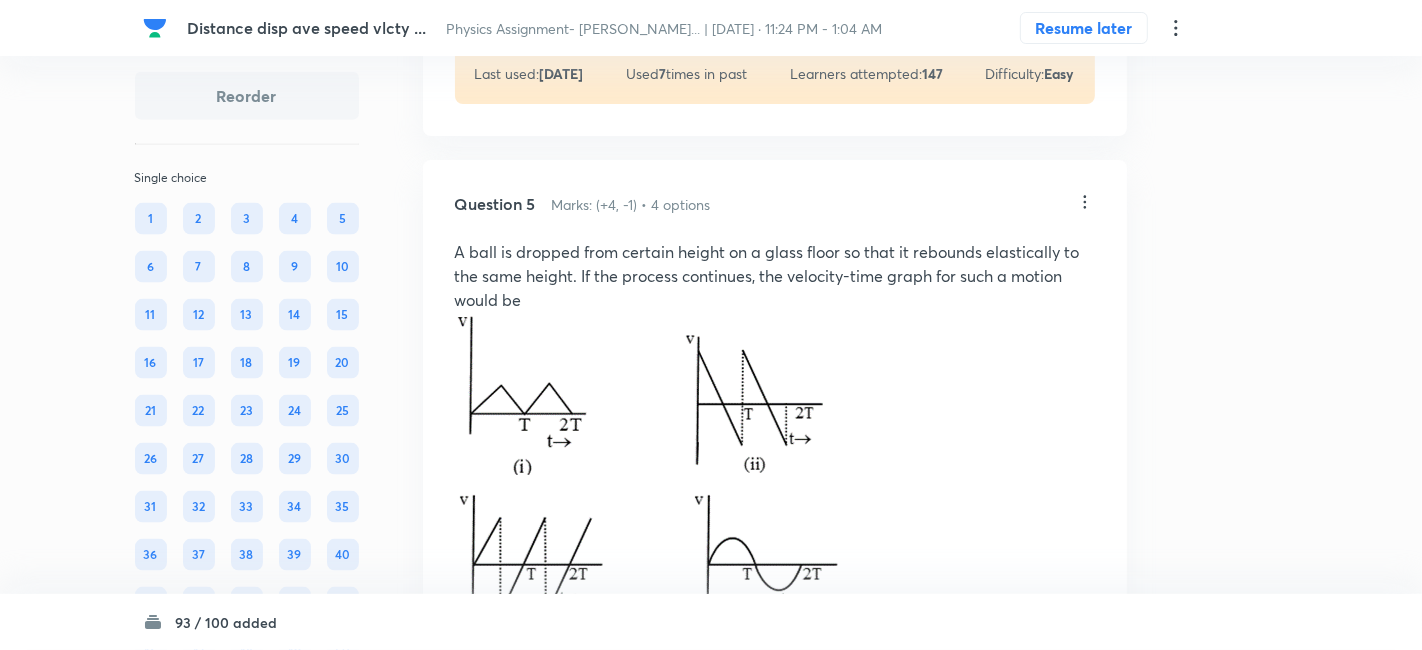 click on "Confirm replace? This question will be replaced. This action cannot be undone Replace Cancel" at bounding box center (711, 325) 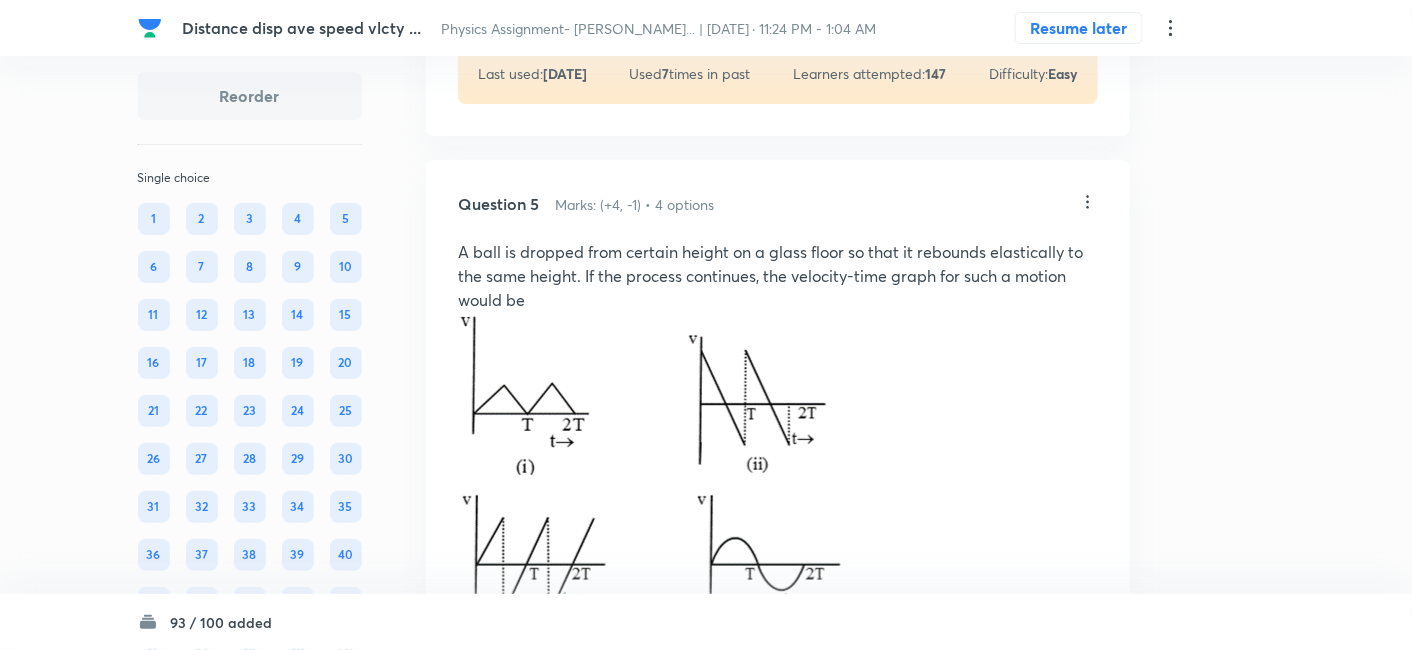 click at bounding box center (655, 567) 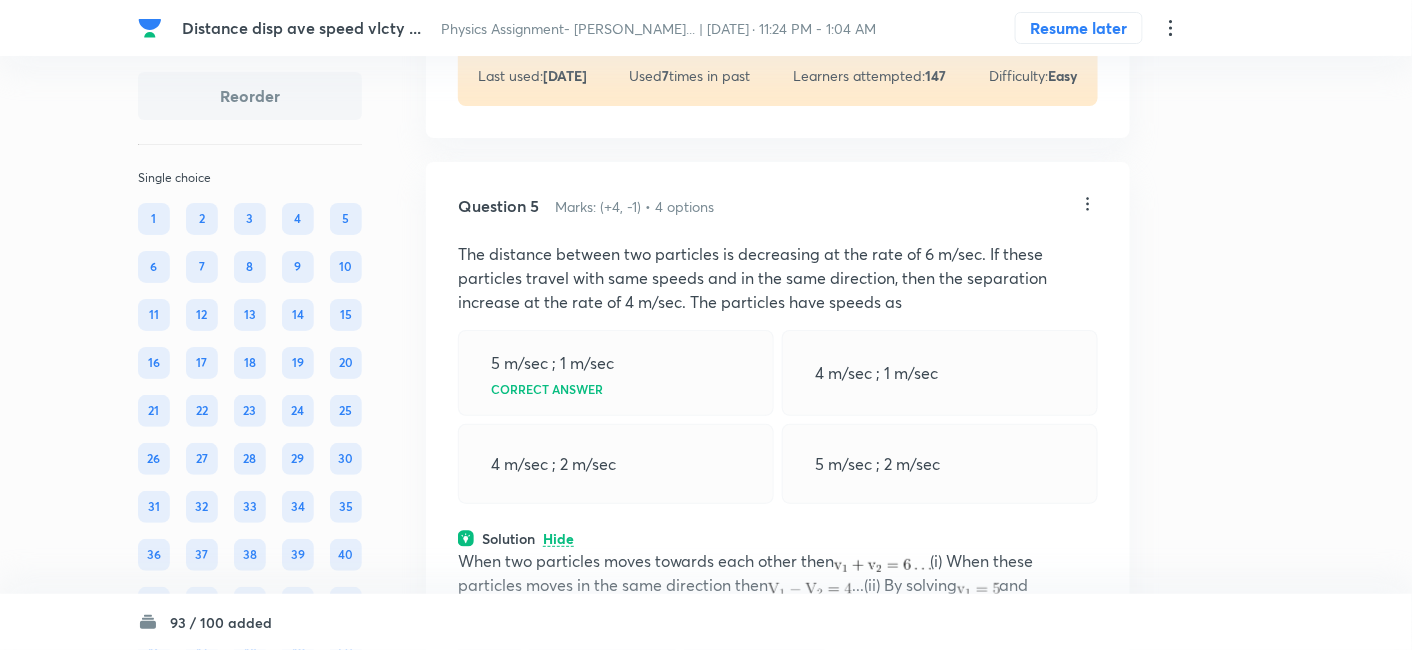 scroll, scrollTop: 2262, scrollLeft: 0, axis: vertical 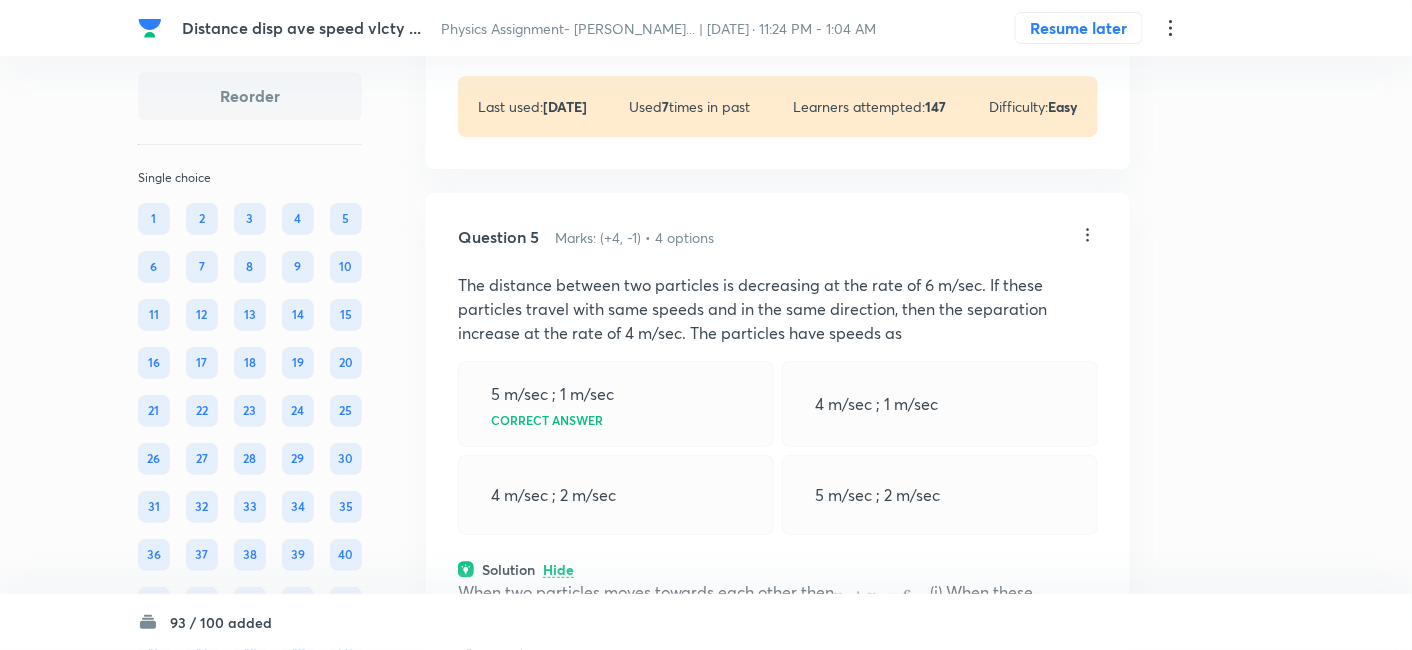 click 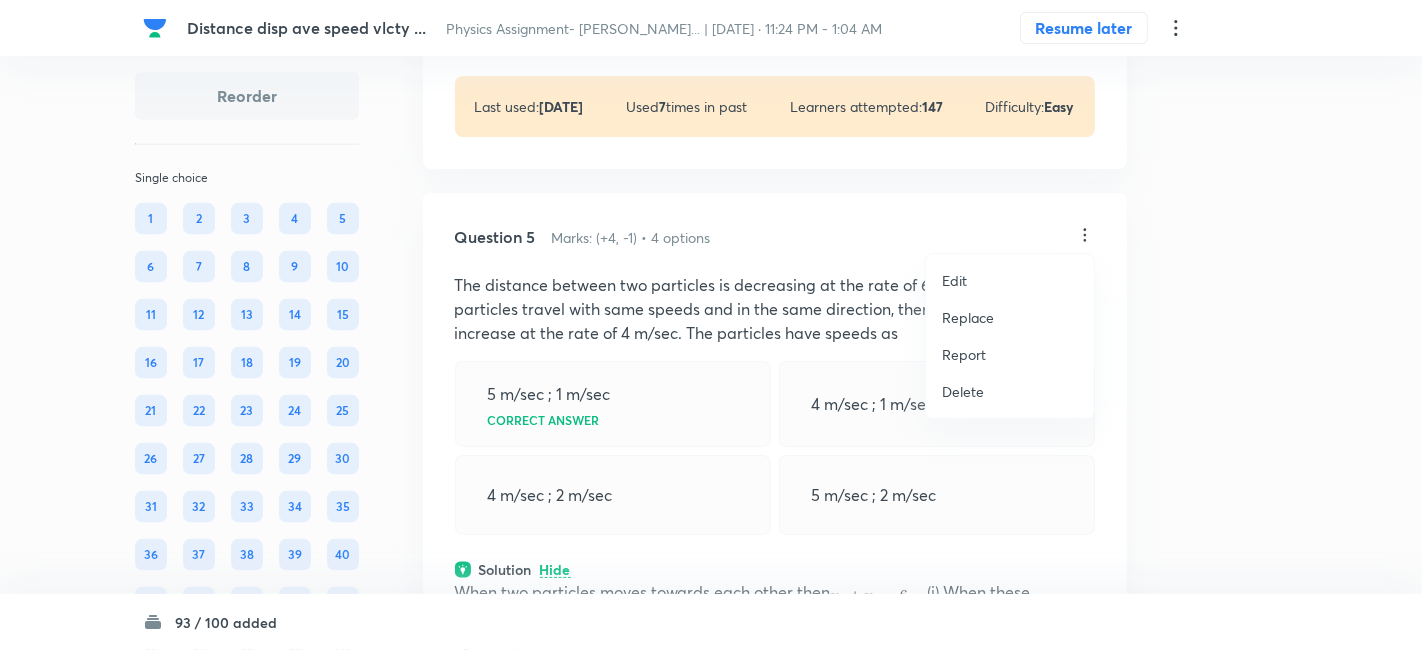 click on "Replace" at bounding box center [968, 317] 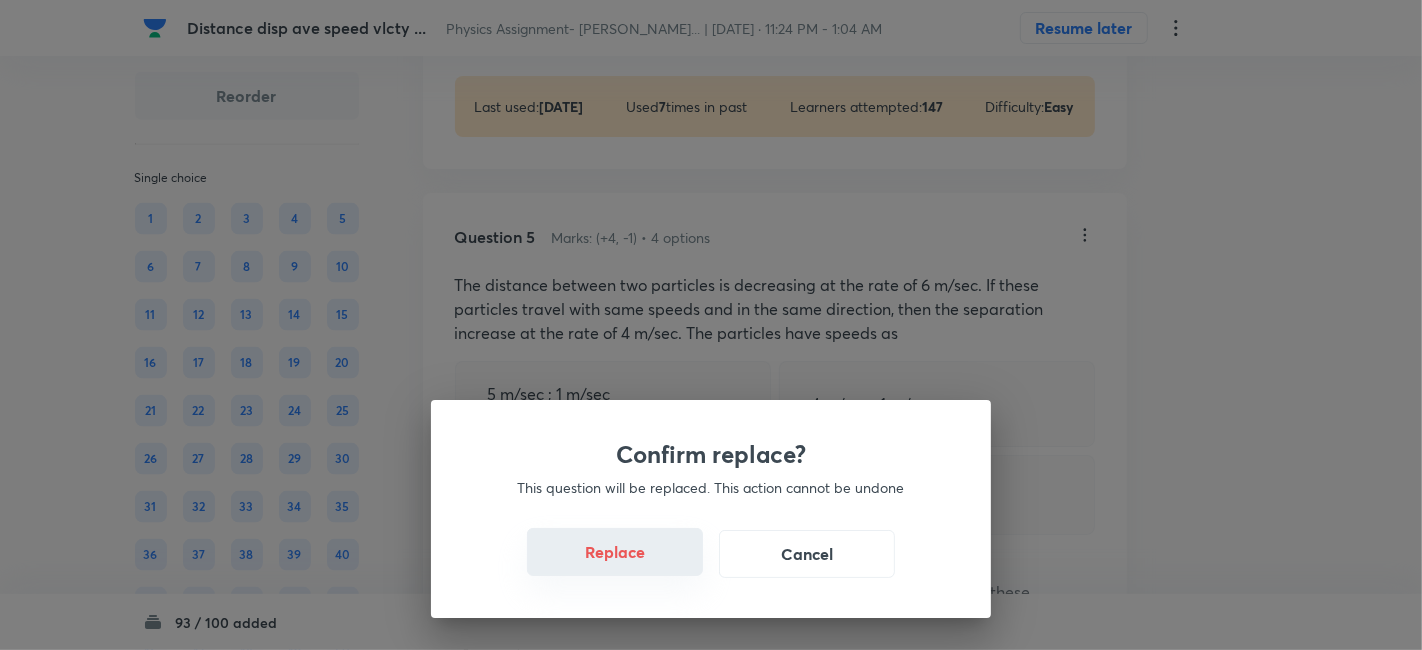 click on "Replace" at bounding box center [615, 552] 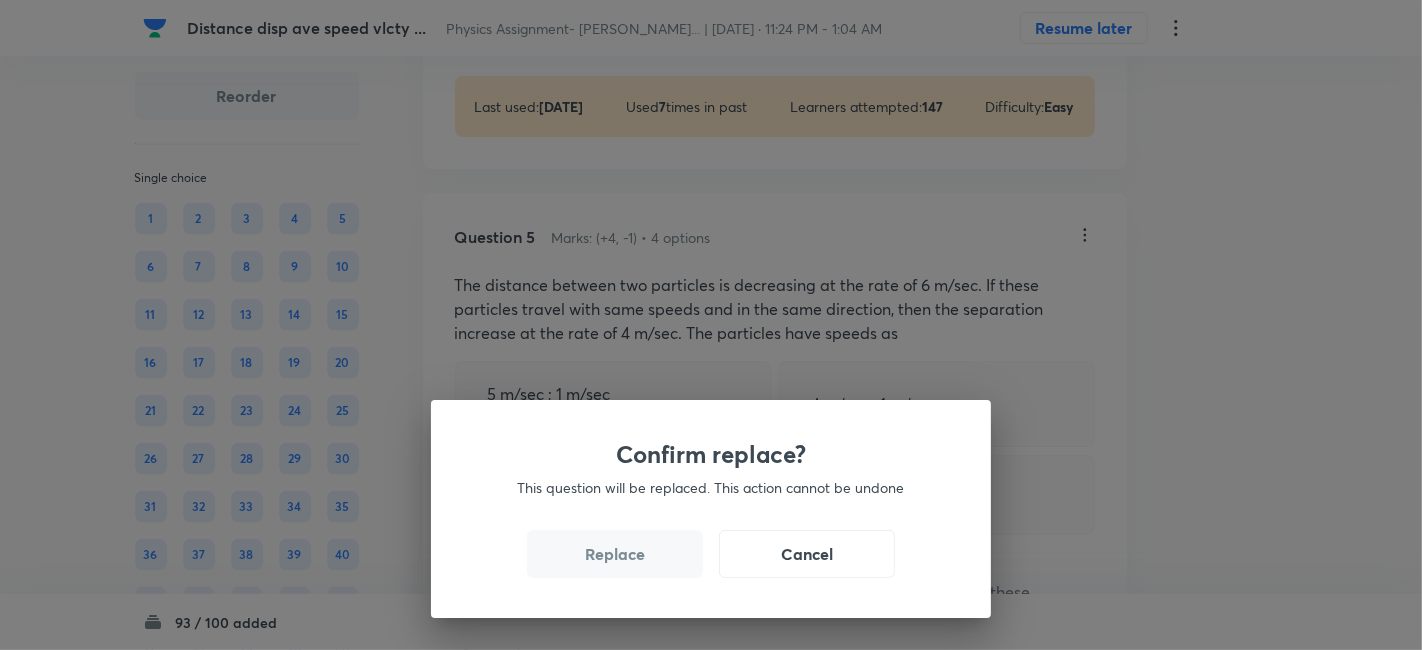 click on "Replace" at bounding box center [615, 554] 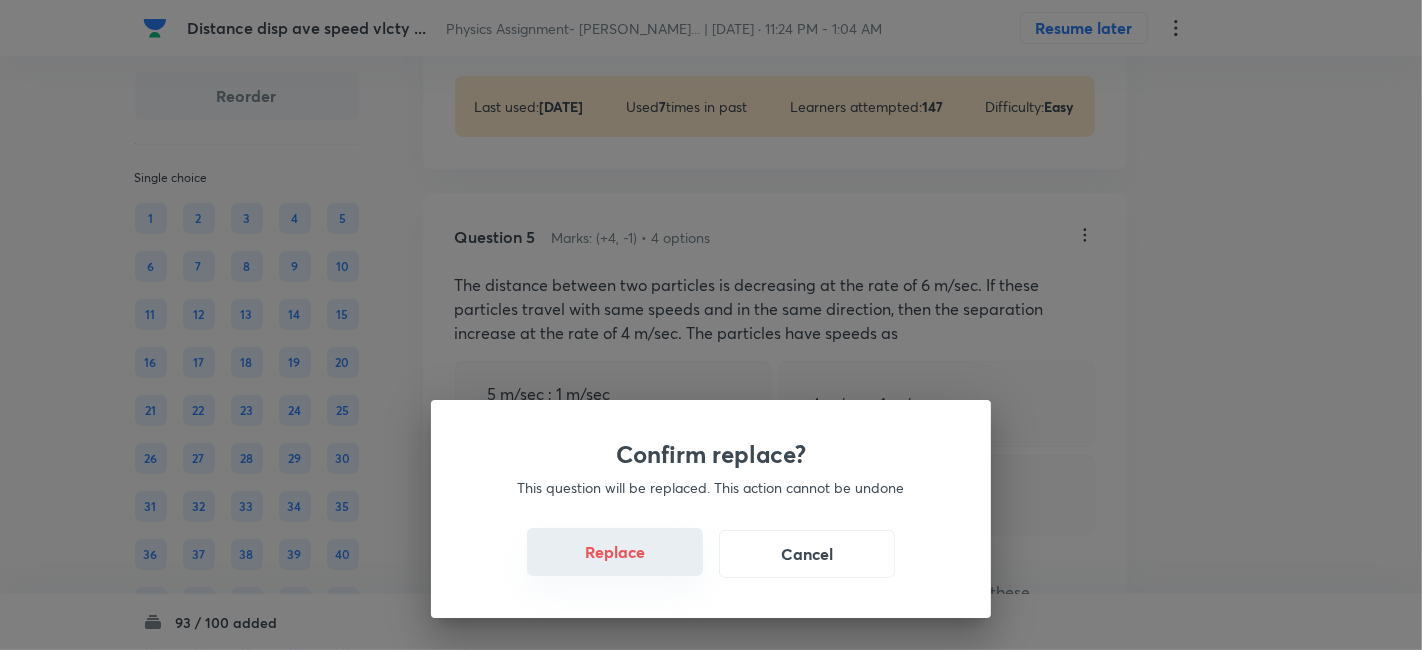 click on "Replace" at bounding box center [615, 552] 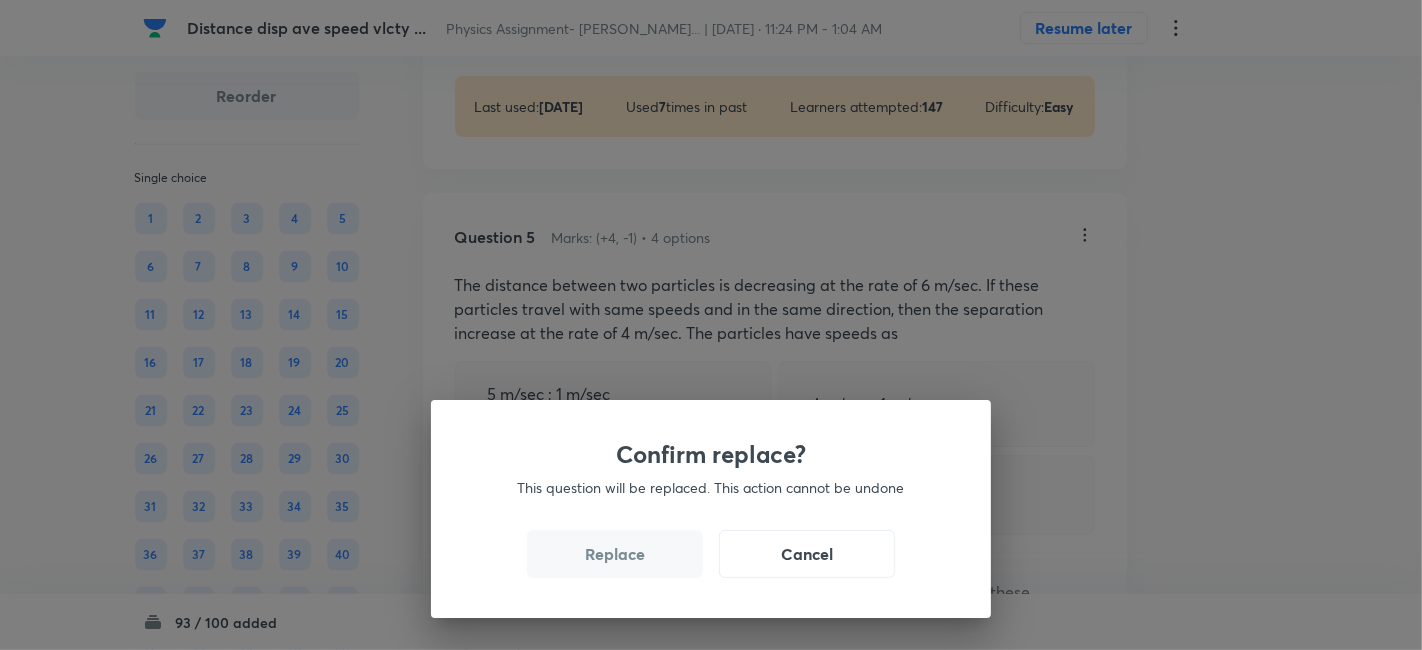 click on "Confirm replace? This question will be replaced. This action cannot be undone Replace Cancel" at bounding box center [711, 509] 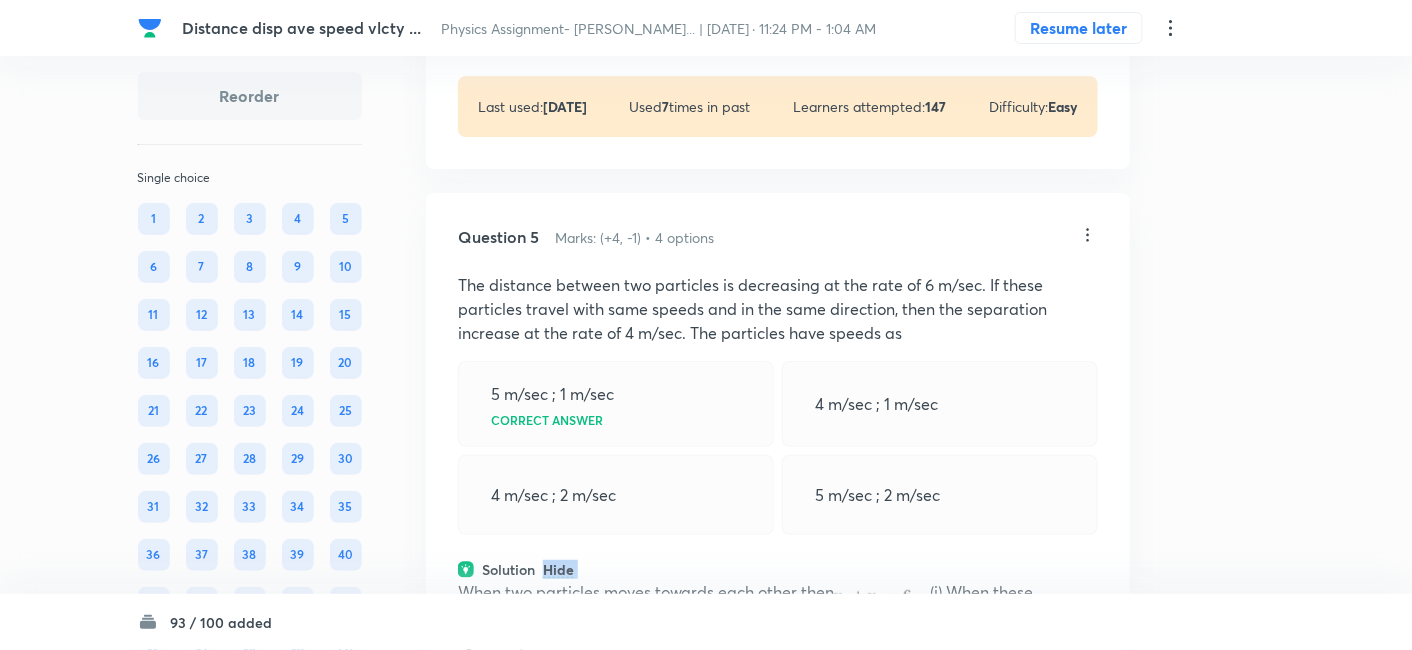 click on "Solution Hide" at bounding box center [778, 569] 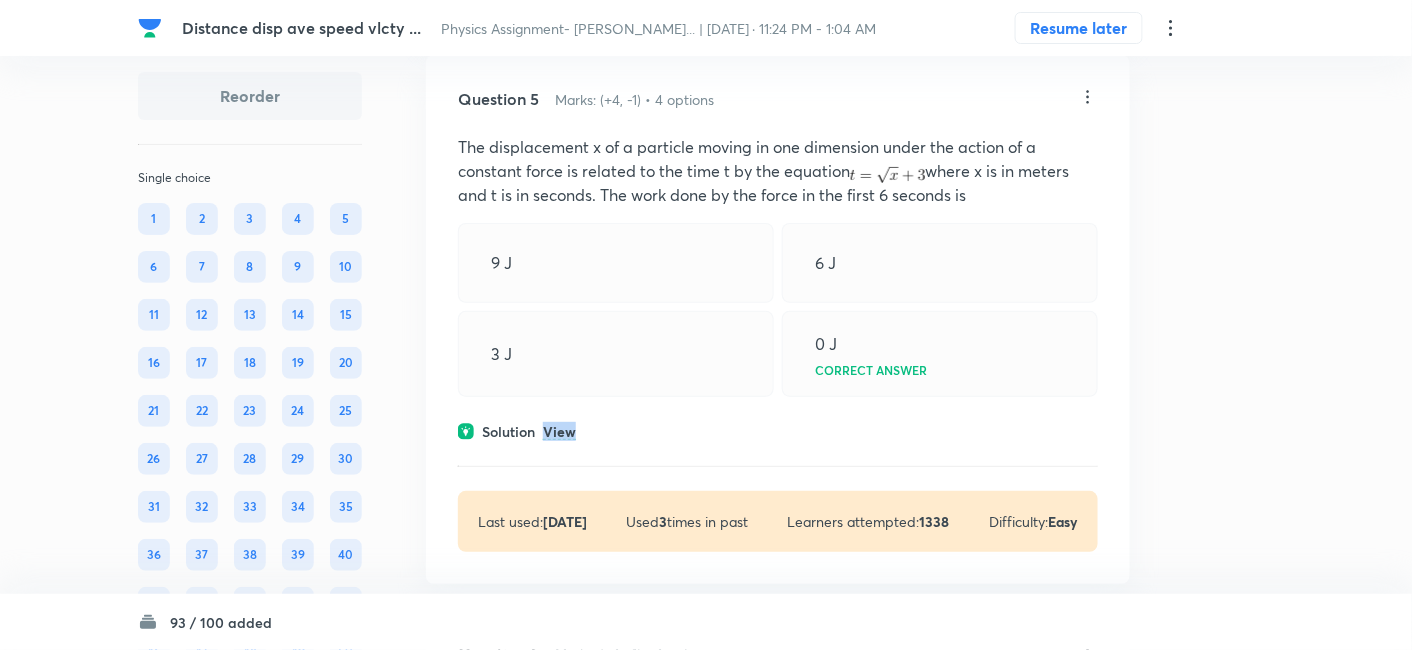 scroll, scrollTop: 2401, scrollLeft: 0, axis: vertical 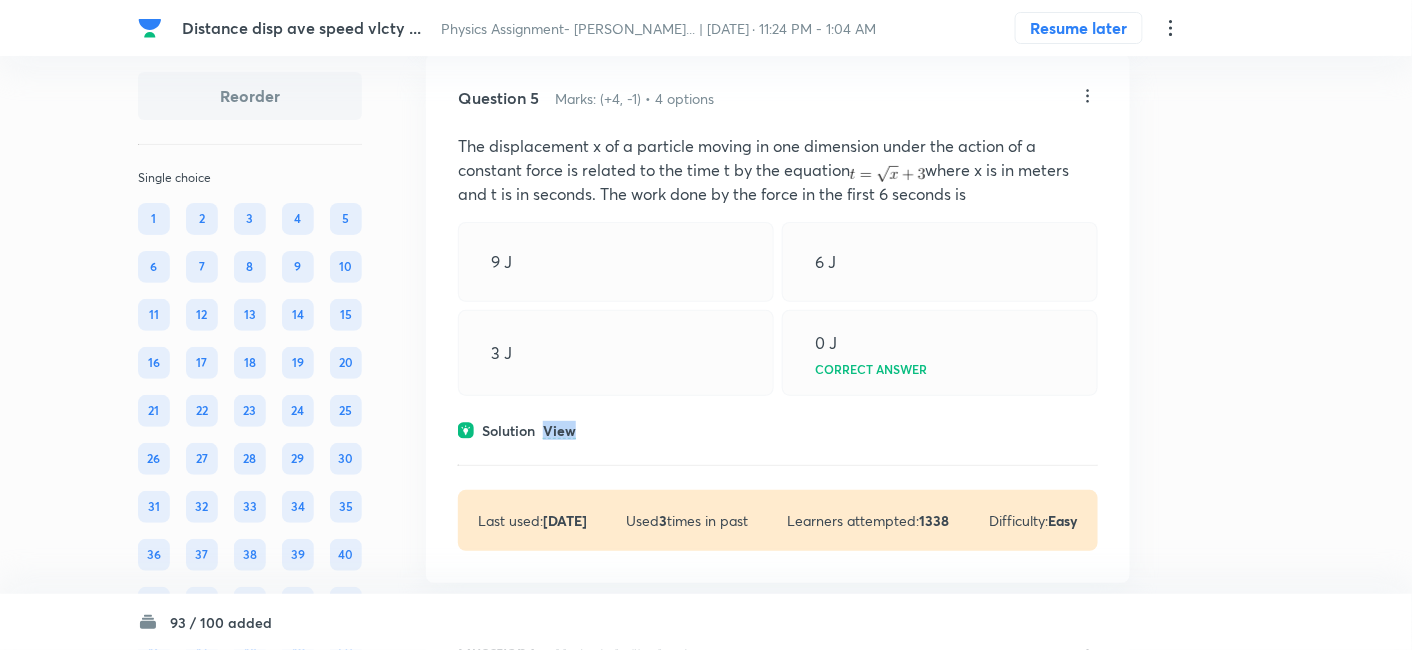 click on "View" at bounding box center (559, 431) 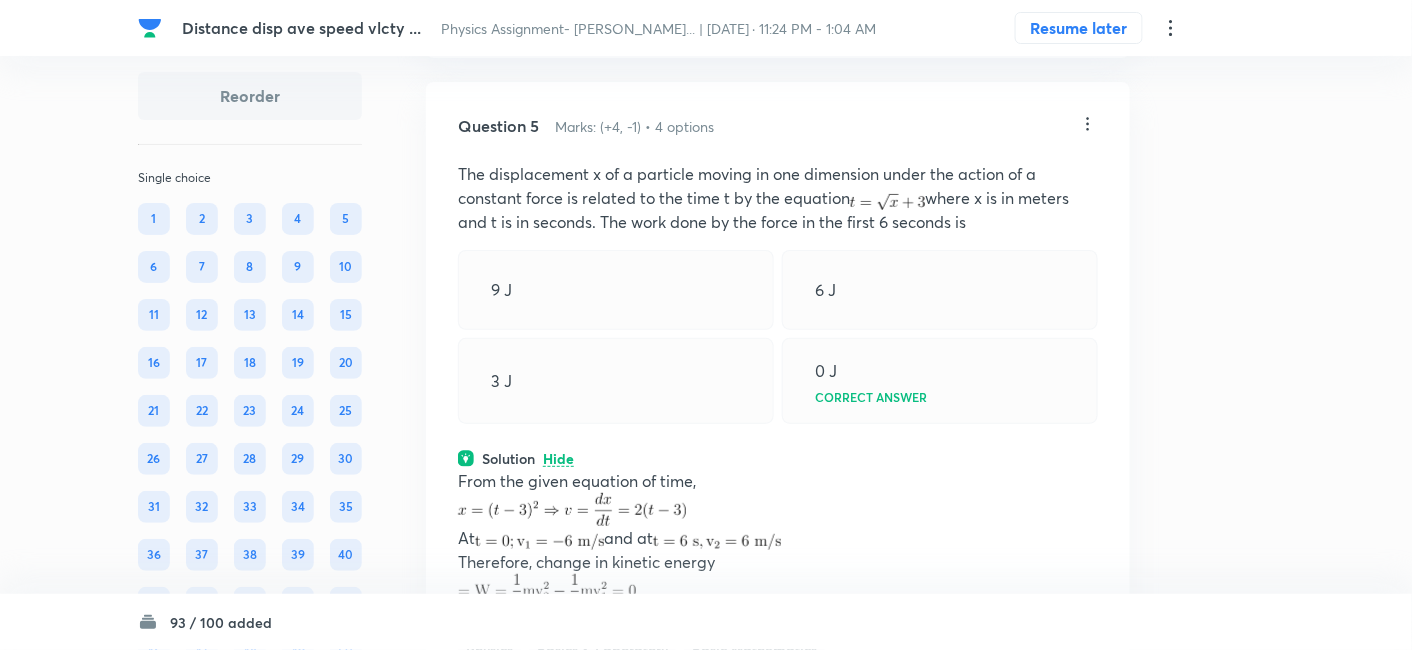 scroll, scrollTop: 2366, scrollLeft: 0, axis: vertical 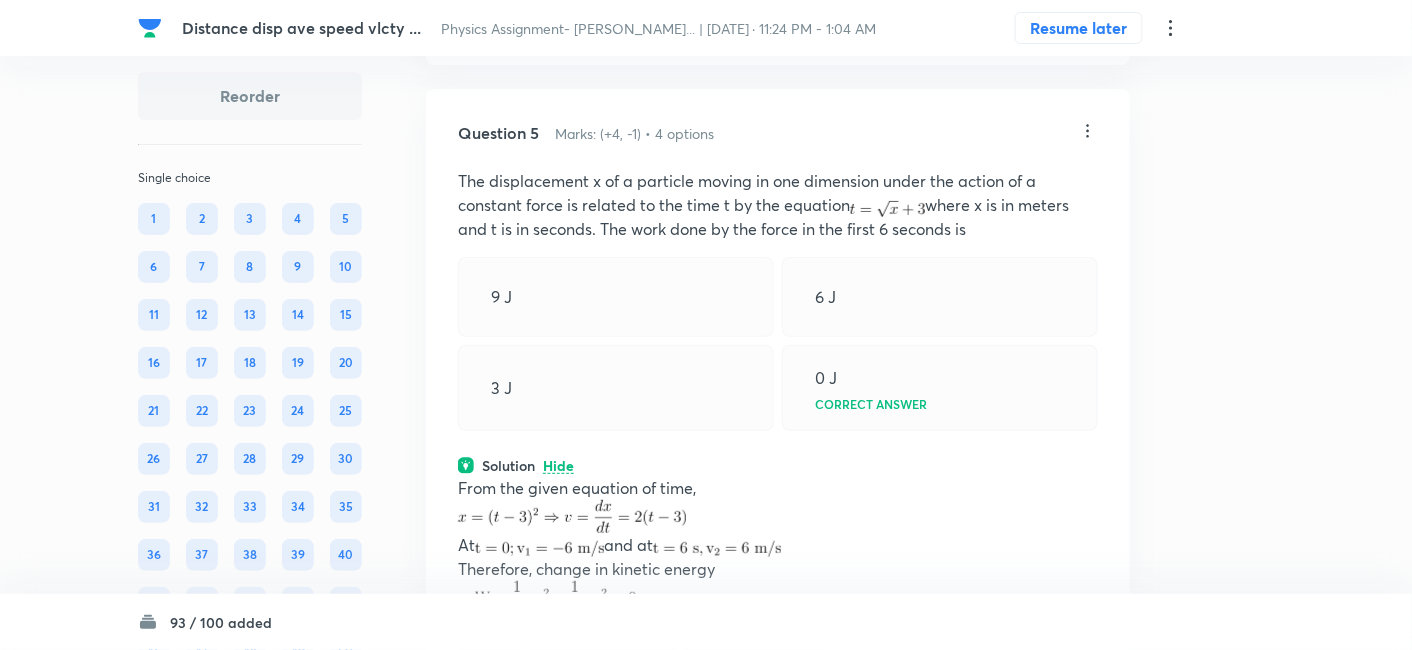 click 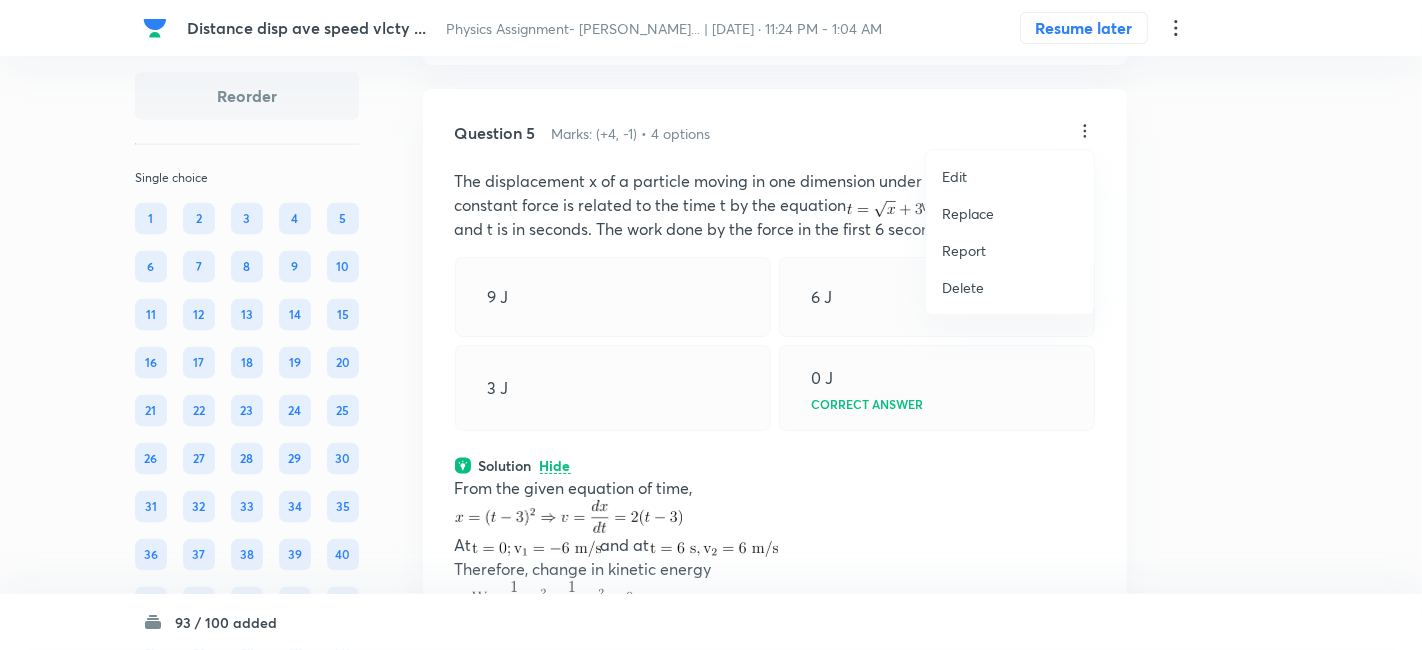 click on "Replace" at bounding box center [968, 213] 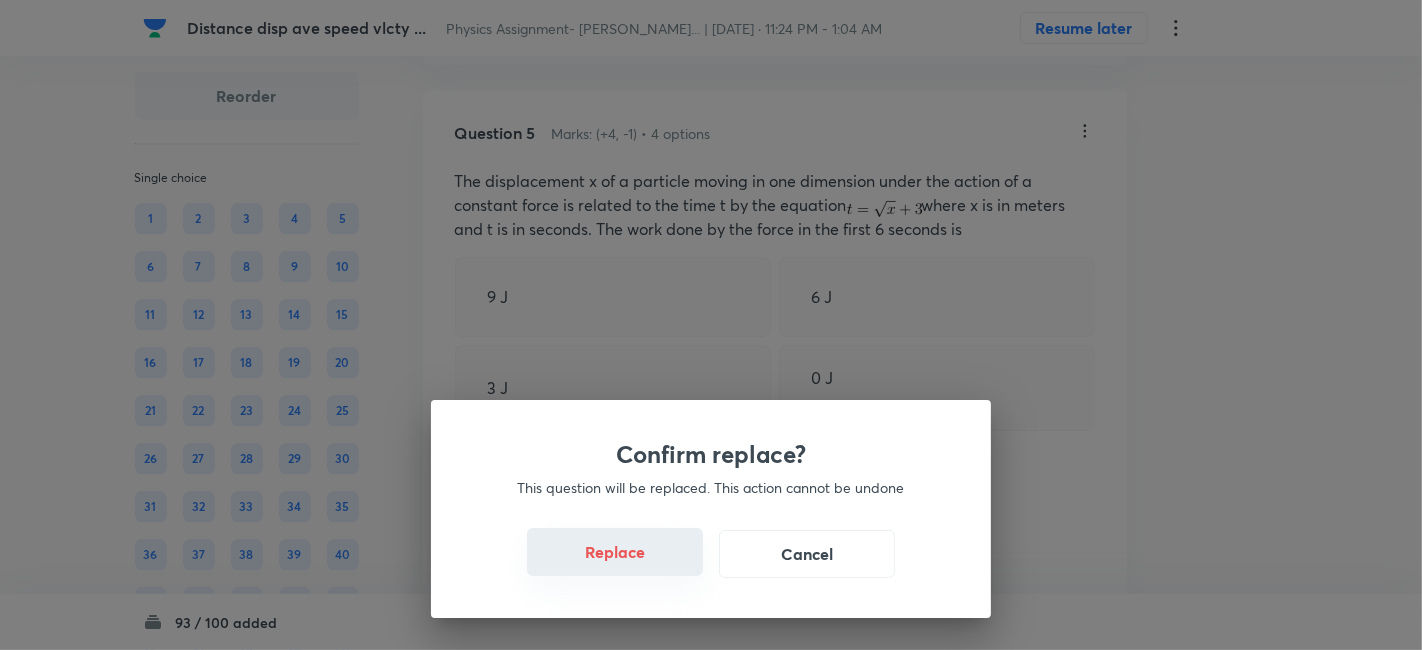 click on "Replace" at bounding box center (615, 552) 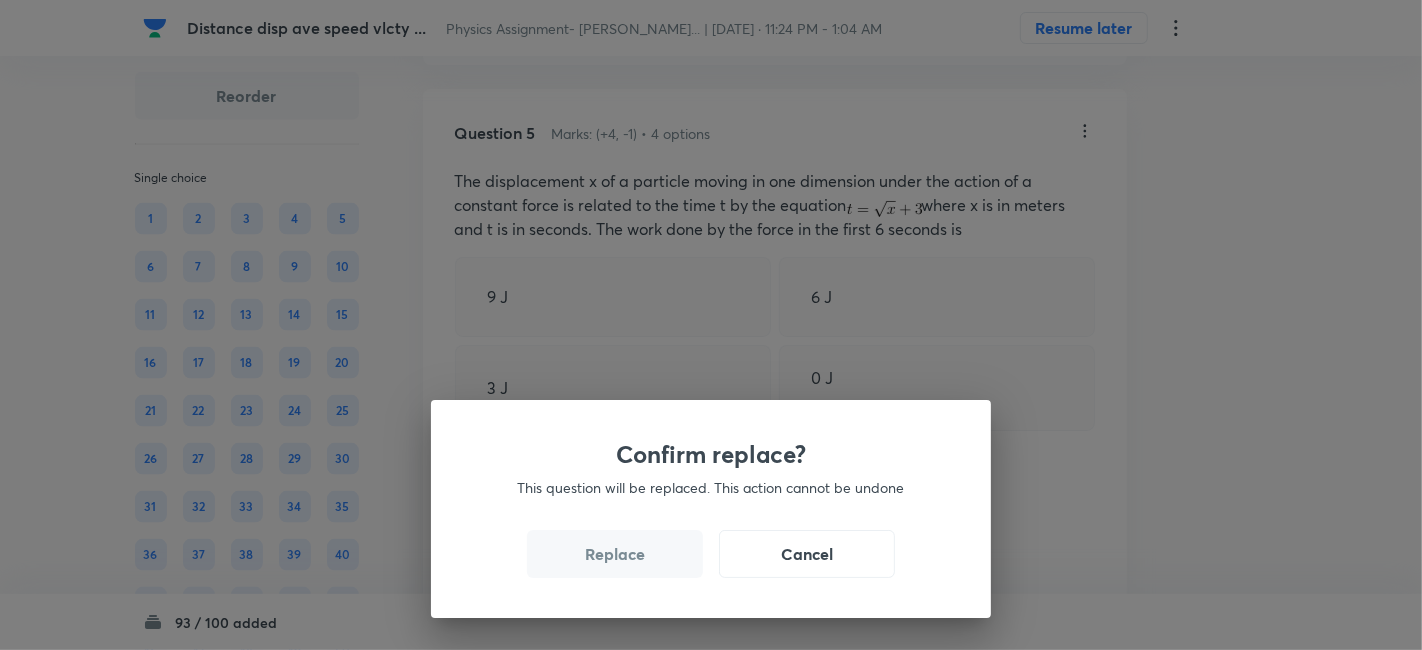 click on "Replace" at bounding box center (615, 554) 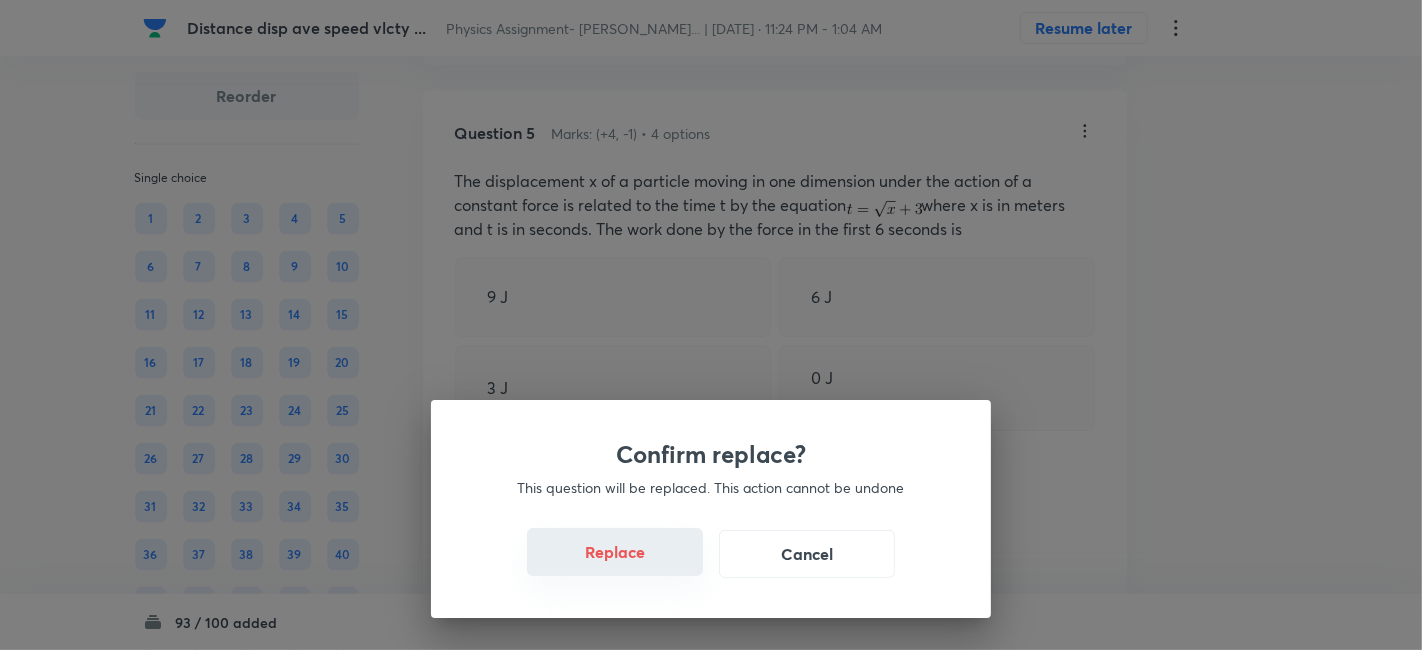 click on "Replace" at bounding box center [615, 552] 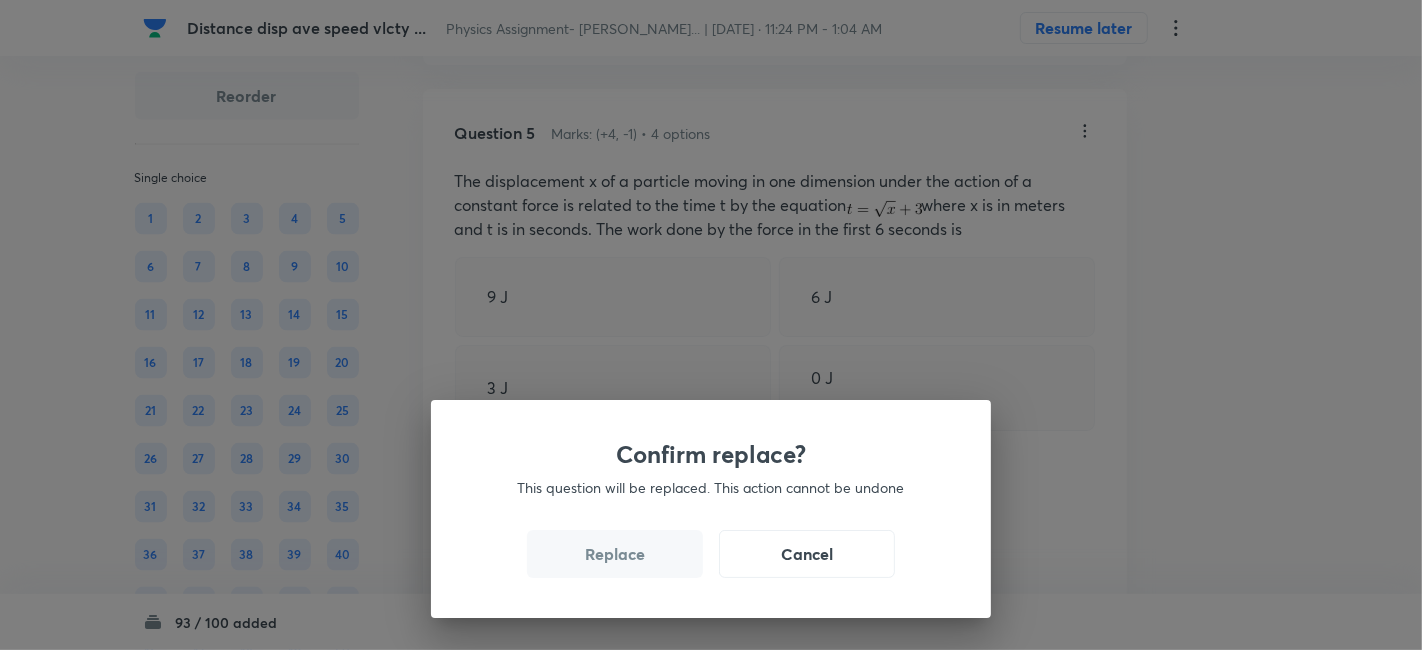 click on "Replace" at bounding box center (615, 554) 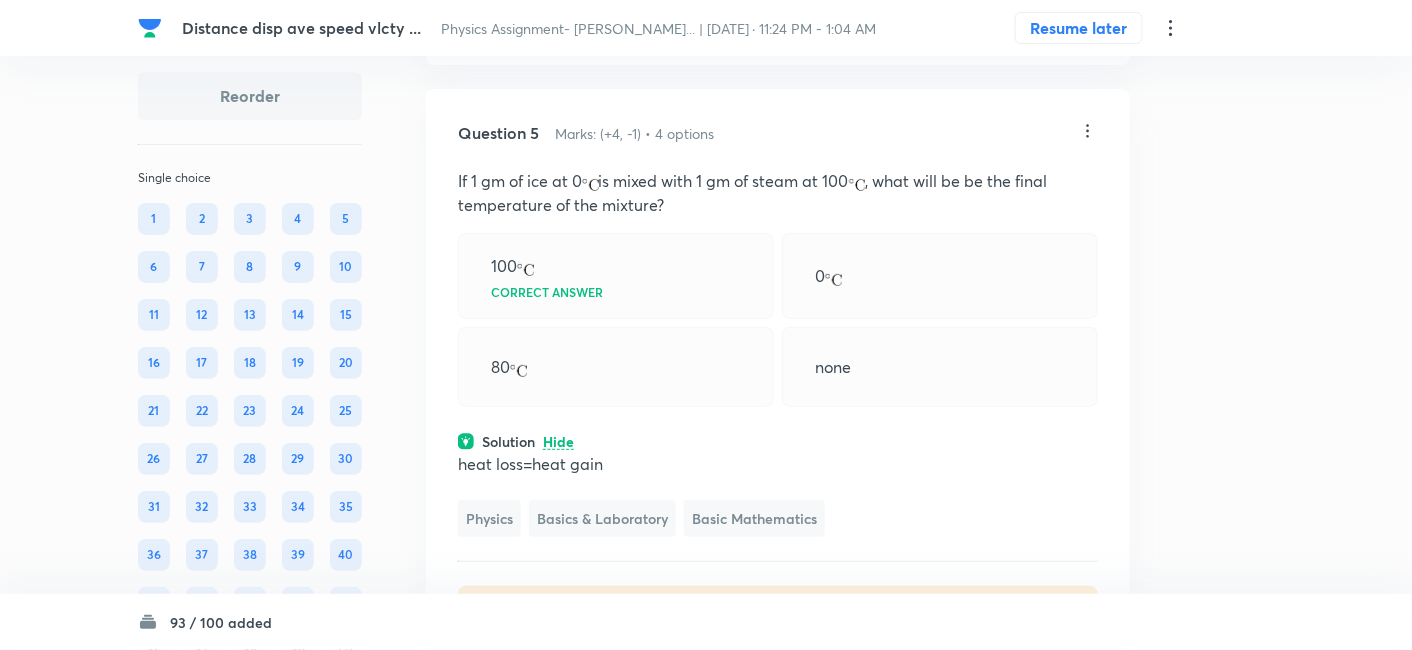 click 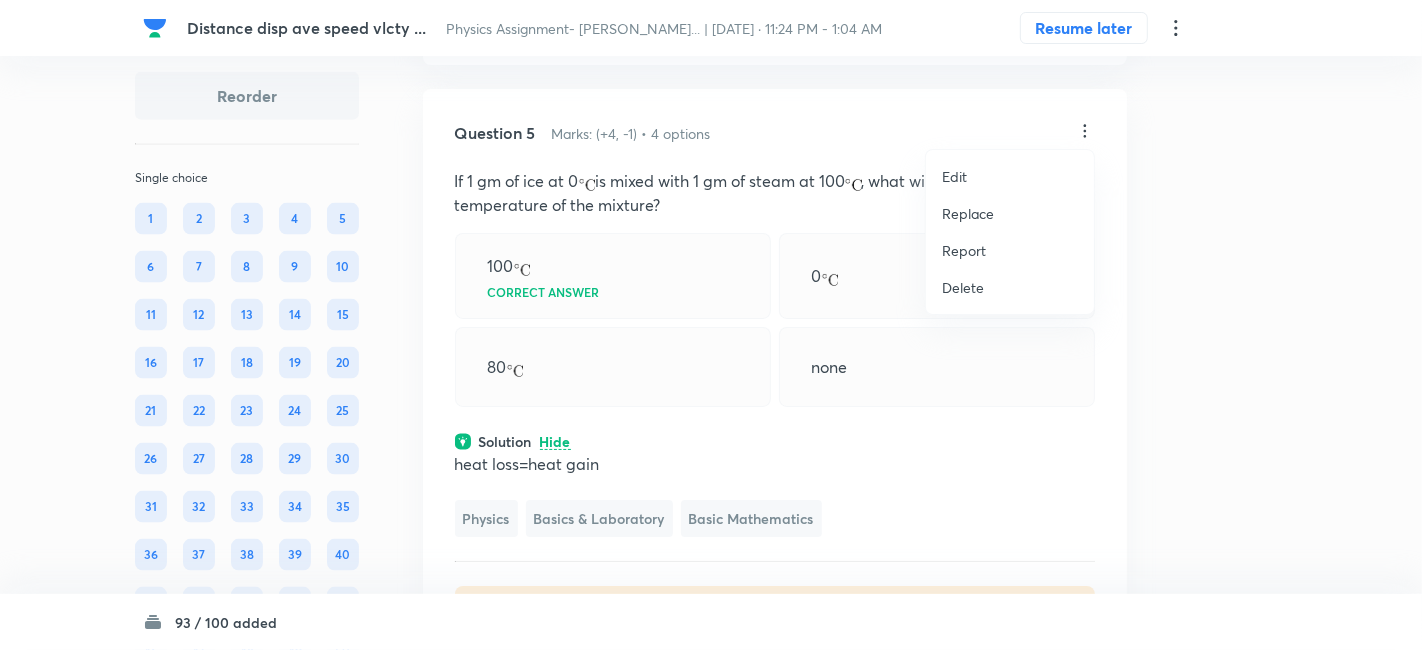 click on "Replace" at bounding box center [968, 213] 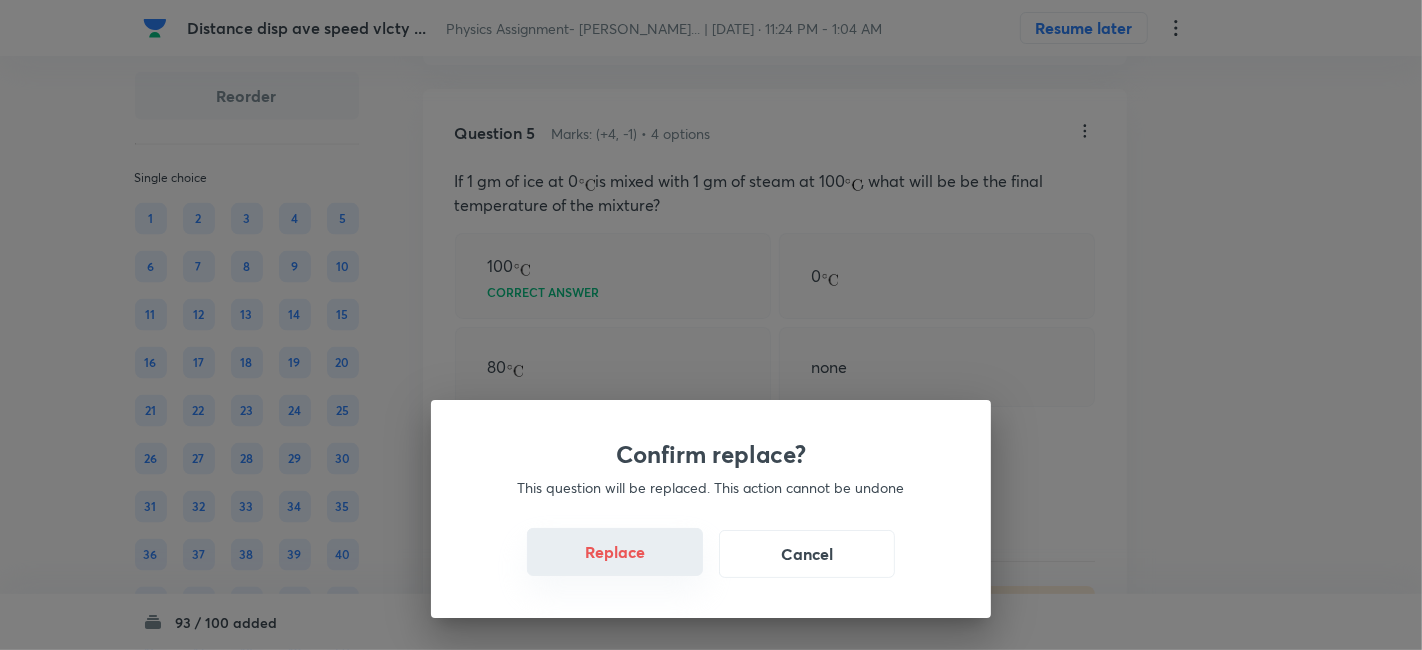 click on "Replace" at bounding box center (615, 552) 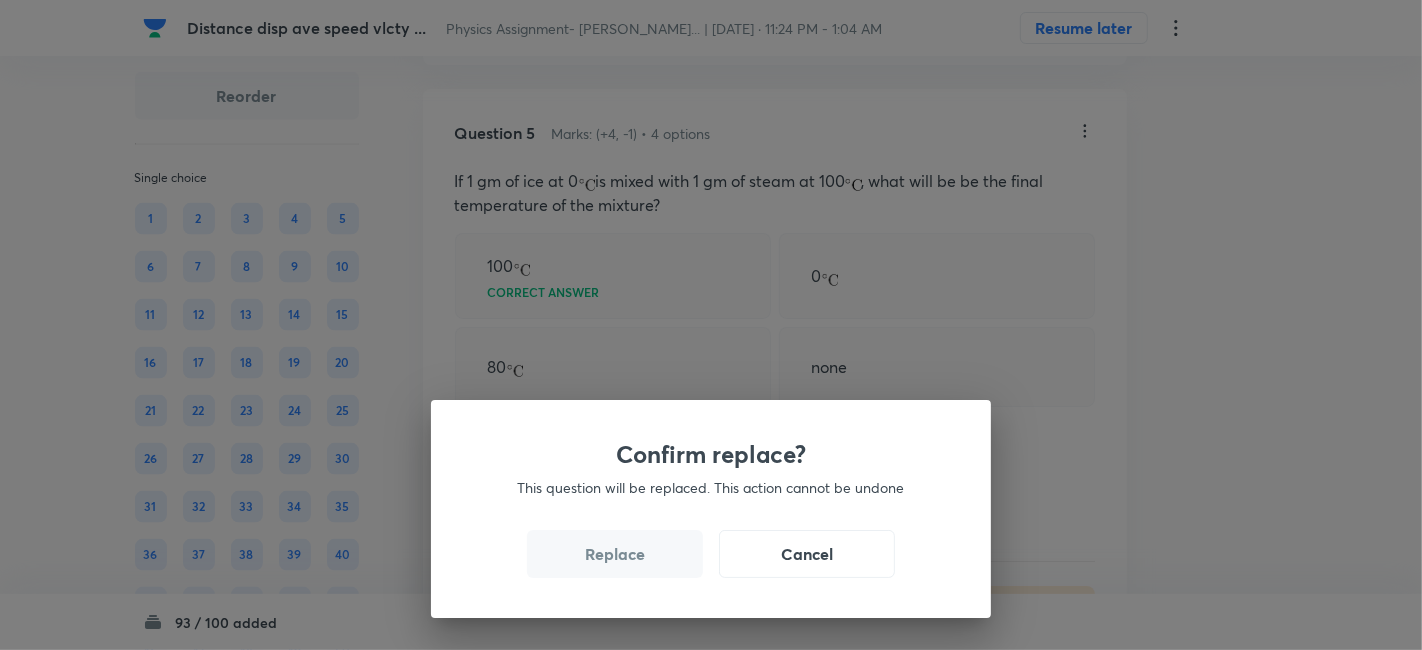click on "Replace" at bounding box center (615, 554) 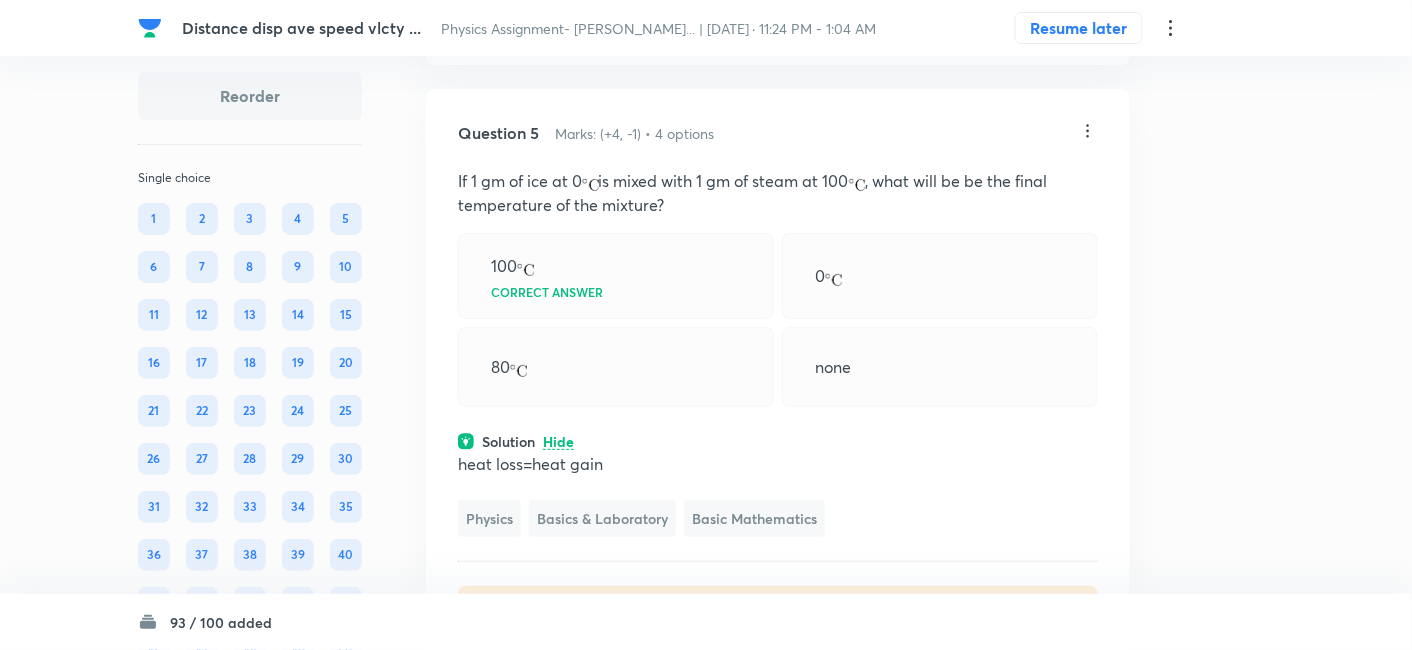 click on "Question 5 Marks: (+4, -1) • 4 options If 1 gm of ice at 0  is mixed with 1 gm of steam at 100 , what will be be the final temperature of the mixture? 100 Correct answer 0 80 none Solution Hide heat loss=heat gain Physics Basics & Laboratory Basic Mathematics Last used:  2 years ago Used  3  times in past Learners attempted:  1824 Difficulty: Easy" at bounding box center [778, 384] 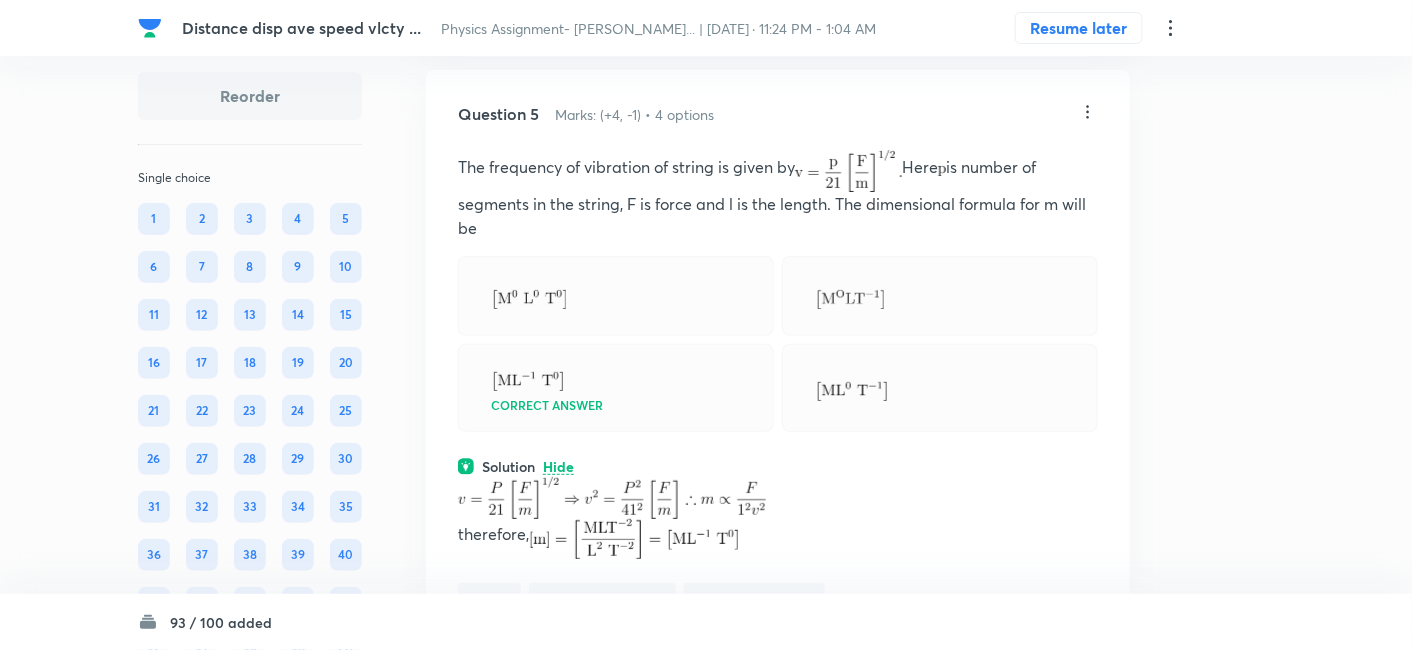 scroll, scrollTop: 2374, scrollLeft: 0, axis: vertical 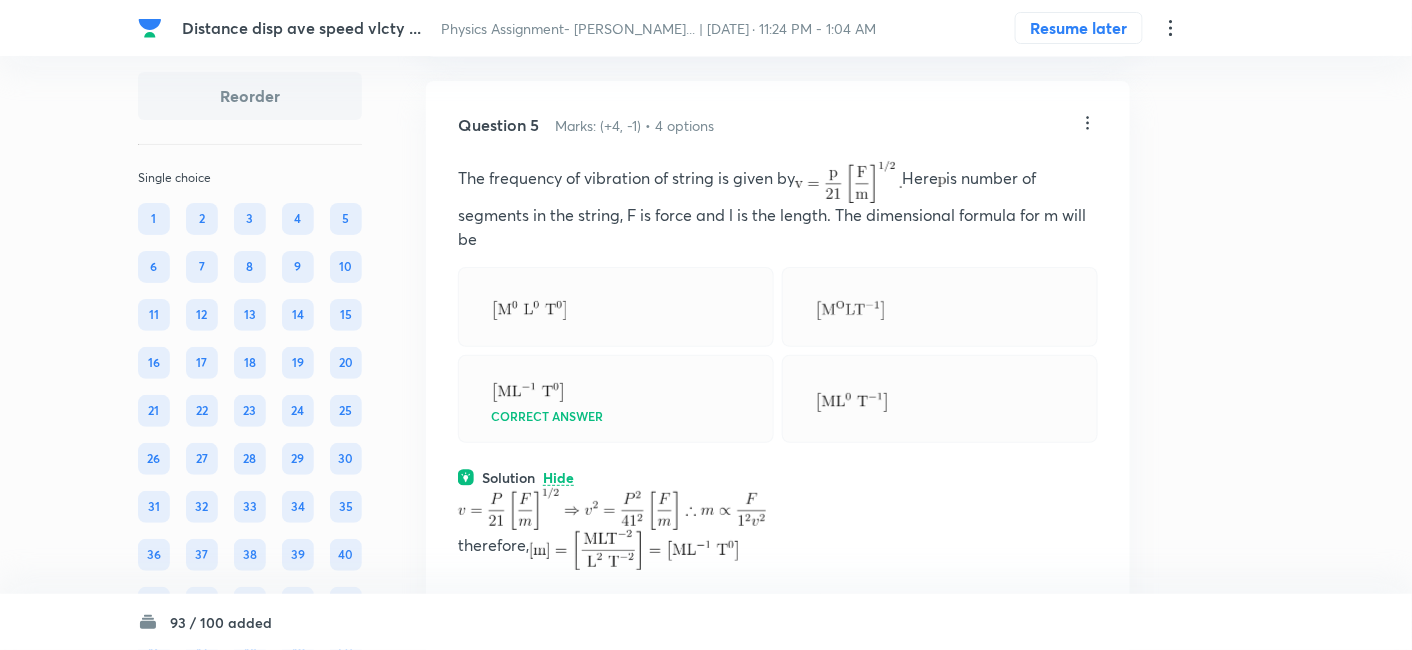 click 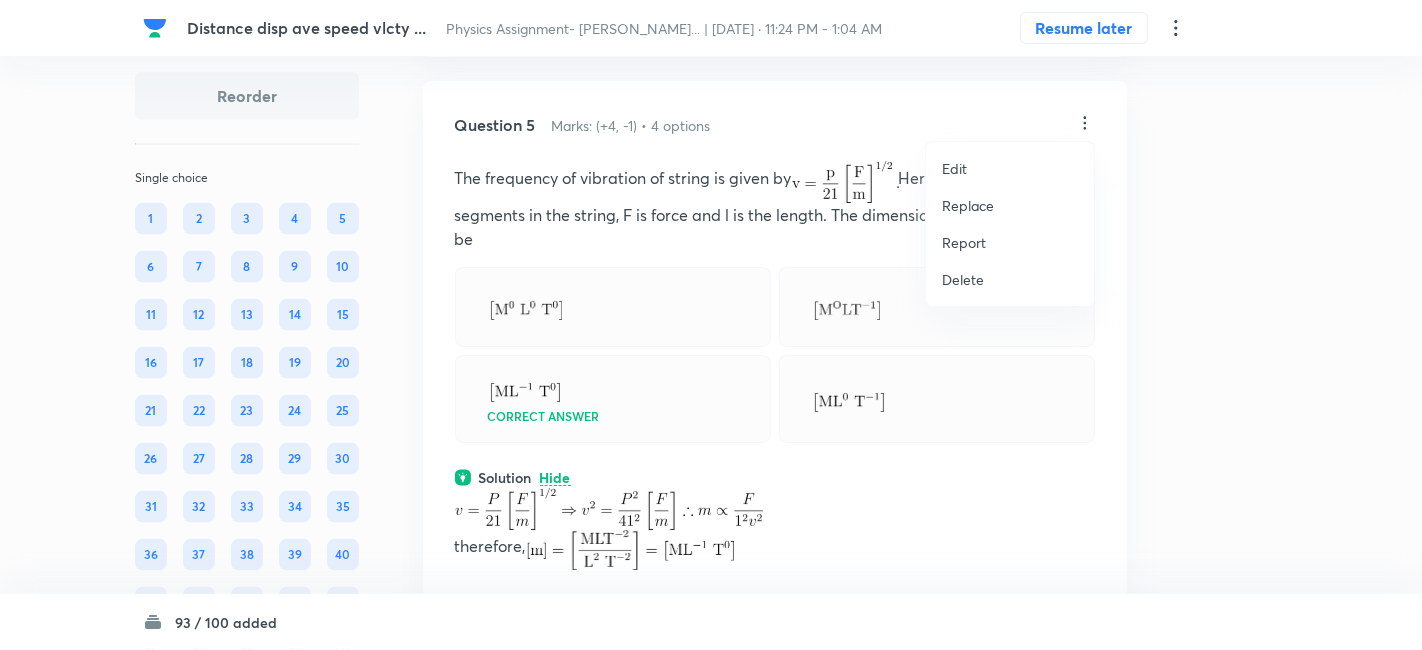click on "Replace" at bounding box center (968, 205) 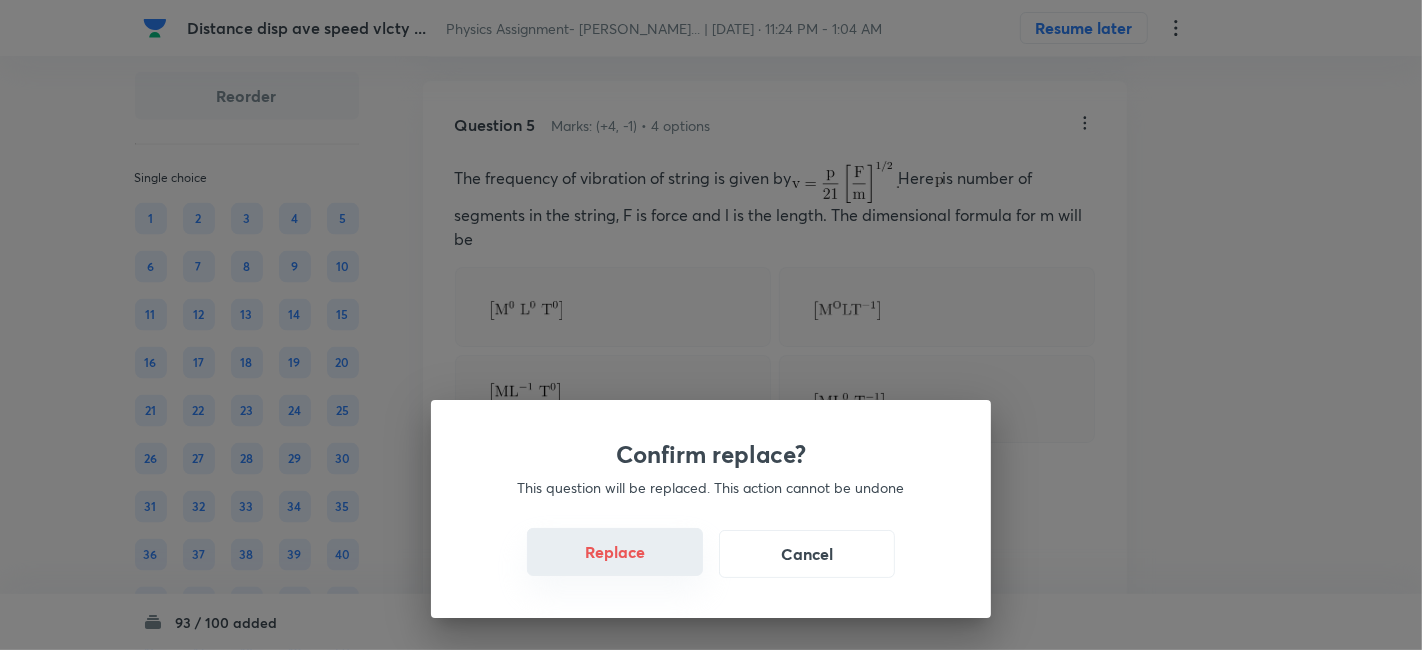 click on "Replace" at bounding box center [615, 552] 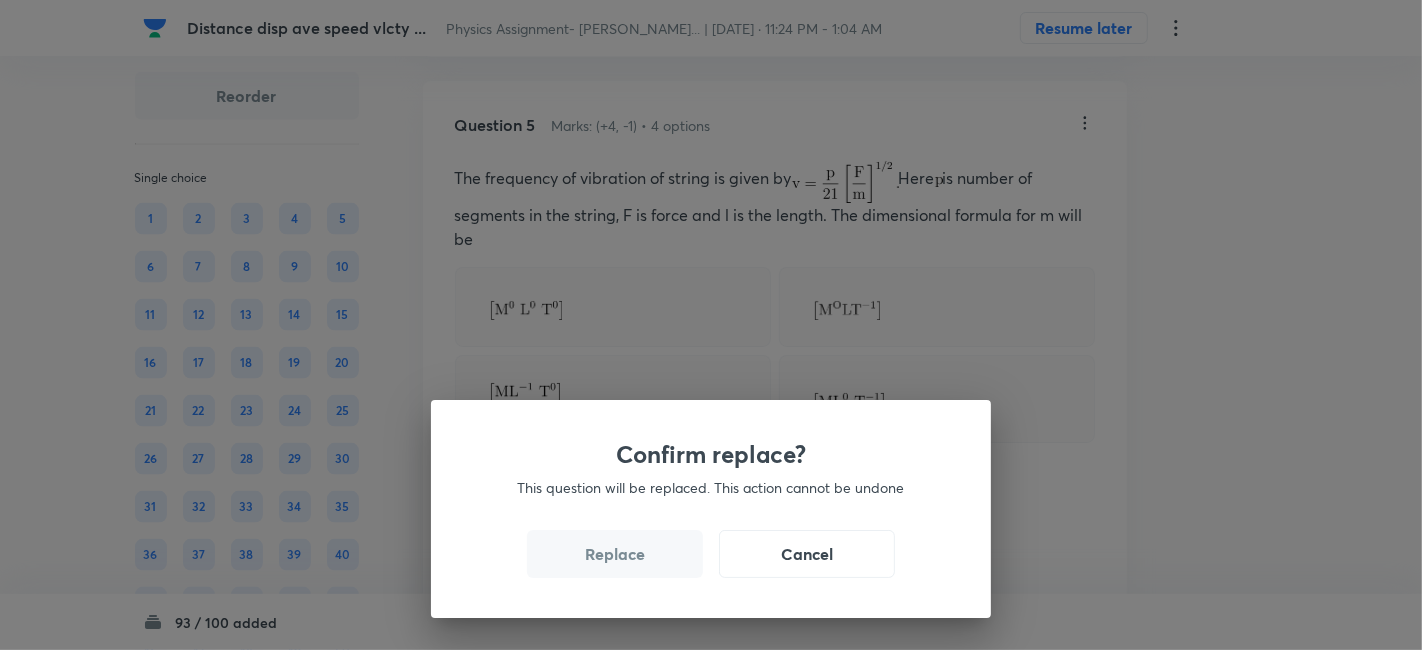 click on "Replace" at bounding box center (615, 554) 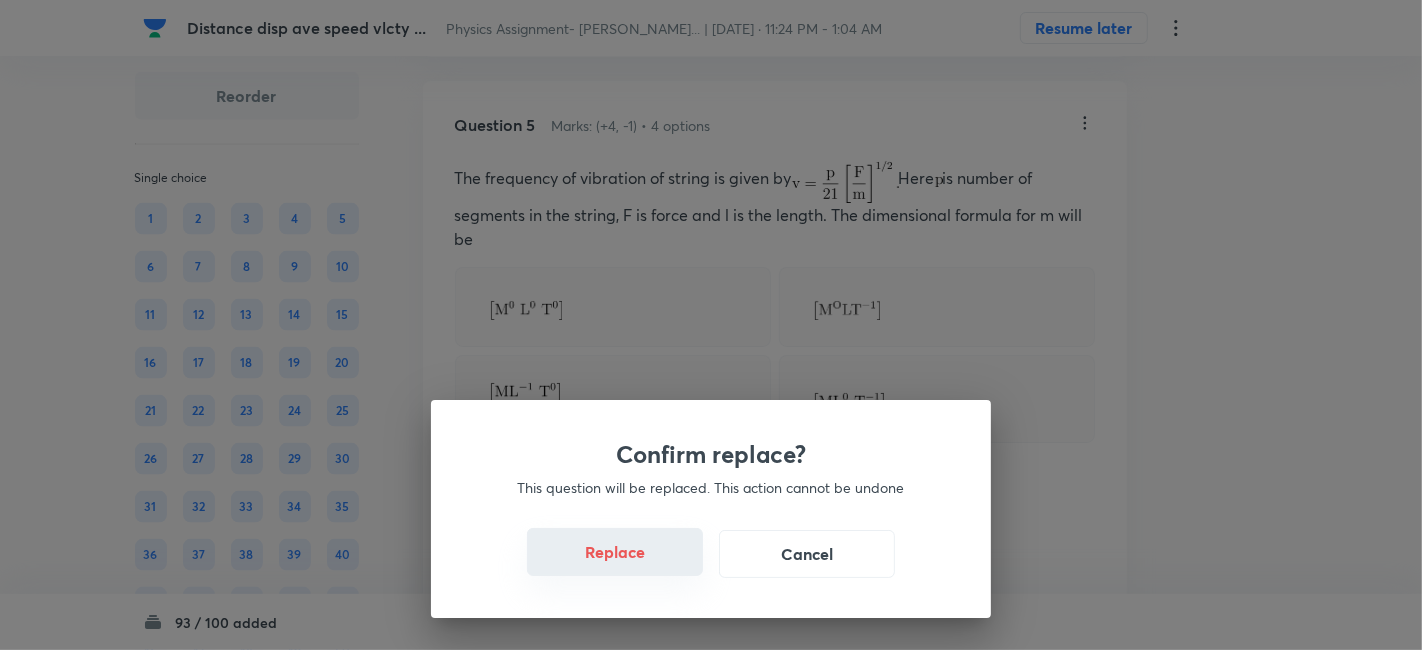 click on "Replace" at bounding box center (615, 552) 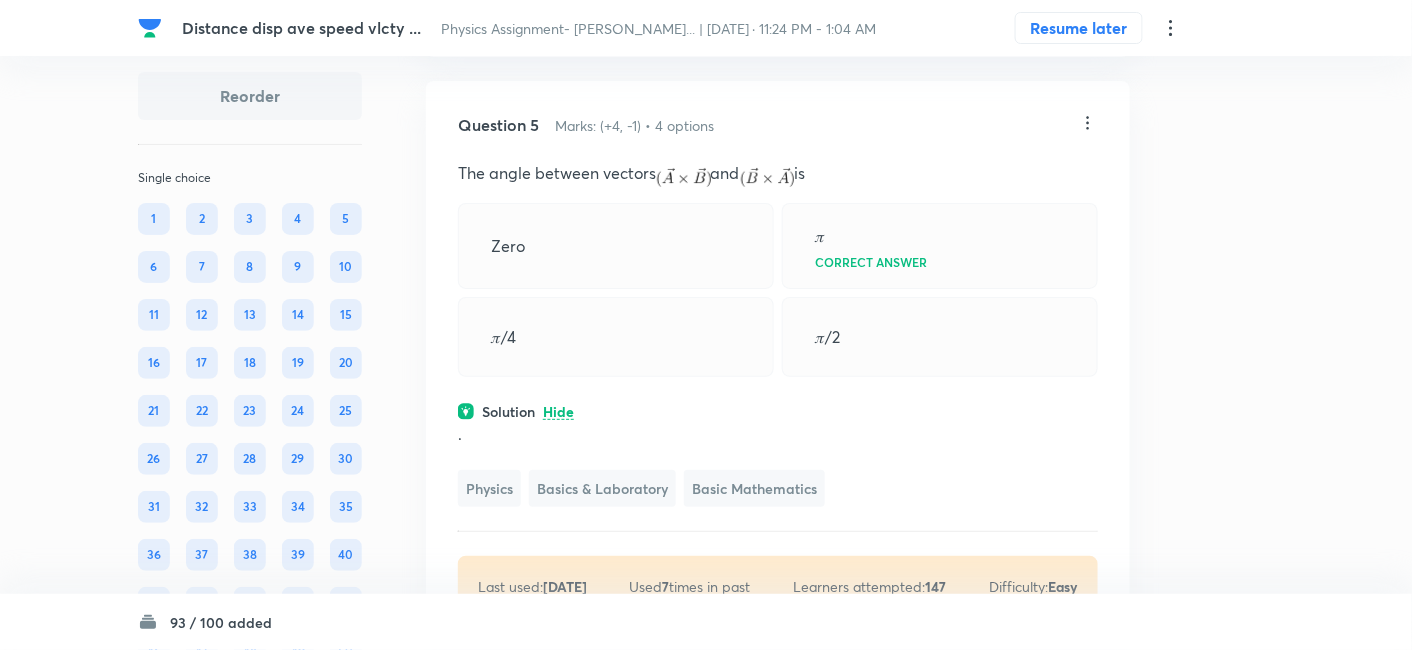click 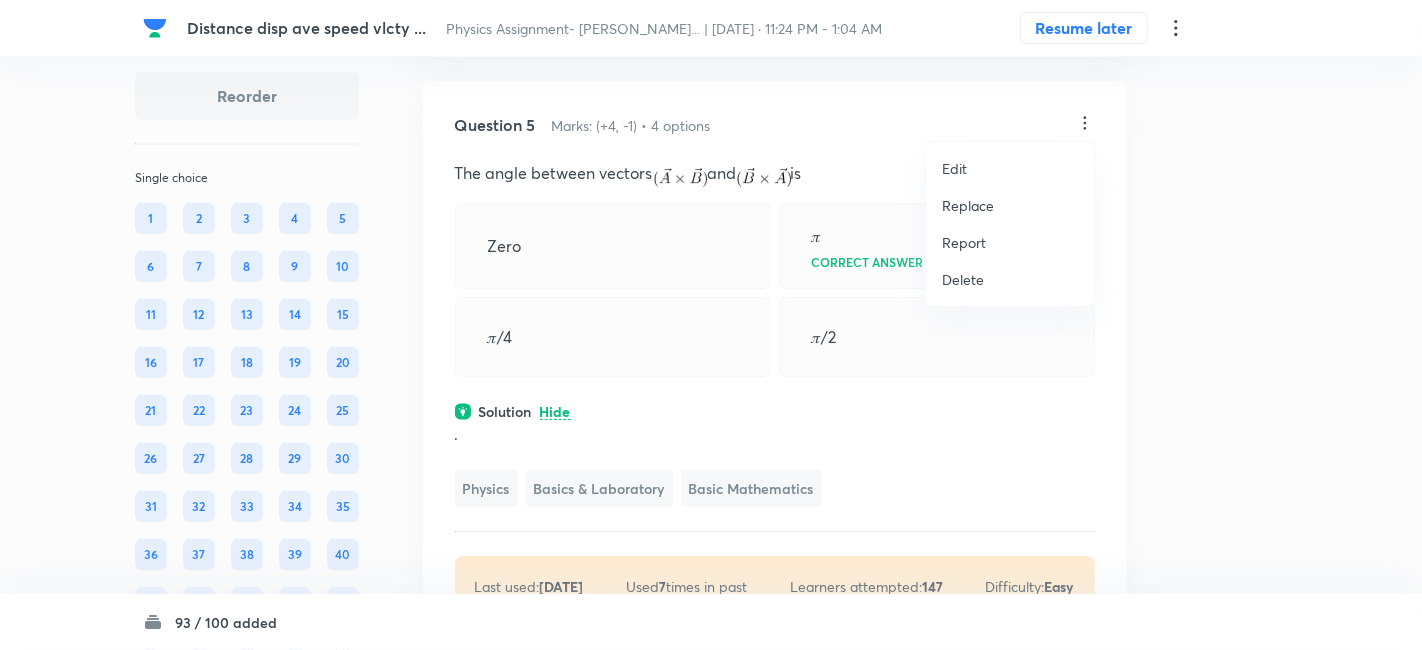 click on "Replace" at bounding box center (968, 205) 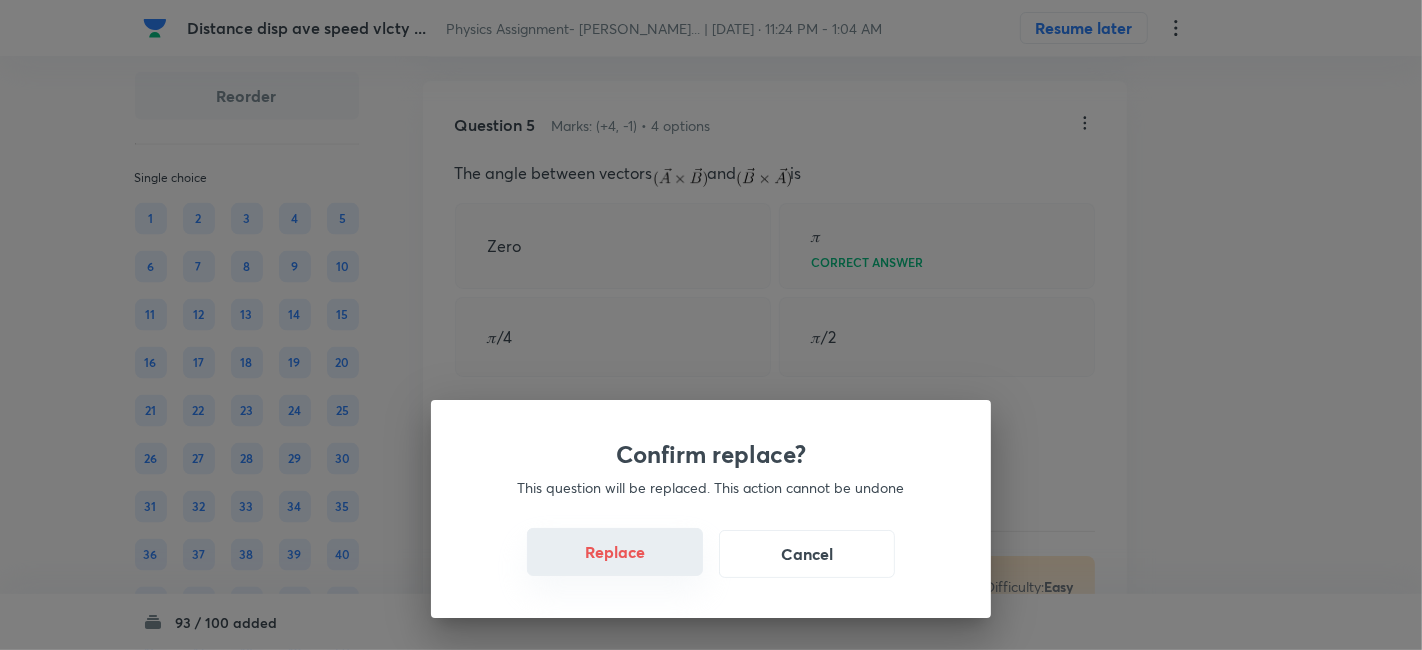 click on "Replace" at bounding box center [615, 552] 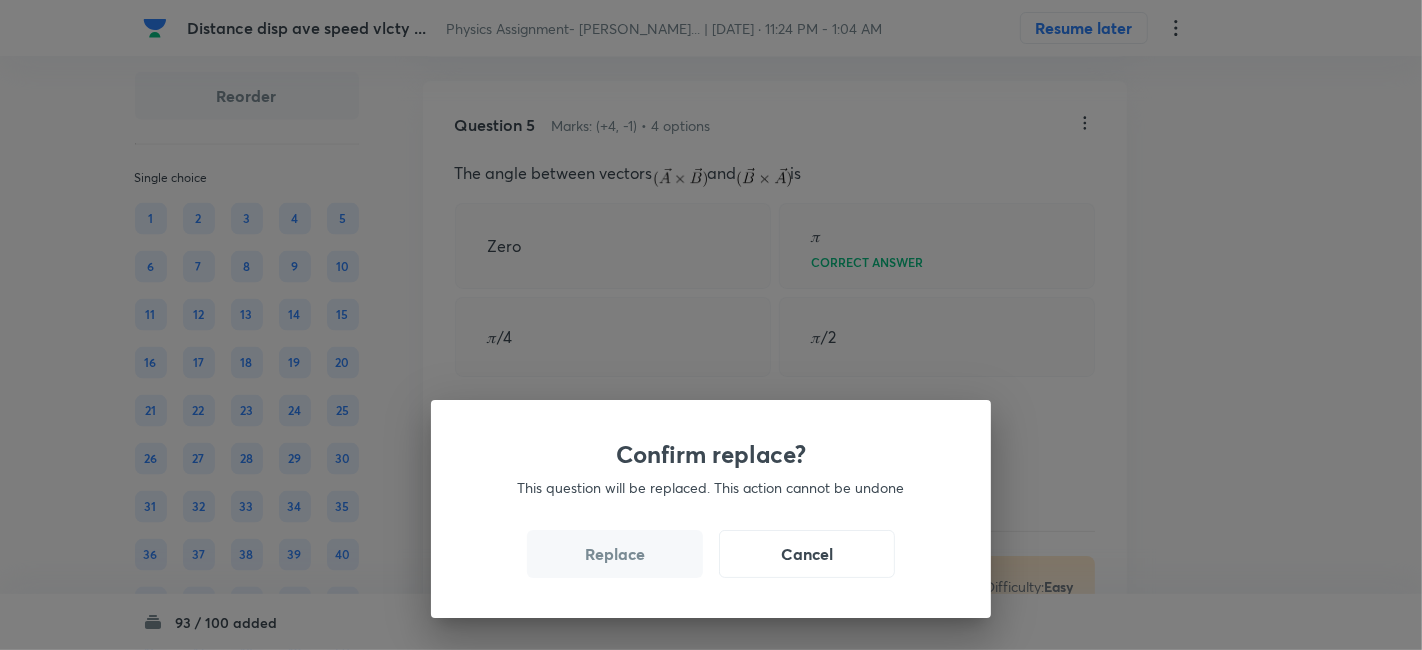 click on "Replace" at bounding box center [615, 554] 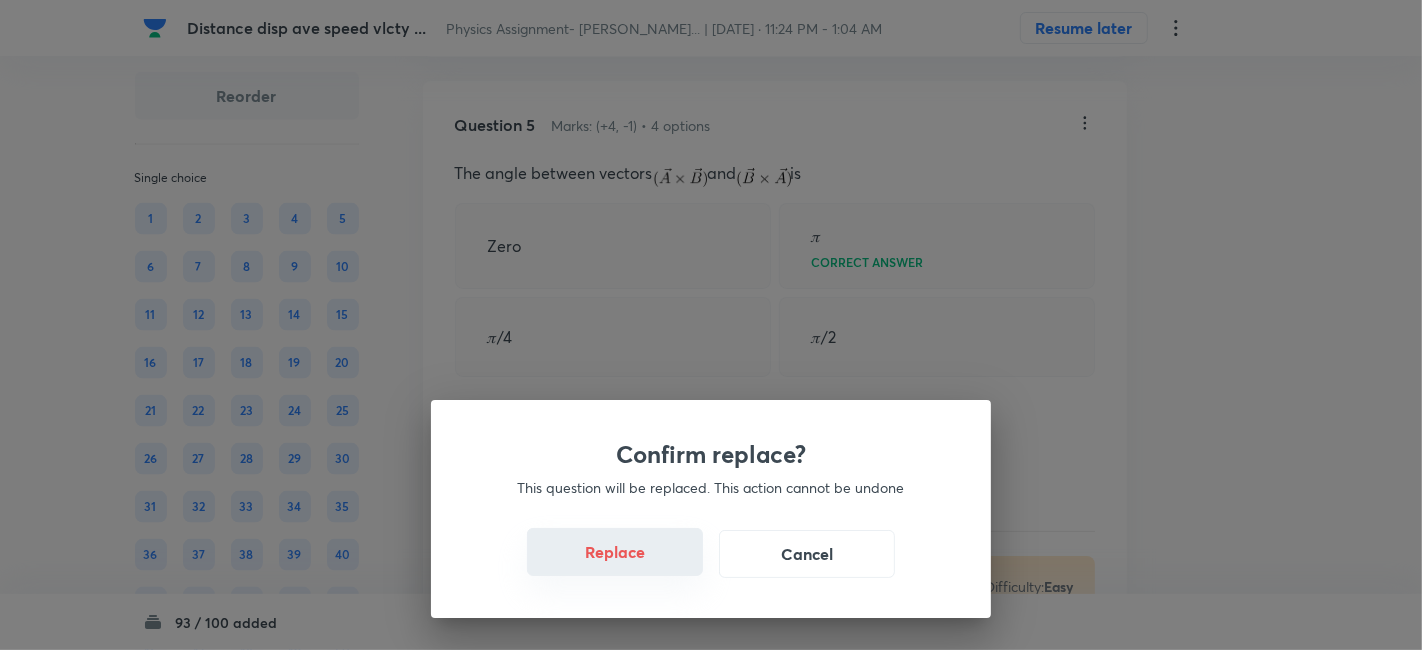 click on "Replace" at bounding box center (615, 552) 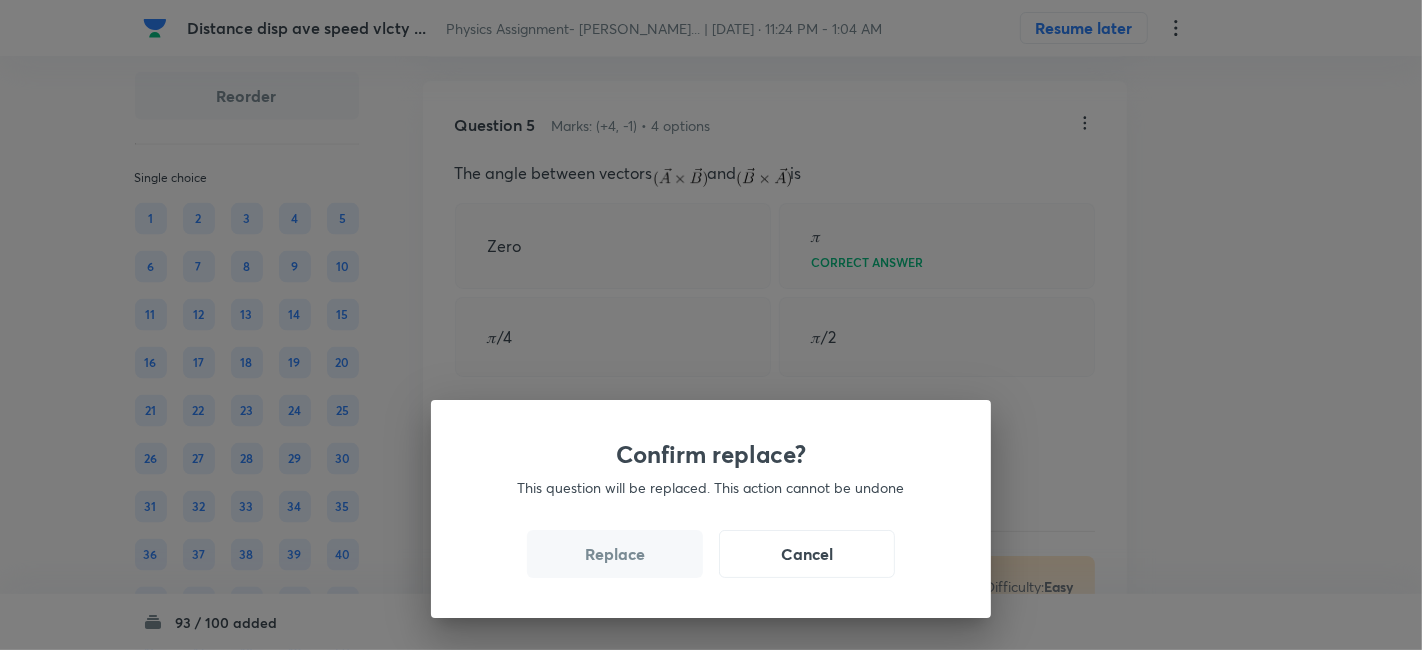 click on "Replace" at bounding box center [615, 554] 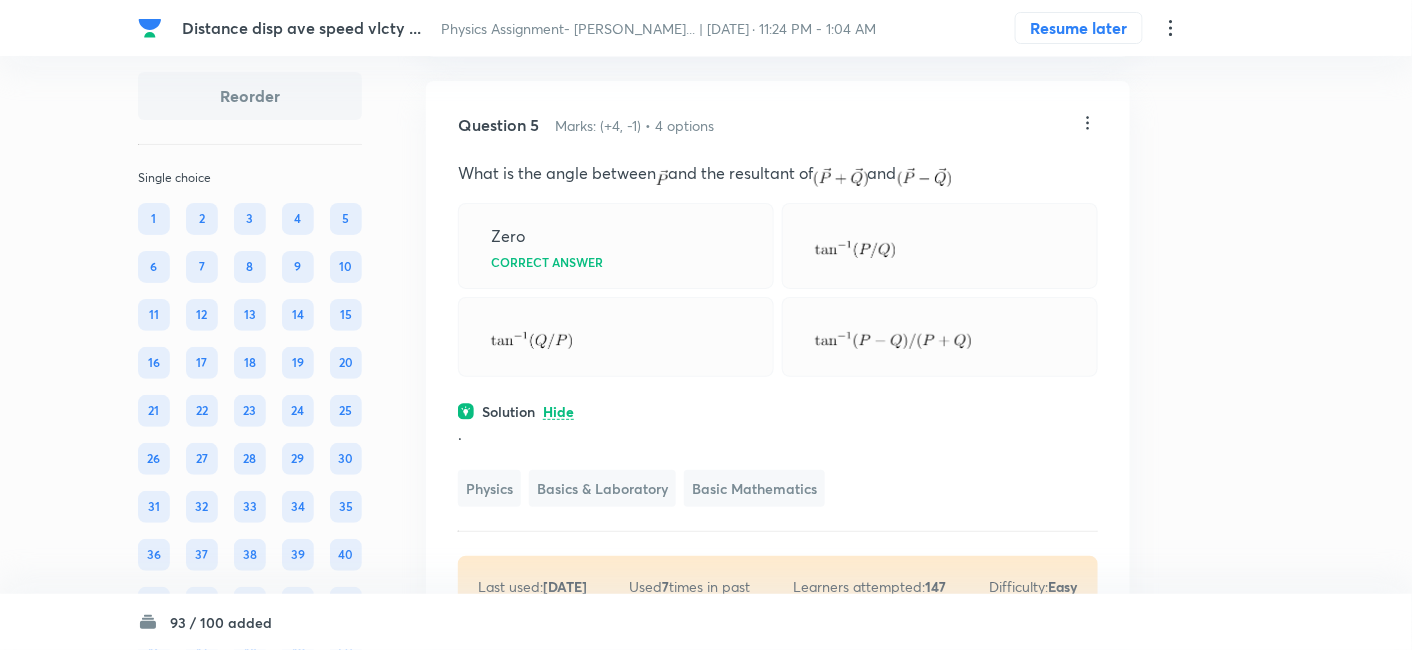 click 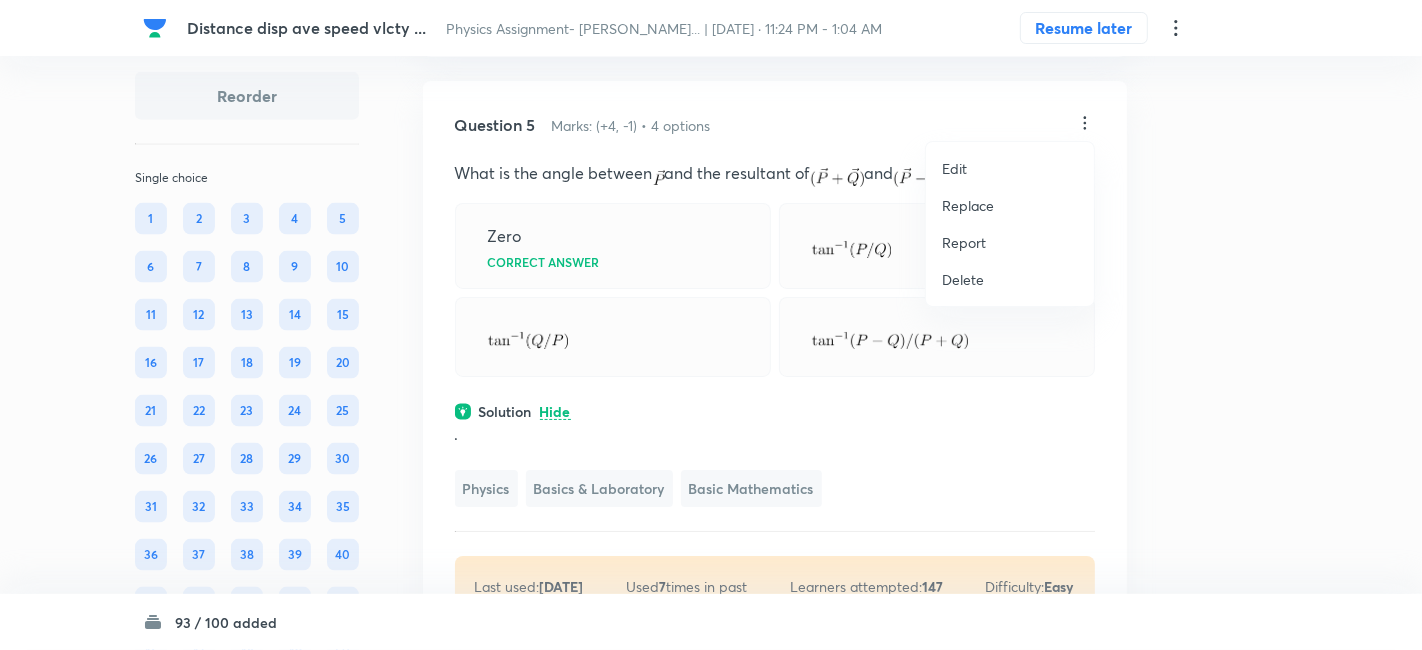 click on "Replace" at bounding box center [968, 205] 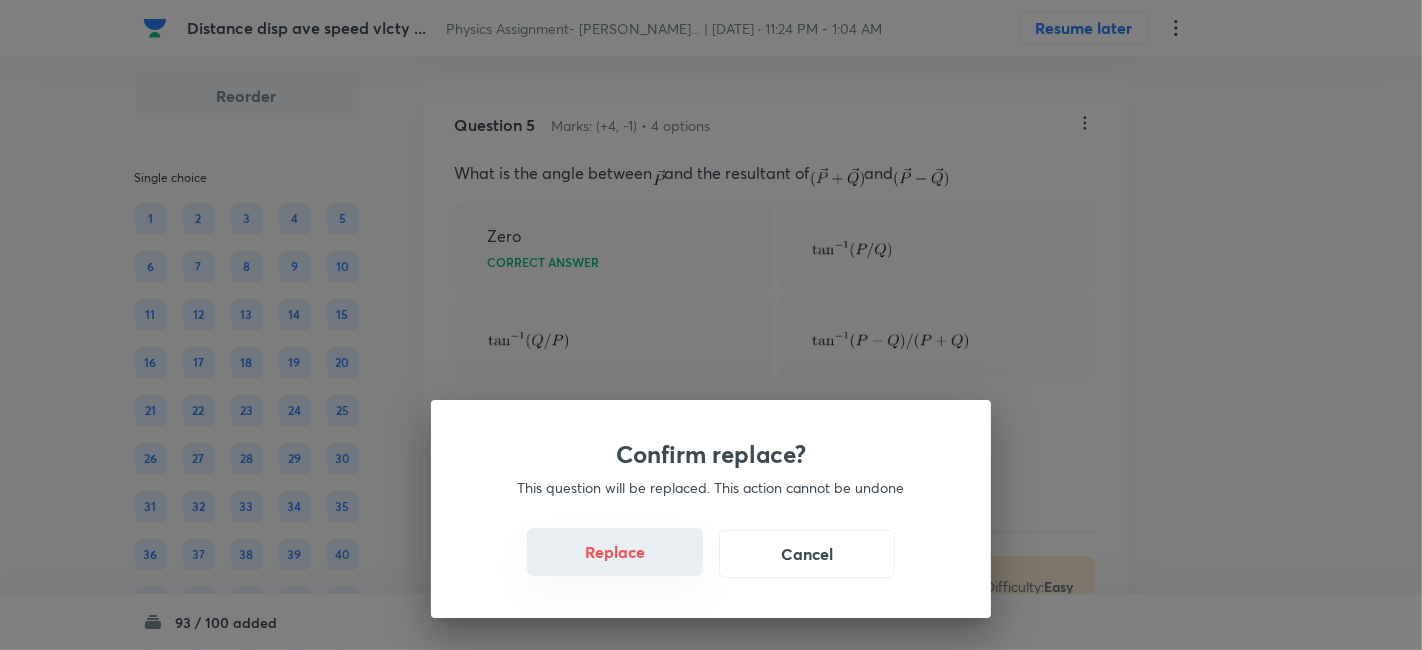 click on "Replace" at bounding box center [615, 552] 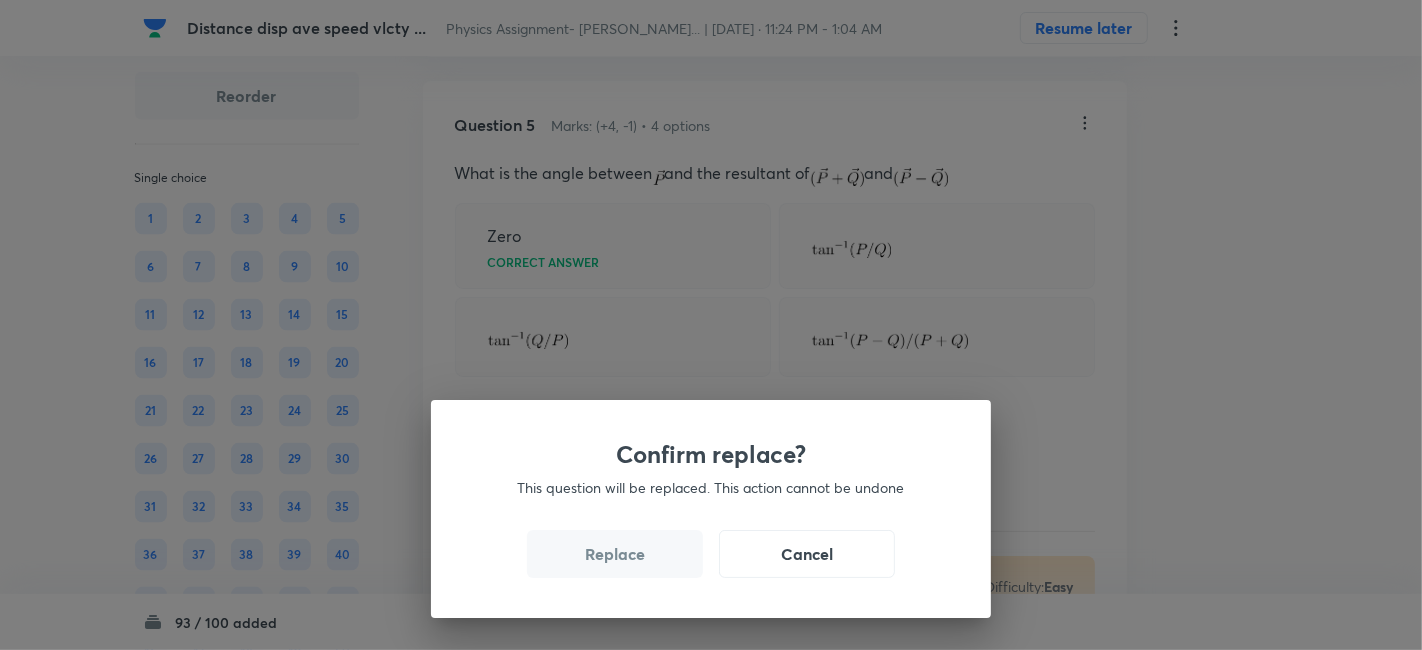 click on "Replace" at bounding box center [615, 554] 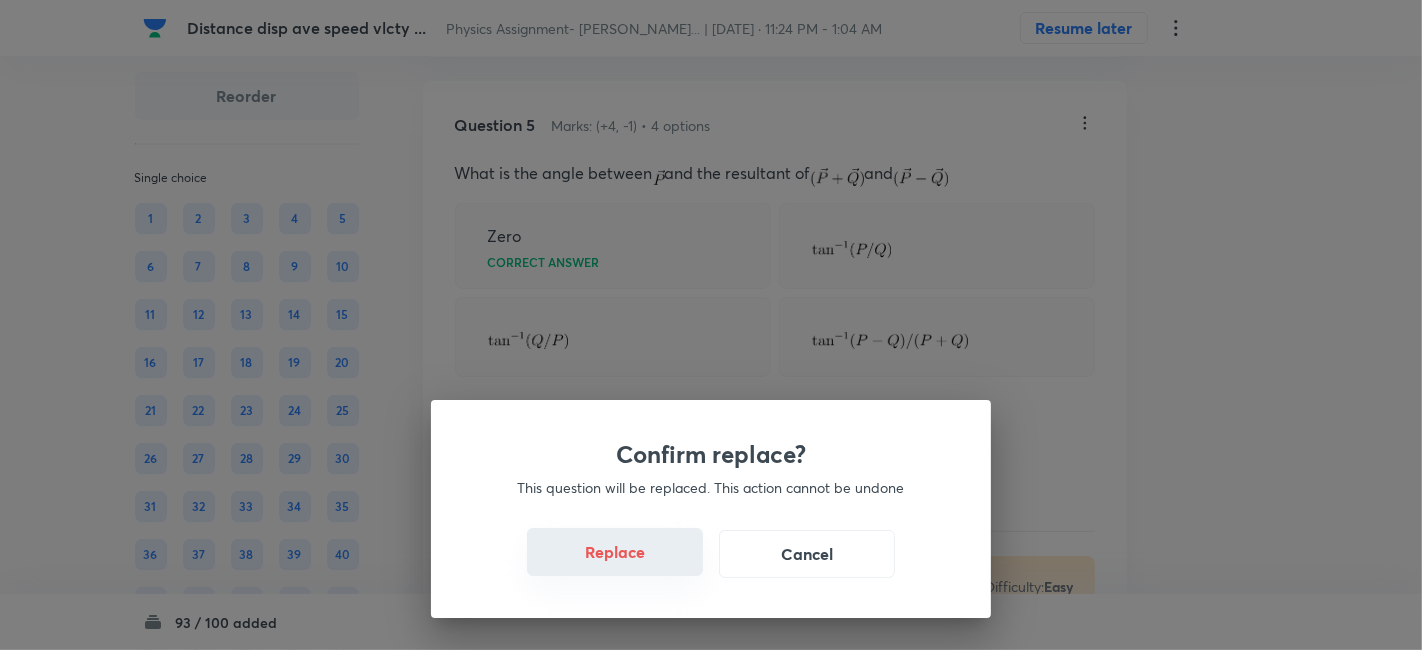 click on "Replace" at bounding box center [615, 552] 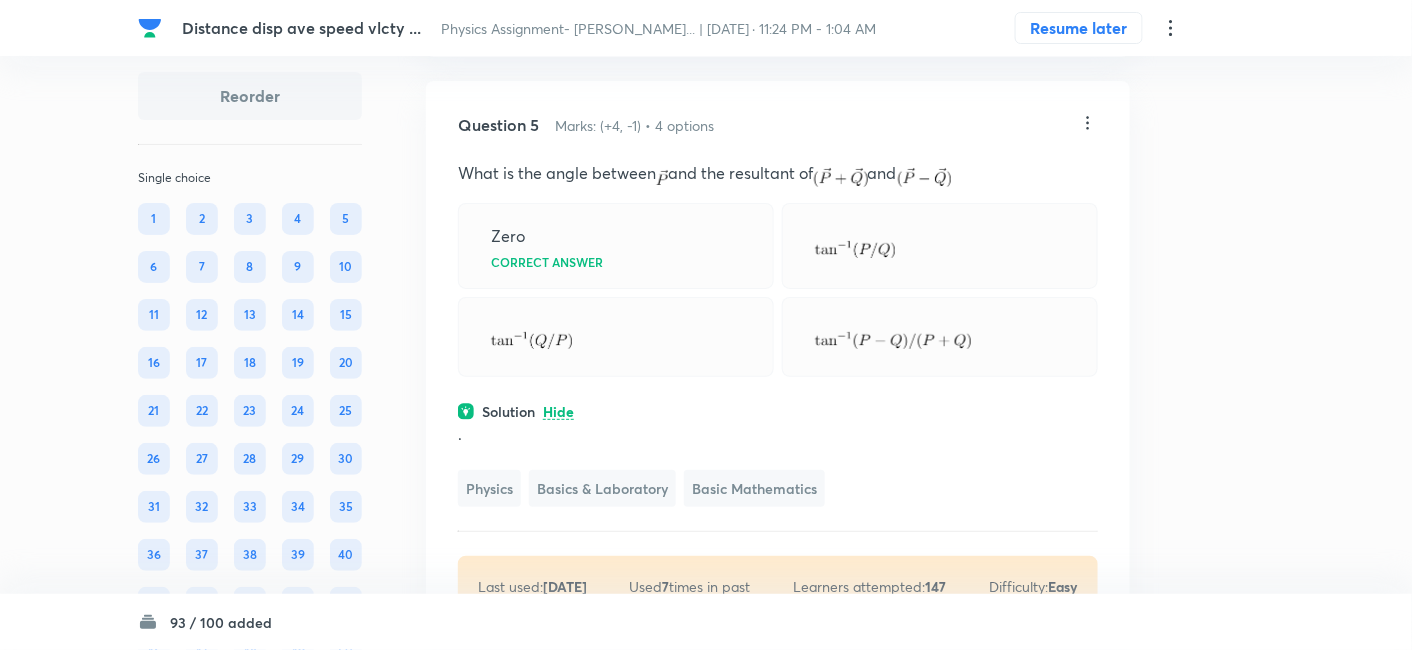 click on "Last used:  2 years ago Used  7  times in past Learners attempted:  147 Difficulty: Easy" at bounding box center [778, 586] 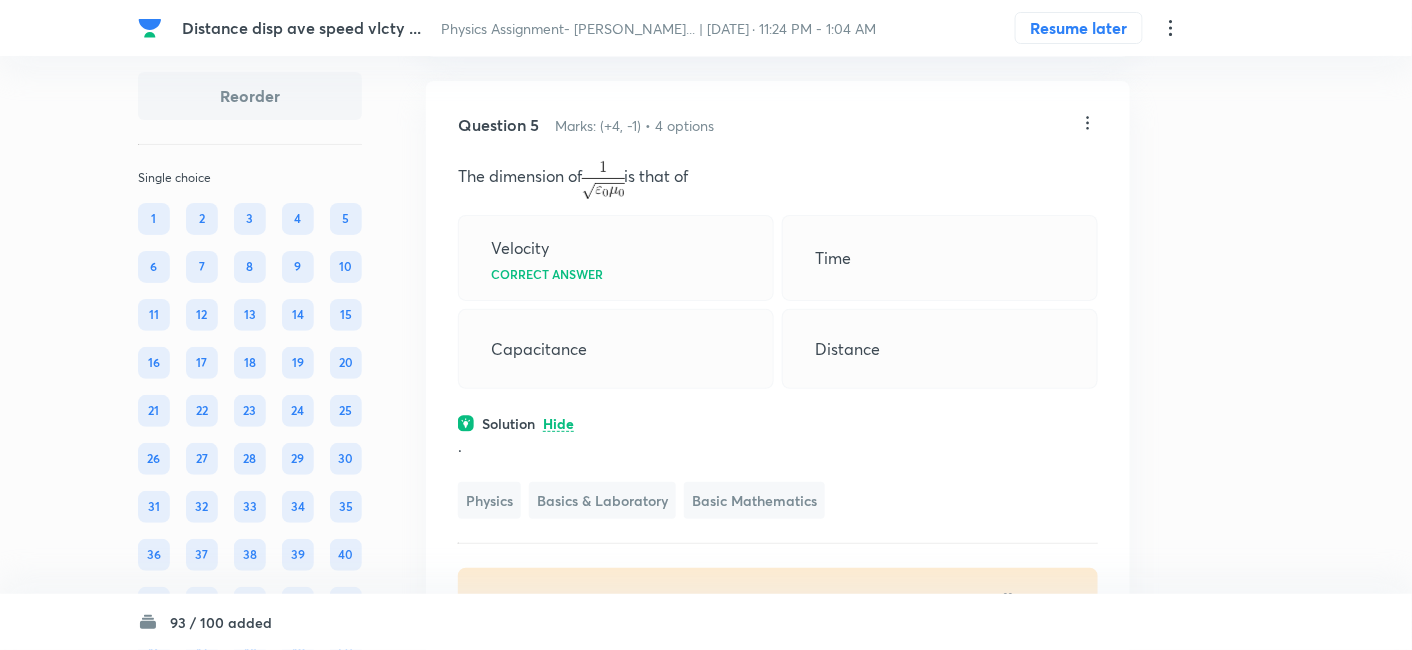 click 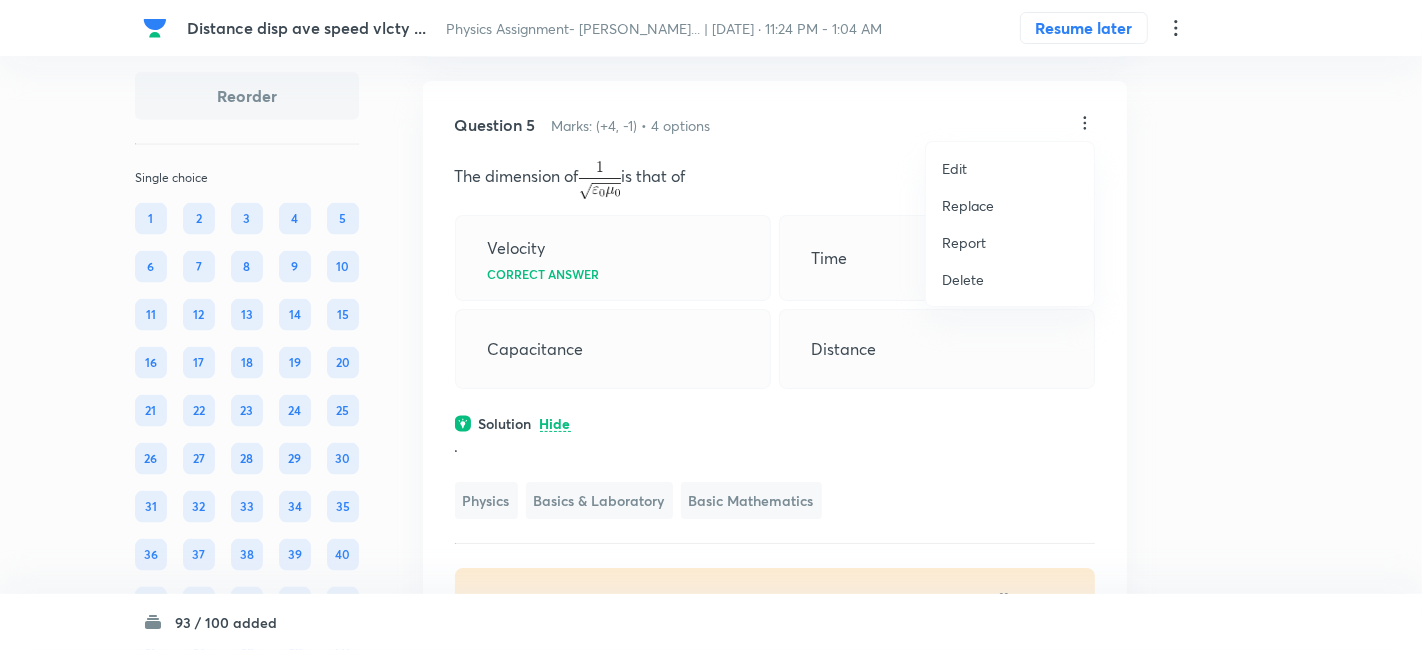 click on "Replace" at bounding box center (968, 205) 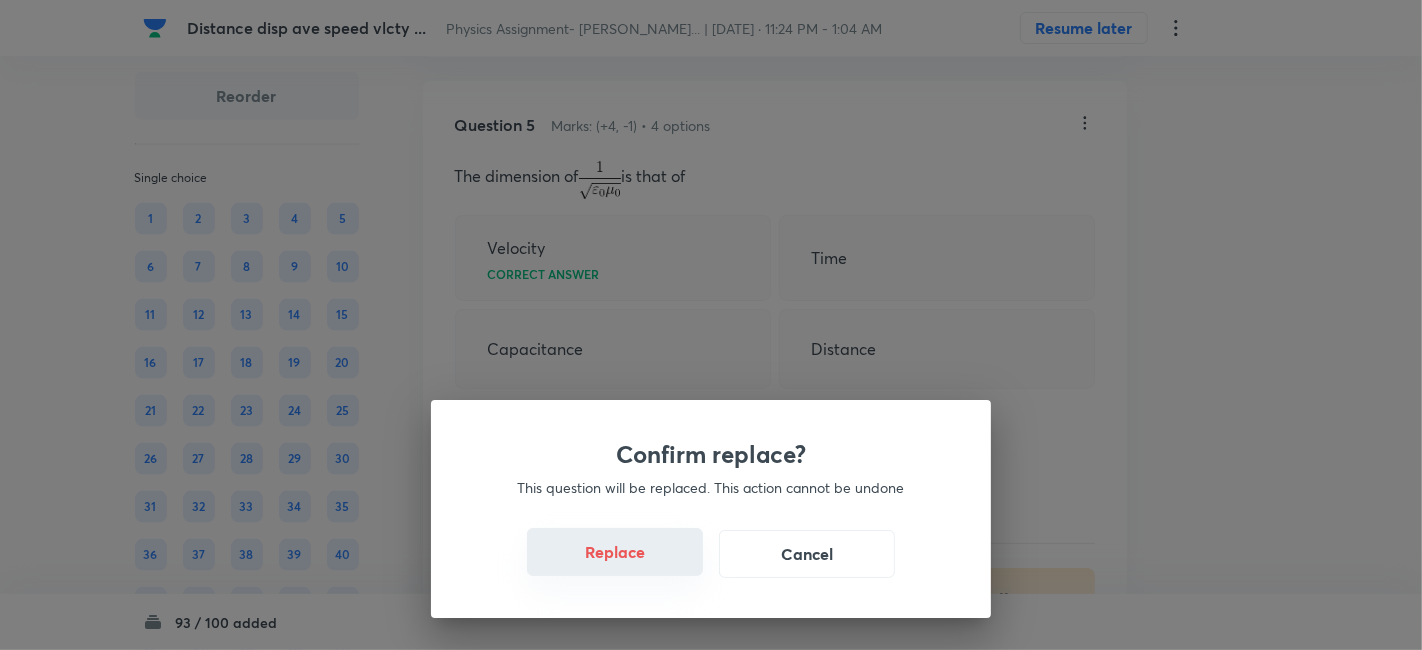 click on "Replace" at bounding box center [615, 552] 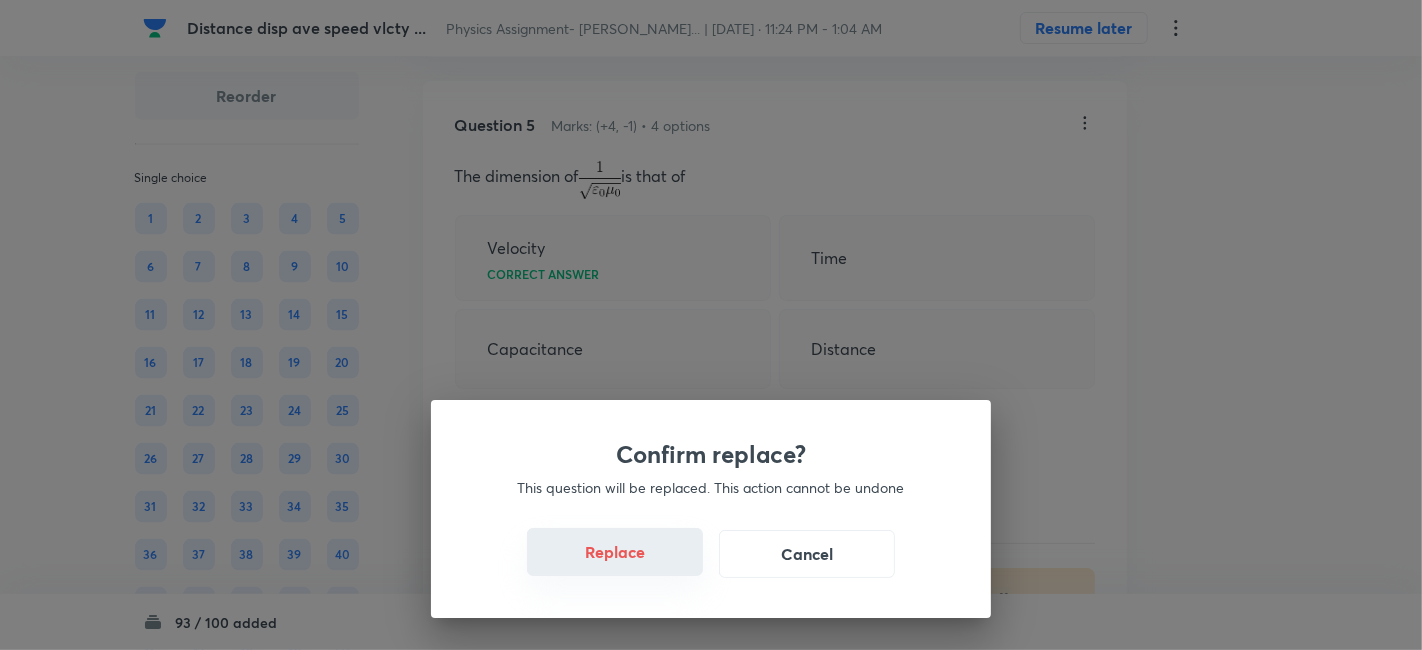 click on "Replace" at bounding box center [615, 552] 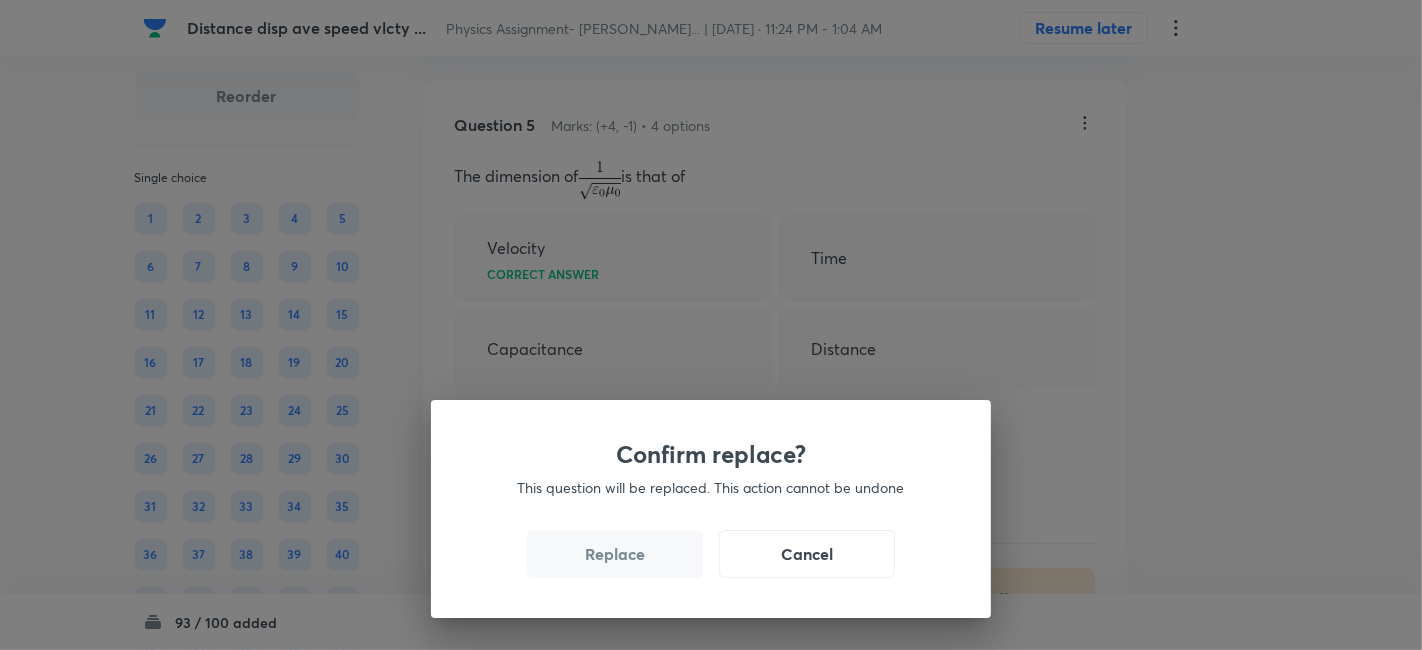 click on "Replace" at bounding box center [615, 554] 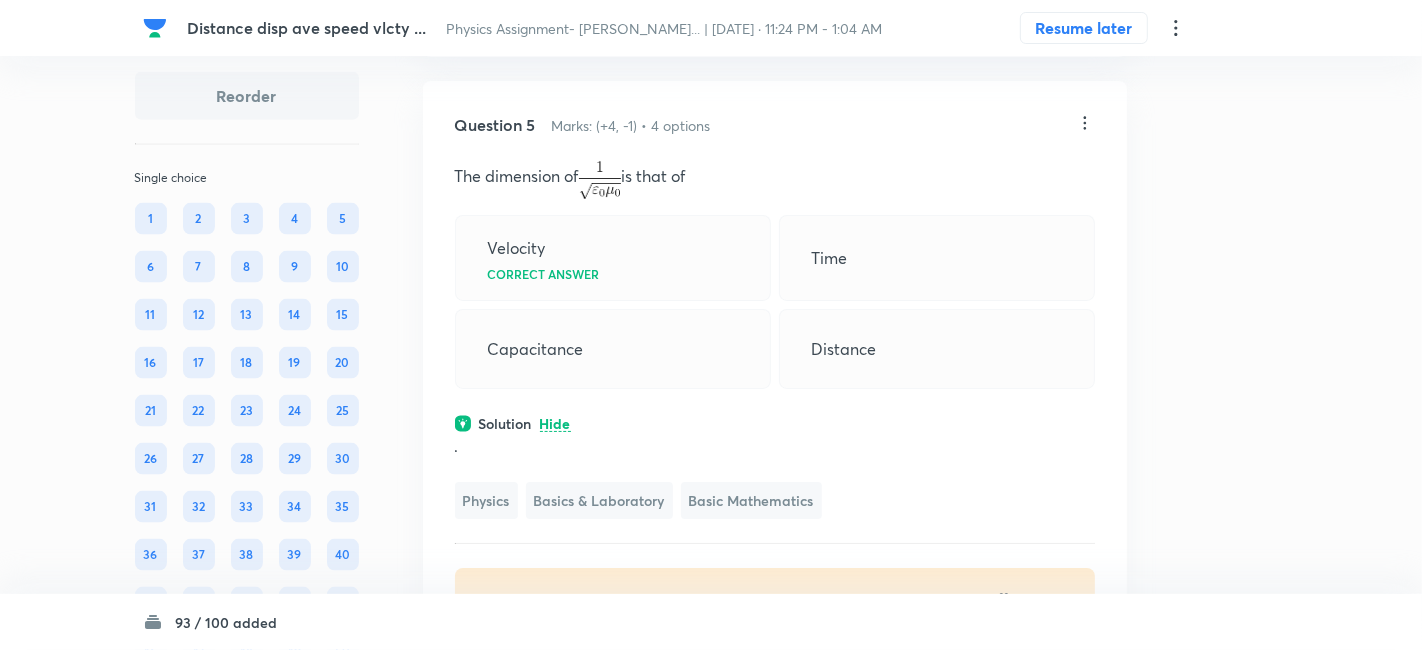 click on "Confirm replace? This question will be replaced. This action cannot be undone Replace Cancel" at bounding box center [711, 1159] 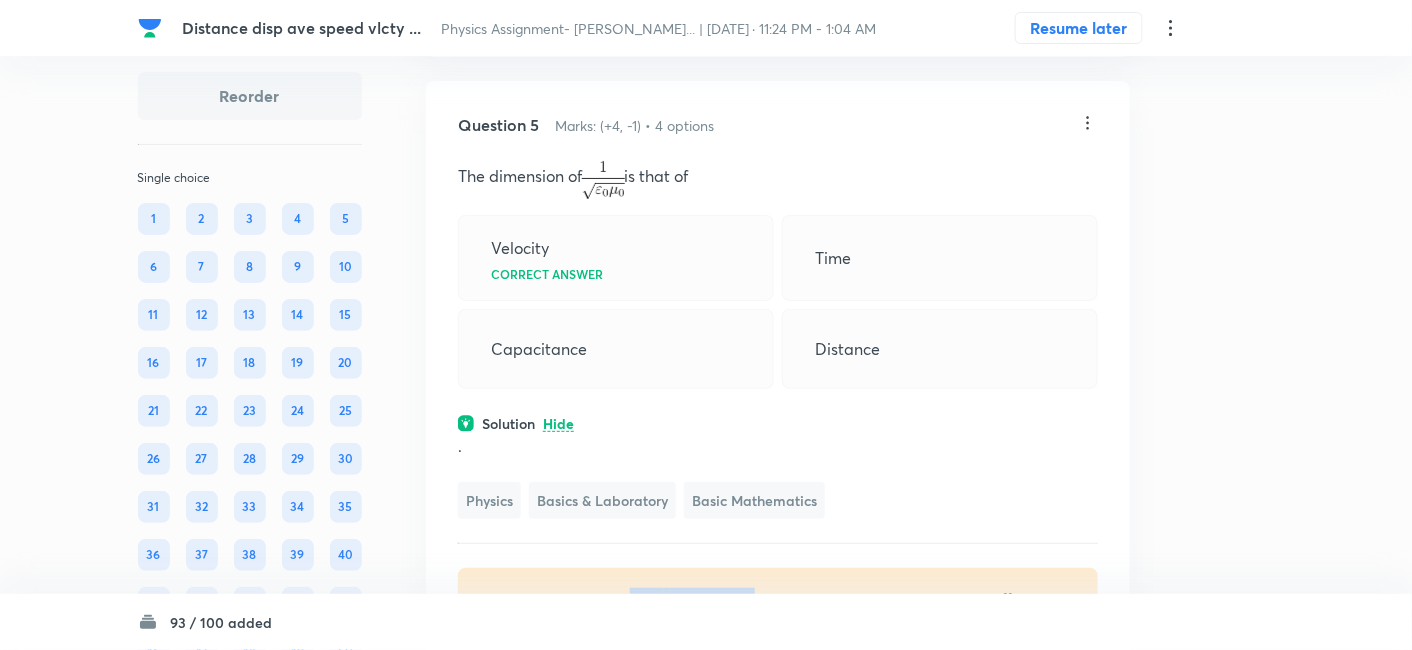 click on "Last used:  2 years ago Used  7  times in past Learners attempted:  147 Difficulty: Easy" at bounding box center [778, 598] 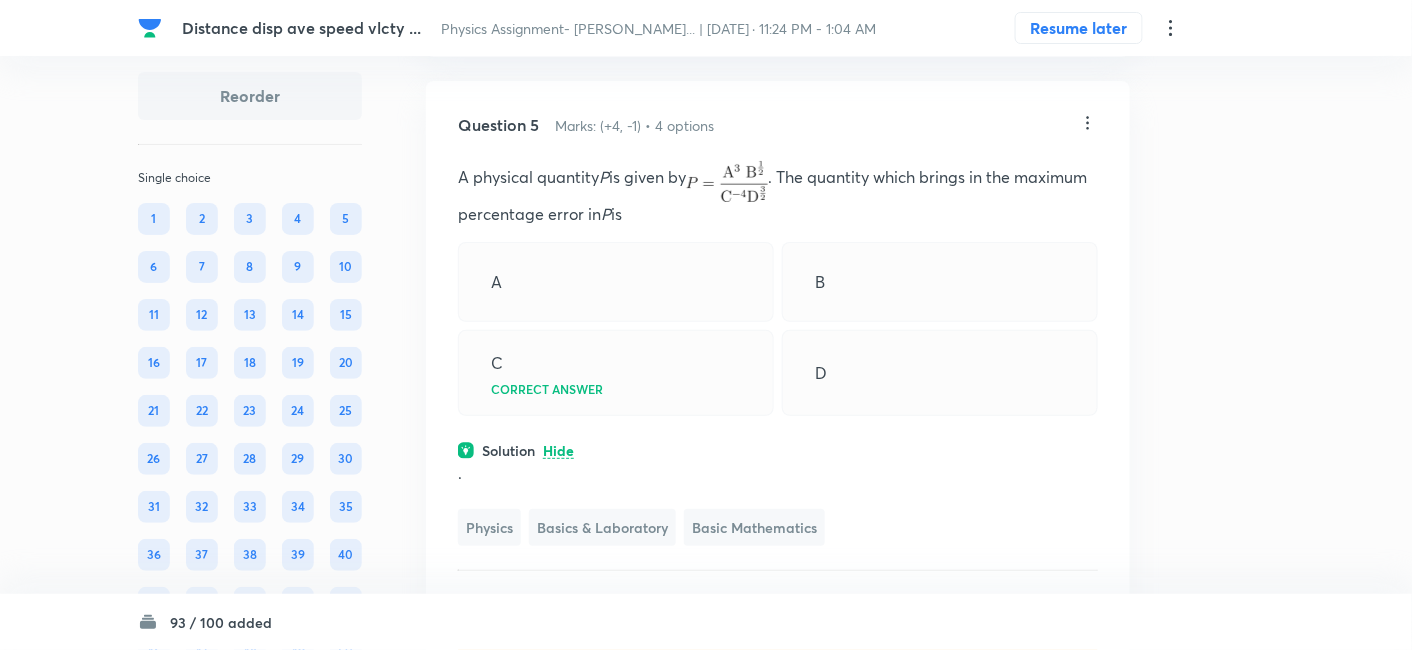 click 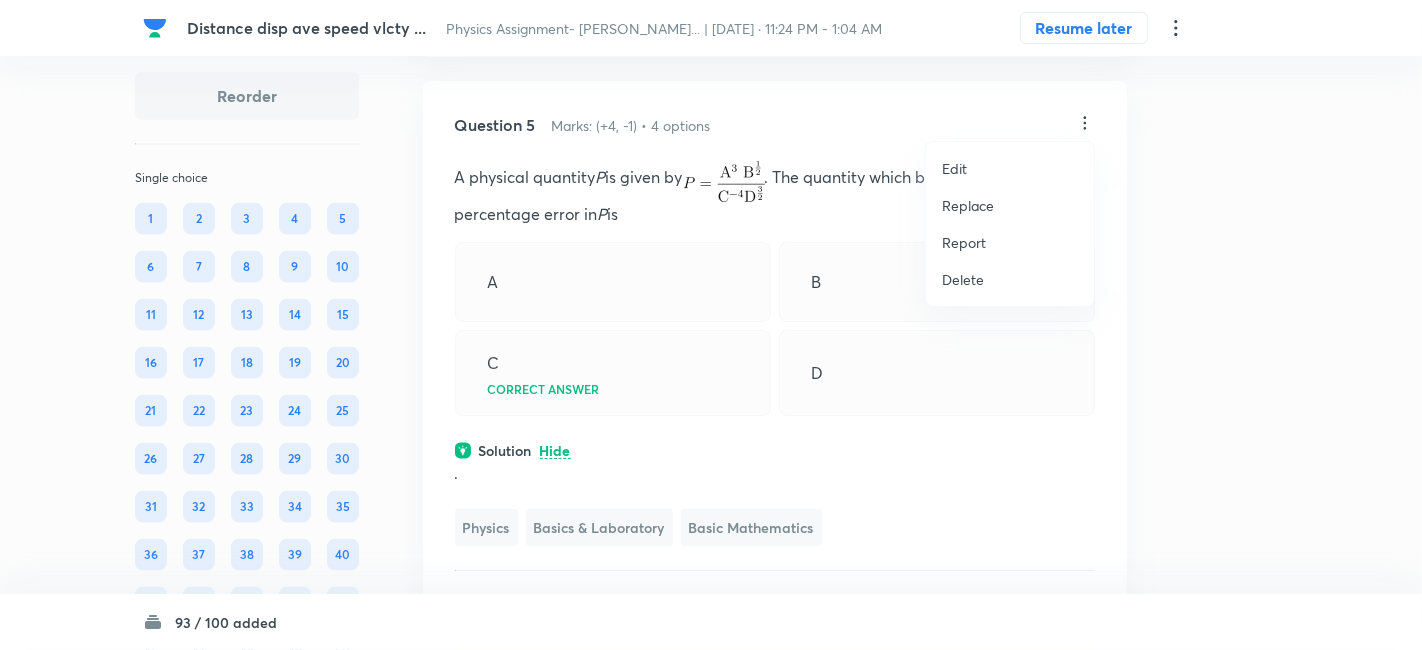 click on "Replace" at bounding box center [968, 205] 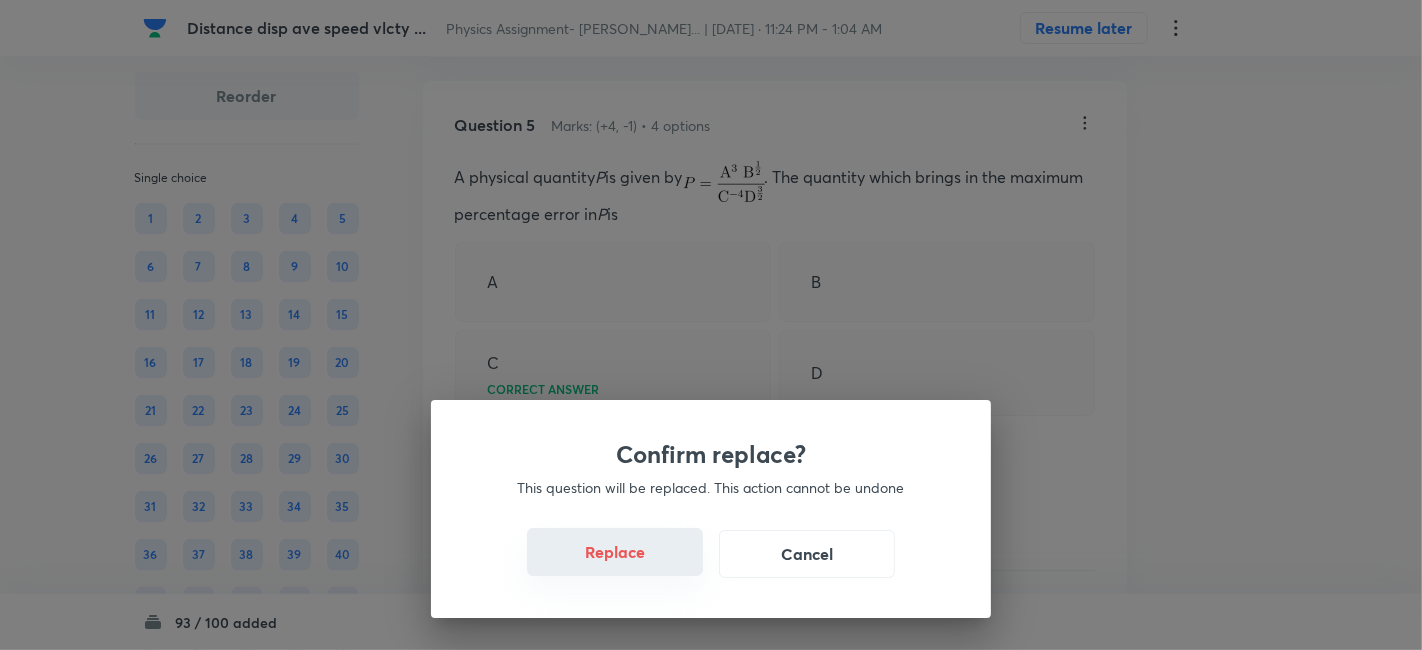 click on "Replace" at bounding box center [615, 552] 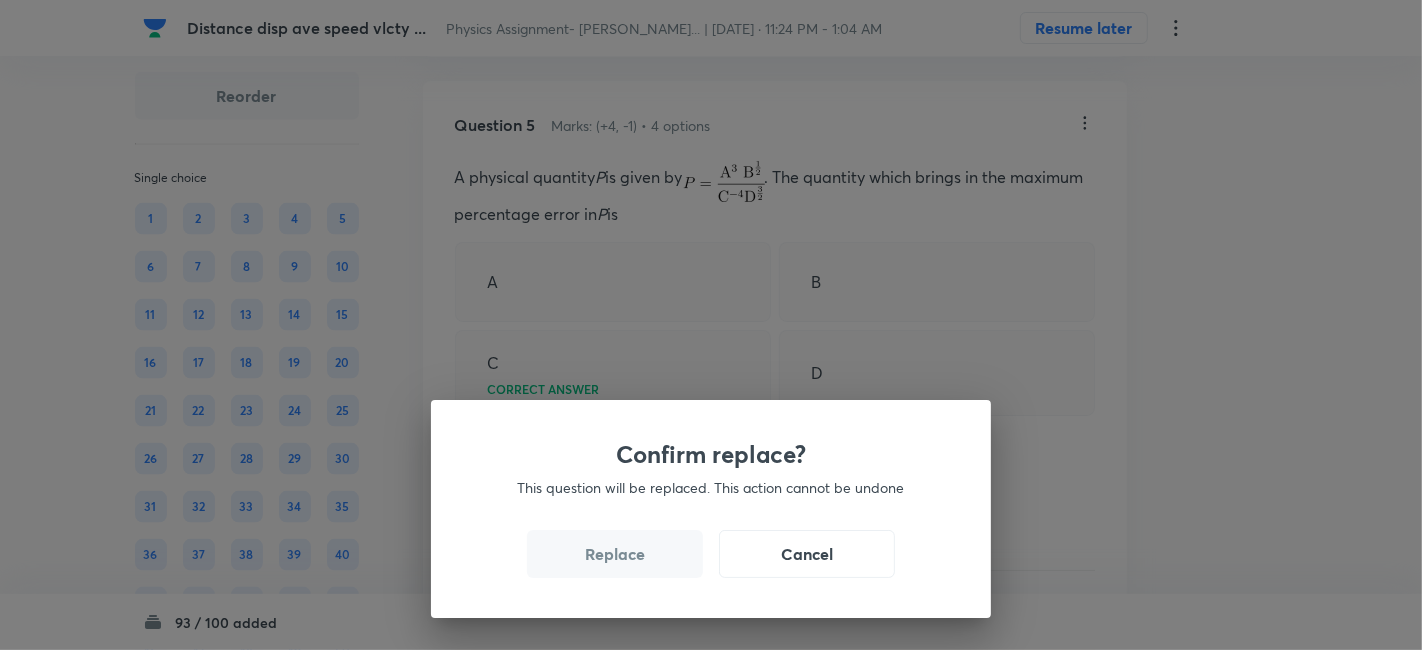 click on "Replace" at bounding box center [615, 554] 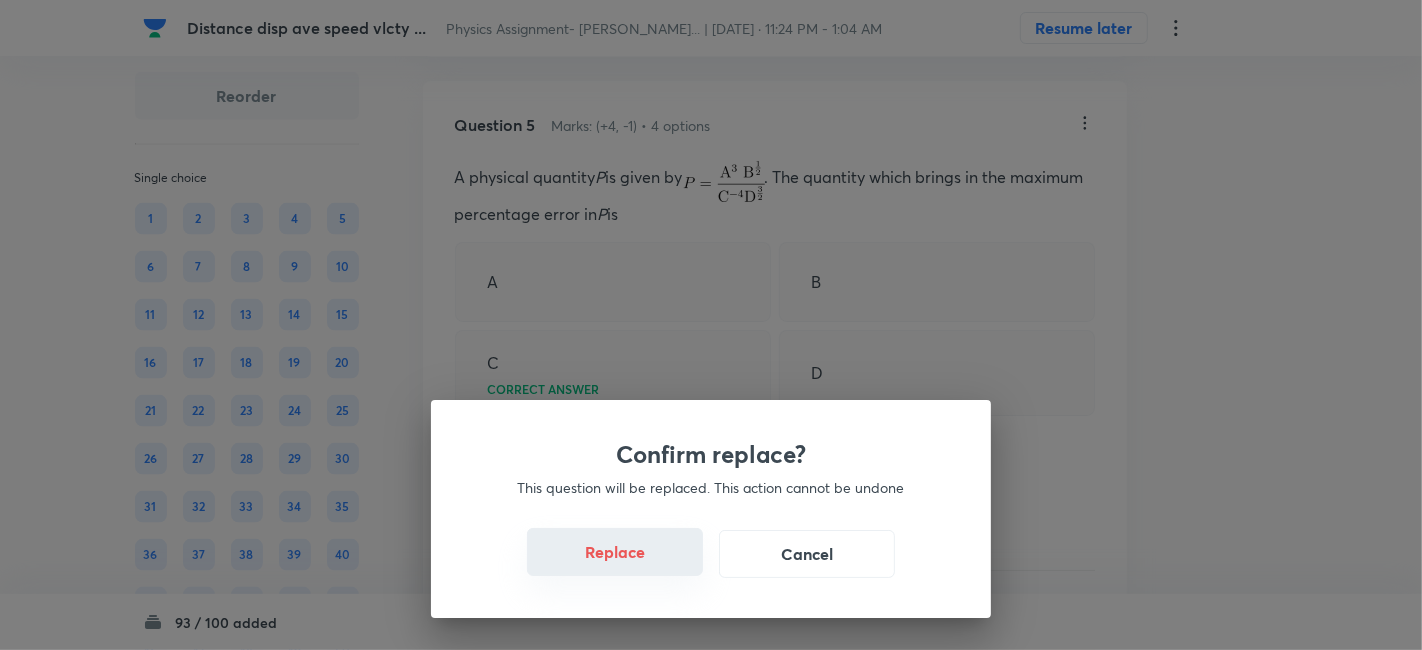 click on "Replace" at bounding box center [615, 552] 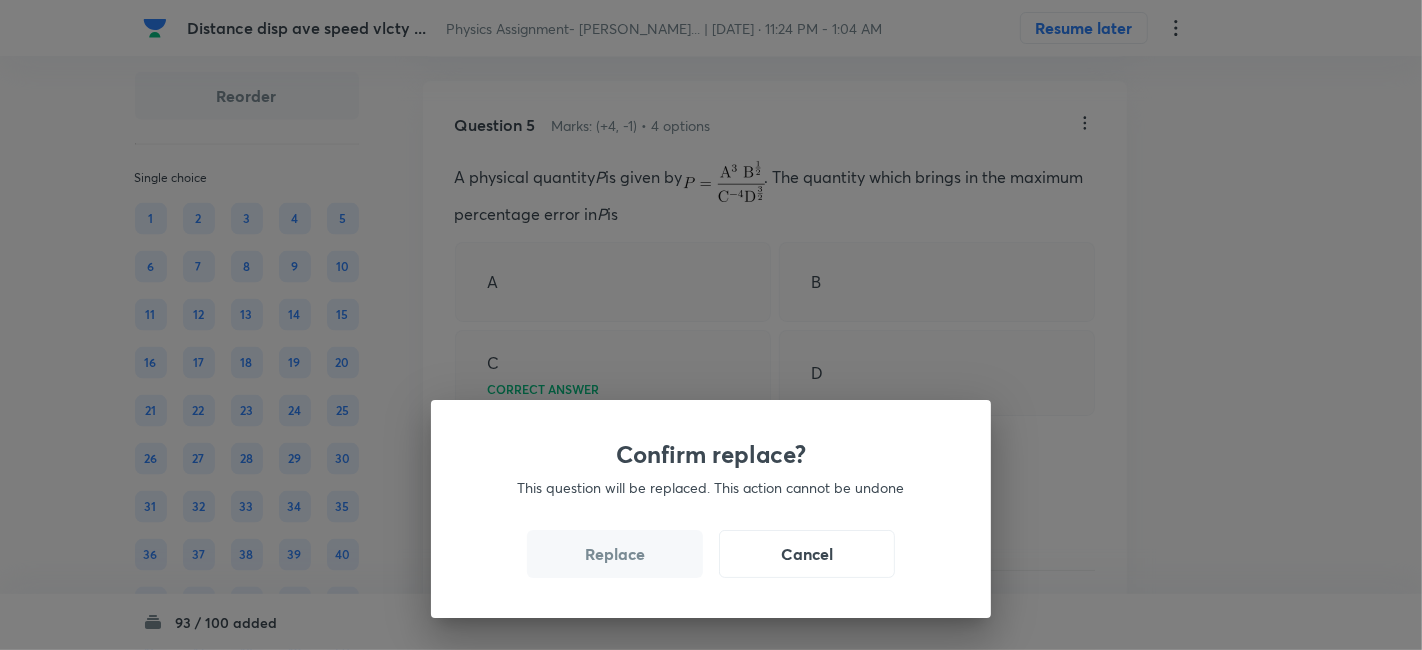 click on "Replace" at bounding box center (615, 554) 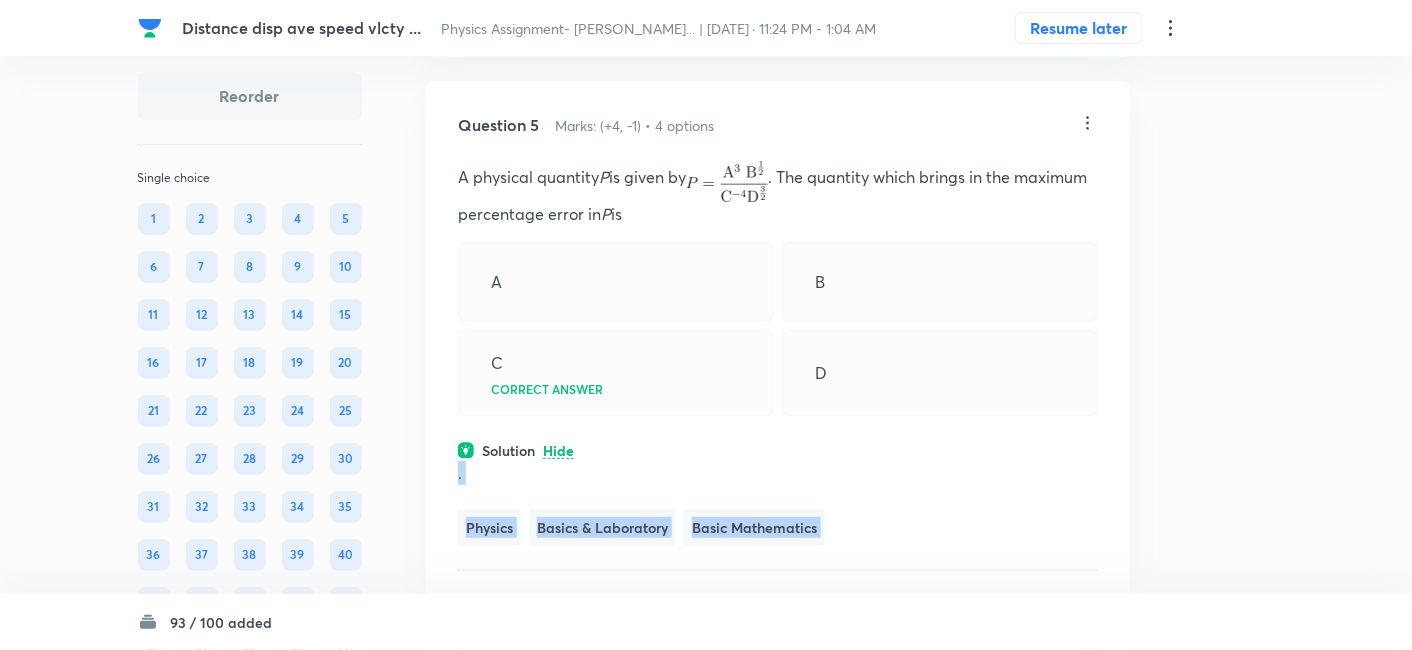 click on "Question 5 Marks: (+4, -1) • 4 options A physical quantity  P  is given by    . The quantity which brings in the maximum percentage error in  P  is A B C Correct answer D Solution Hide . Physics Basics & Laboratory Basic Mathematics Last used:  2 years ago Used  7  times in past Learners attempted:  147 Difficulty: Easy" at bounding box center (778, 384) 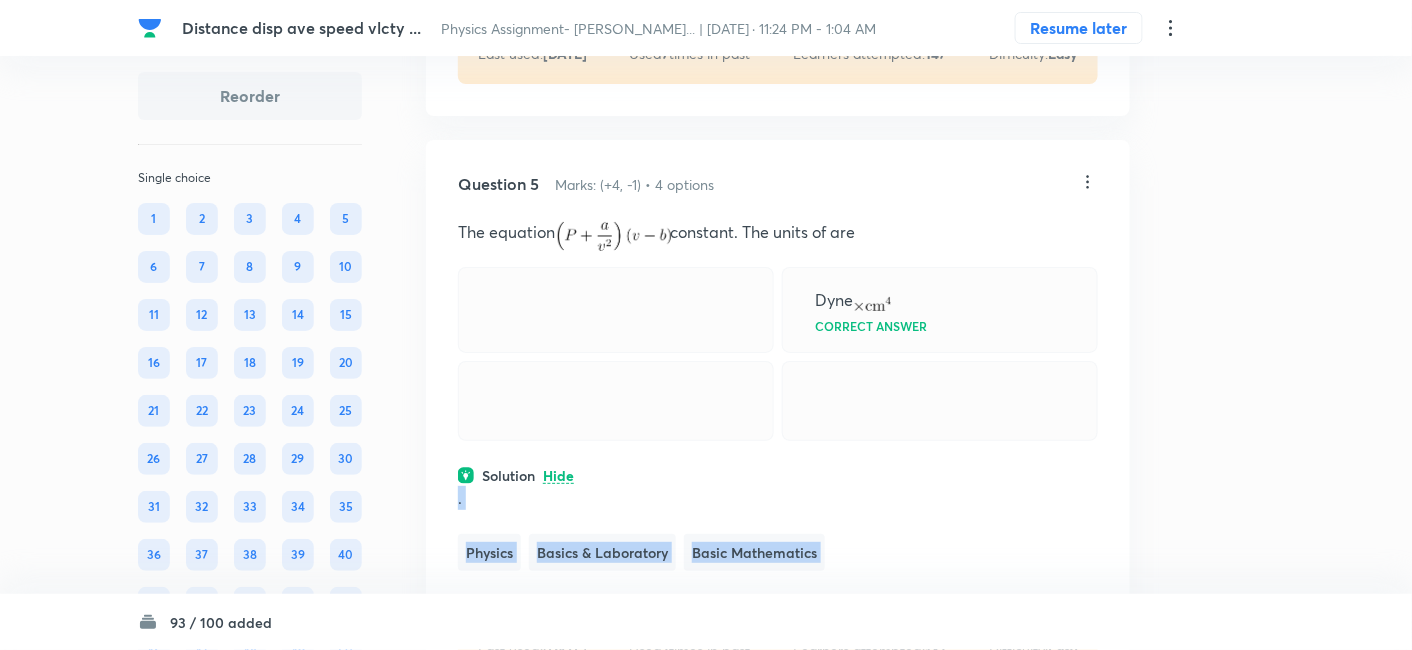 scroll, scrollTop: 2314, scrollLeft: 0, axis: vertical 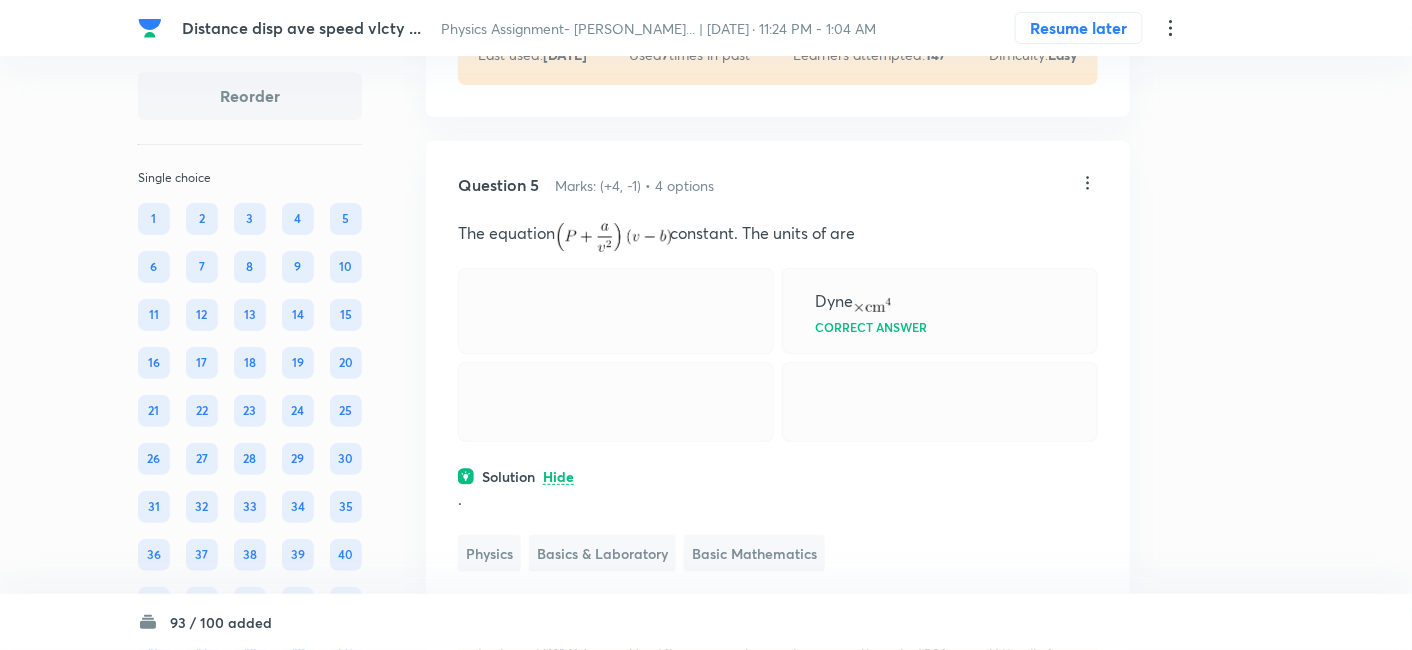 click 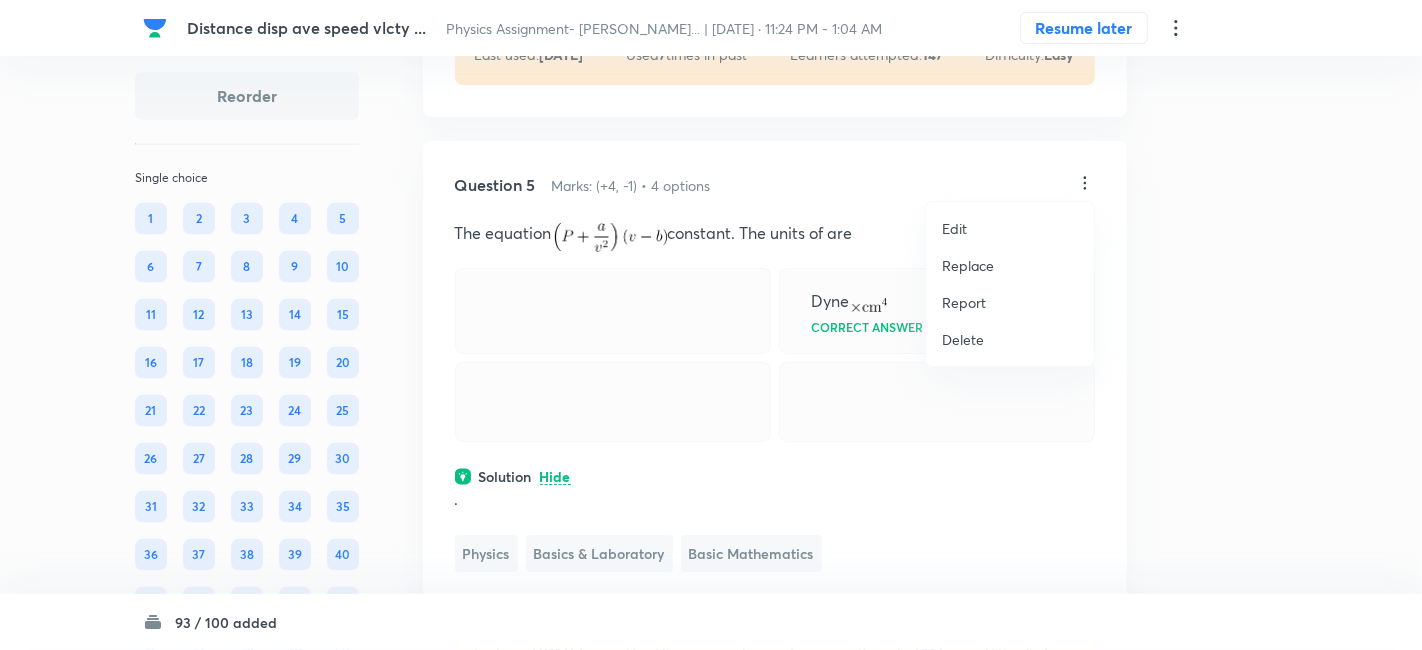 click on "Replace" at bounding box center [968, 265] 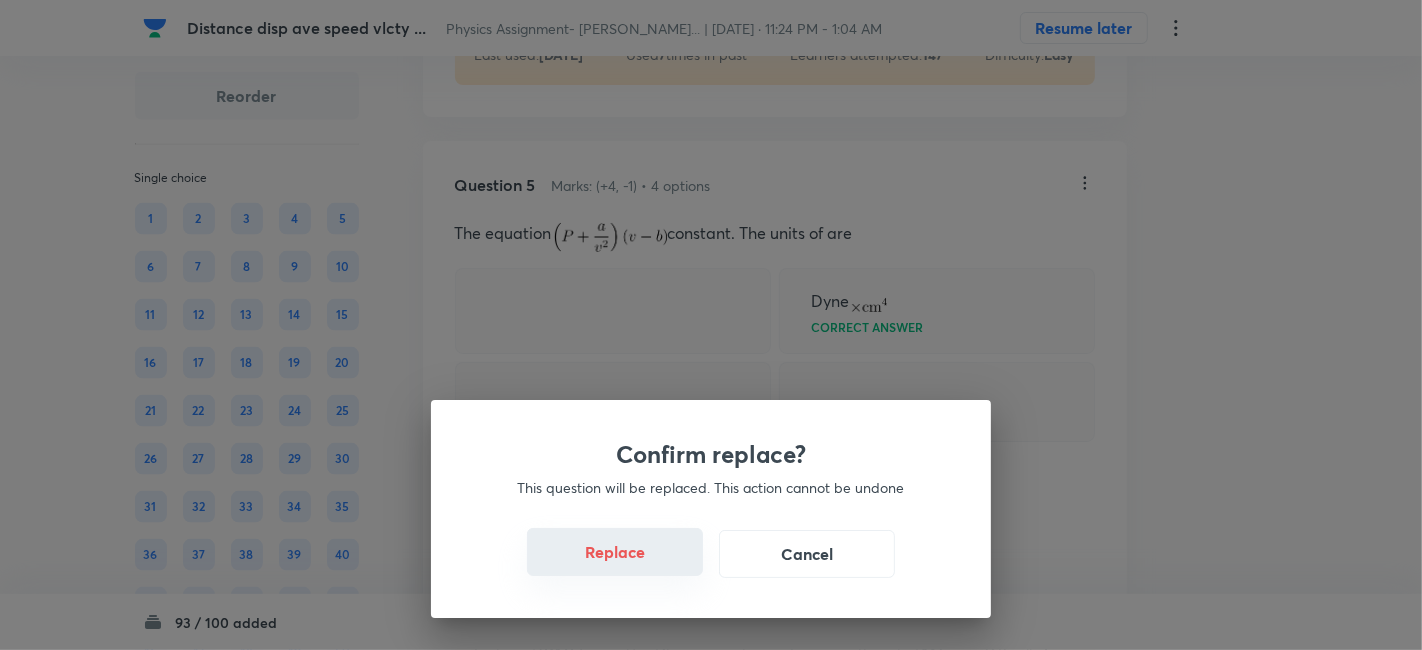 click on "Replace" at bounding box center (615, 552) 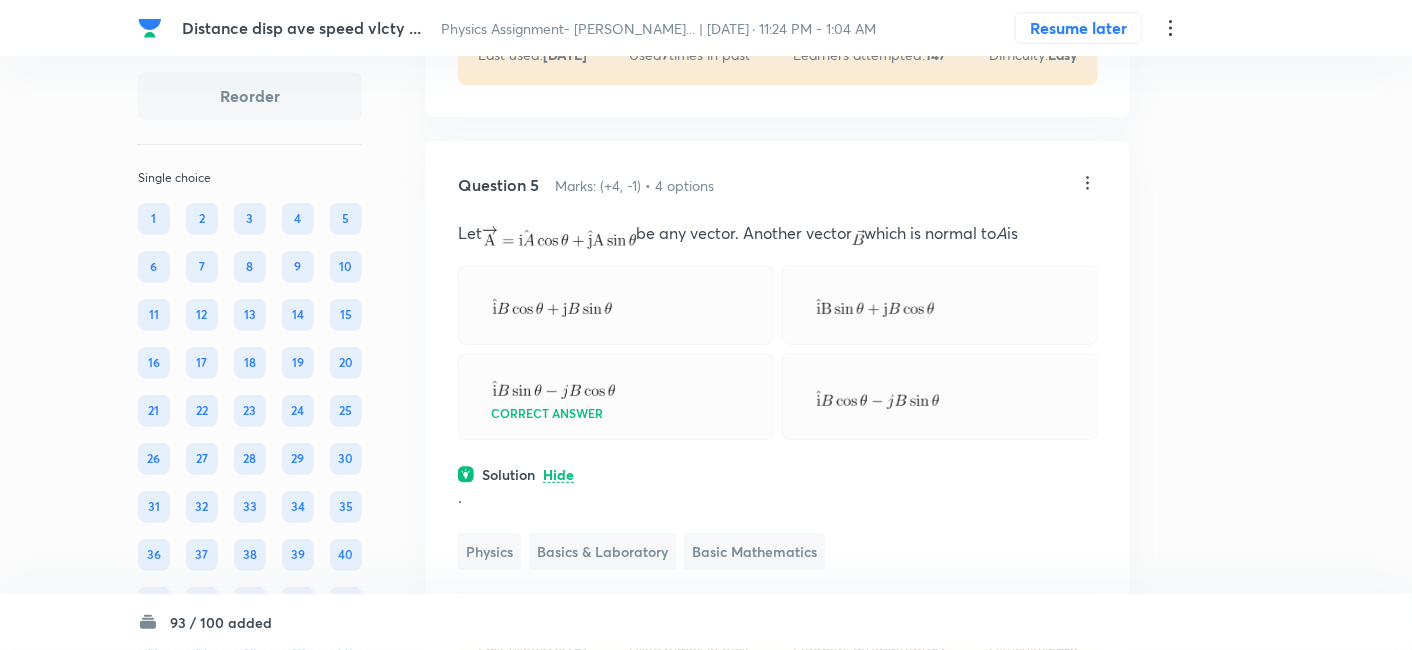 click 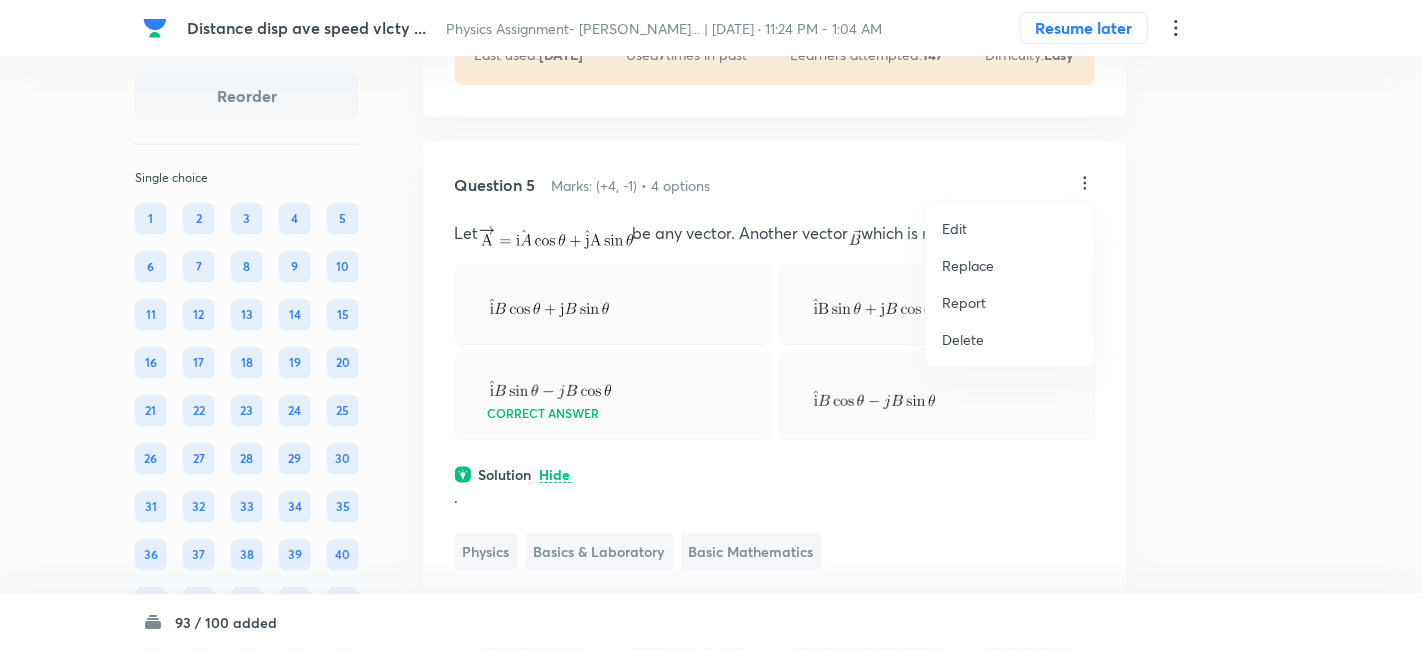 click on "Replace" at bounding box center (968, 265) 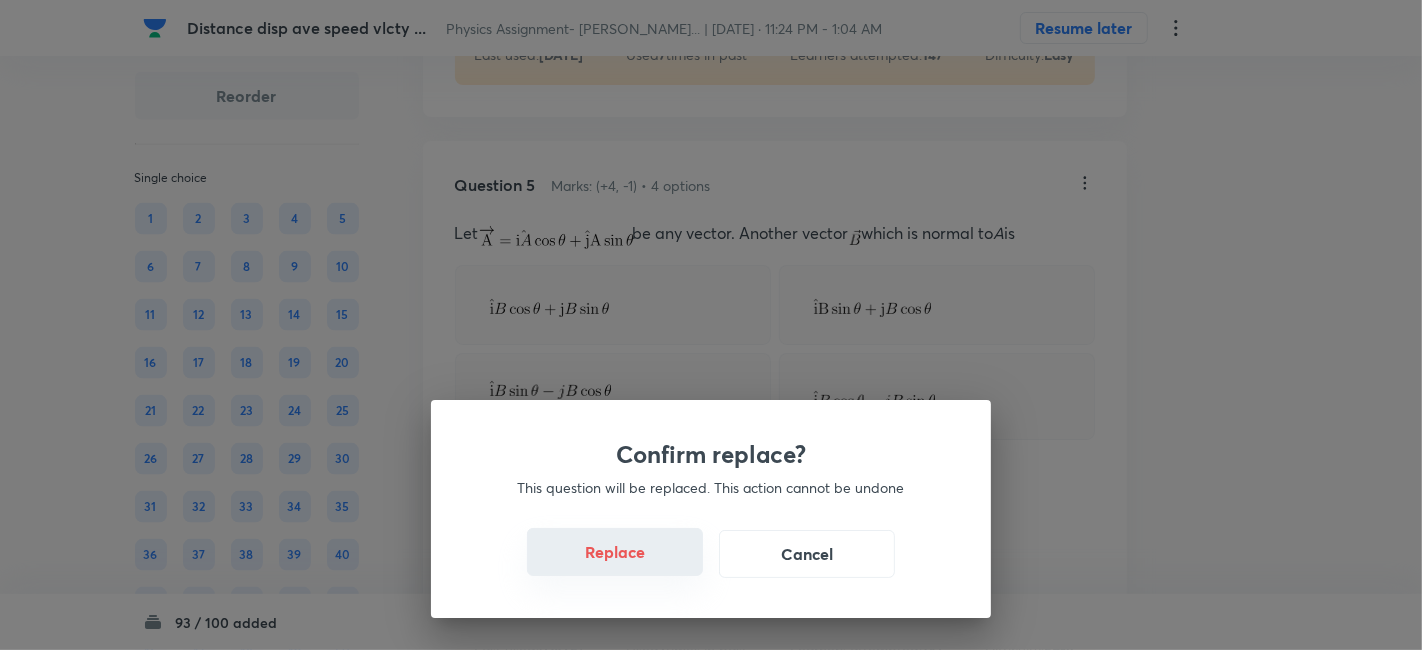 click on "Replace" at bounding box center (615, 552) 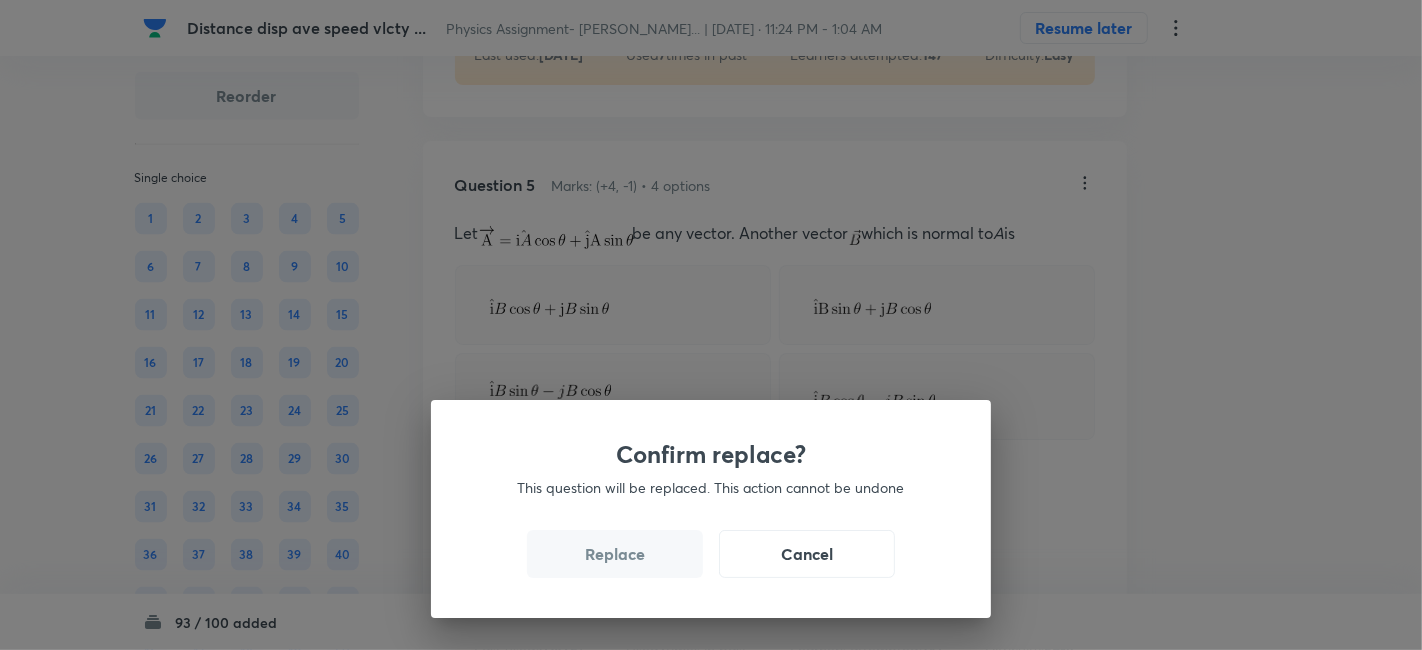 click on "Replace" at bounding box center [615, 554] 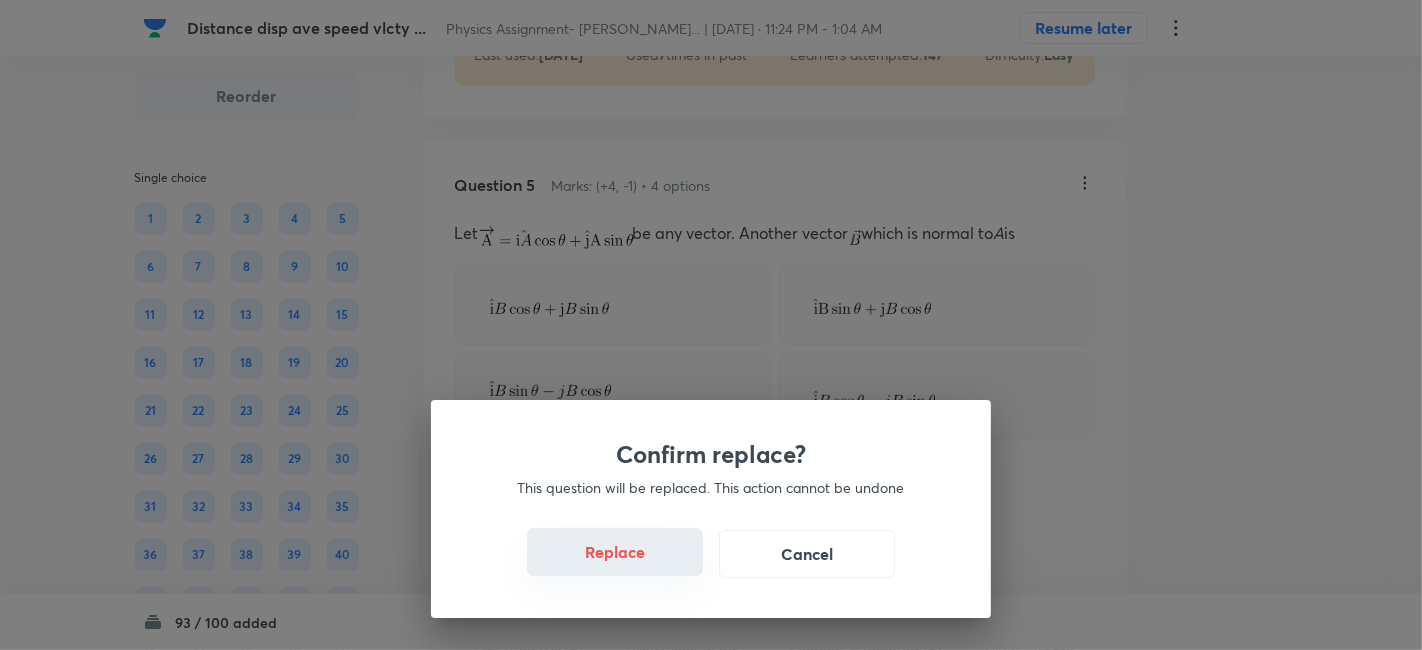 click on "Replace" at bounding box center (615, 552) 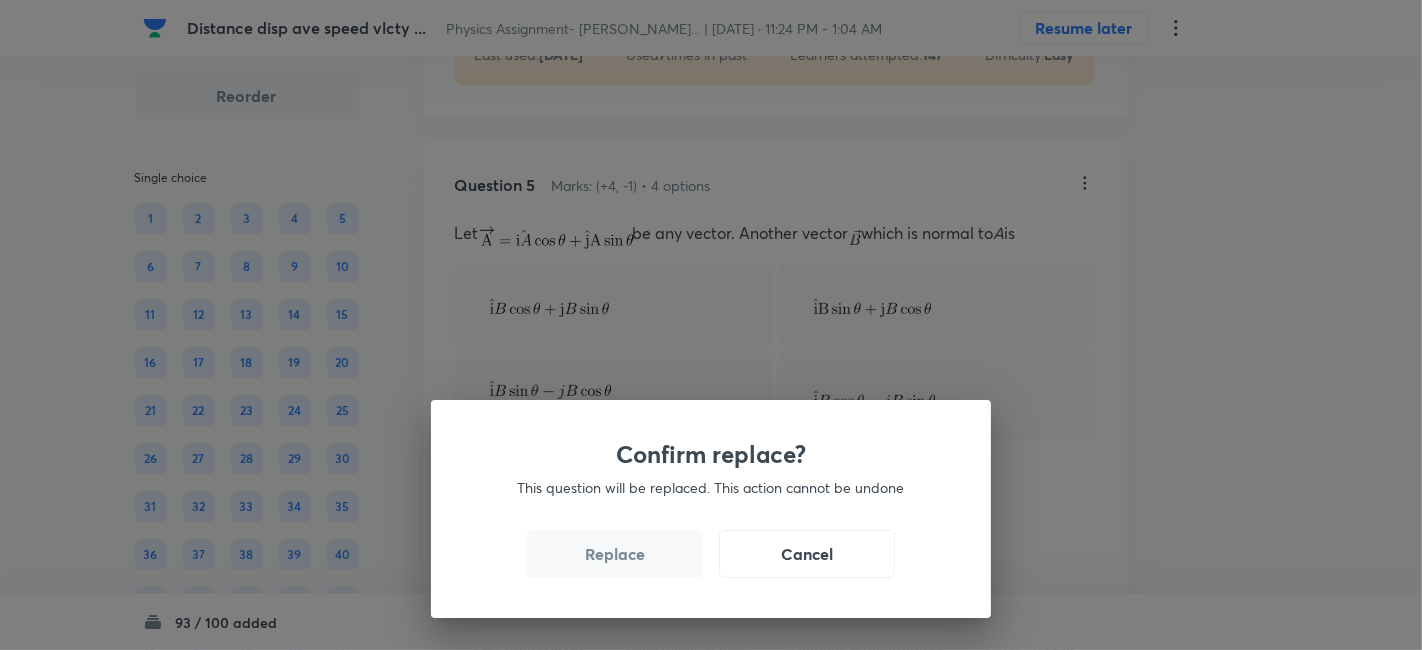 click on "Replace" at bounding box center [615, 554] 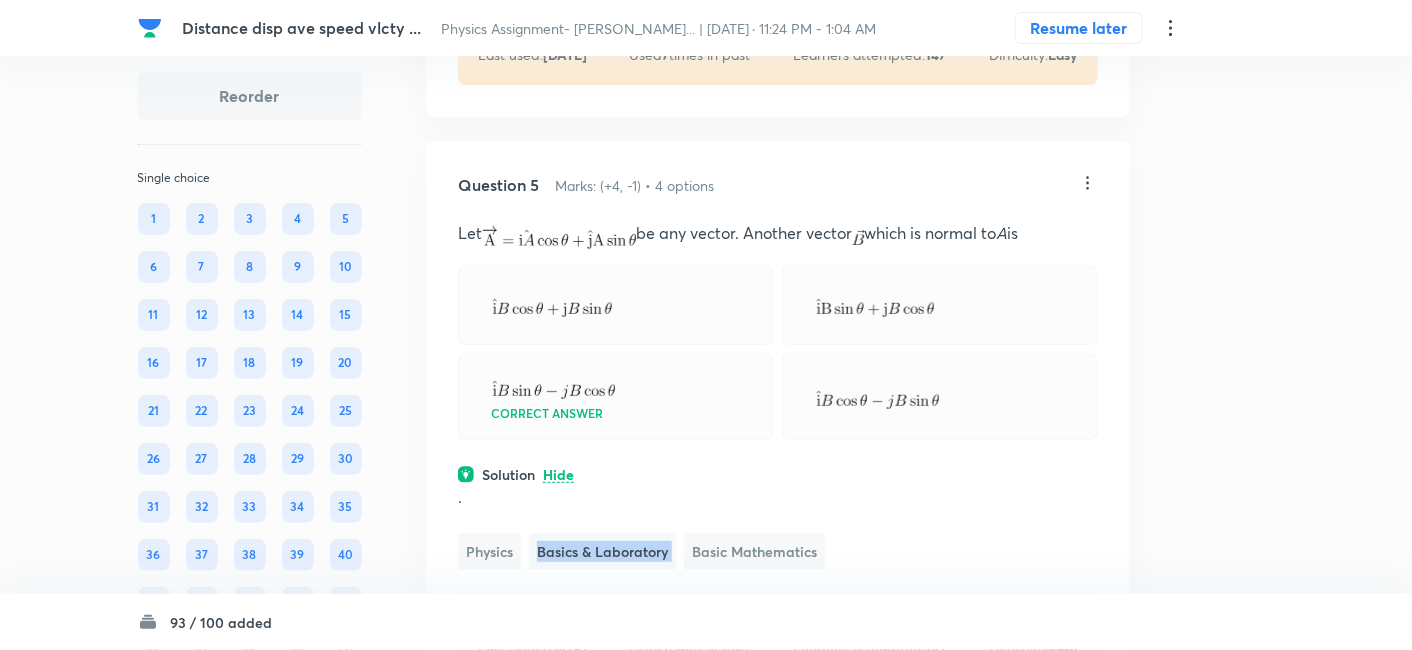 click on "Basics & Laboratory" at bounding box center (602, 551) 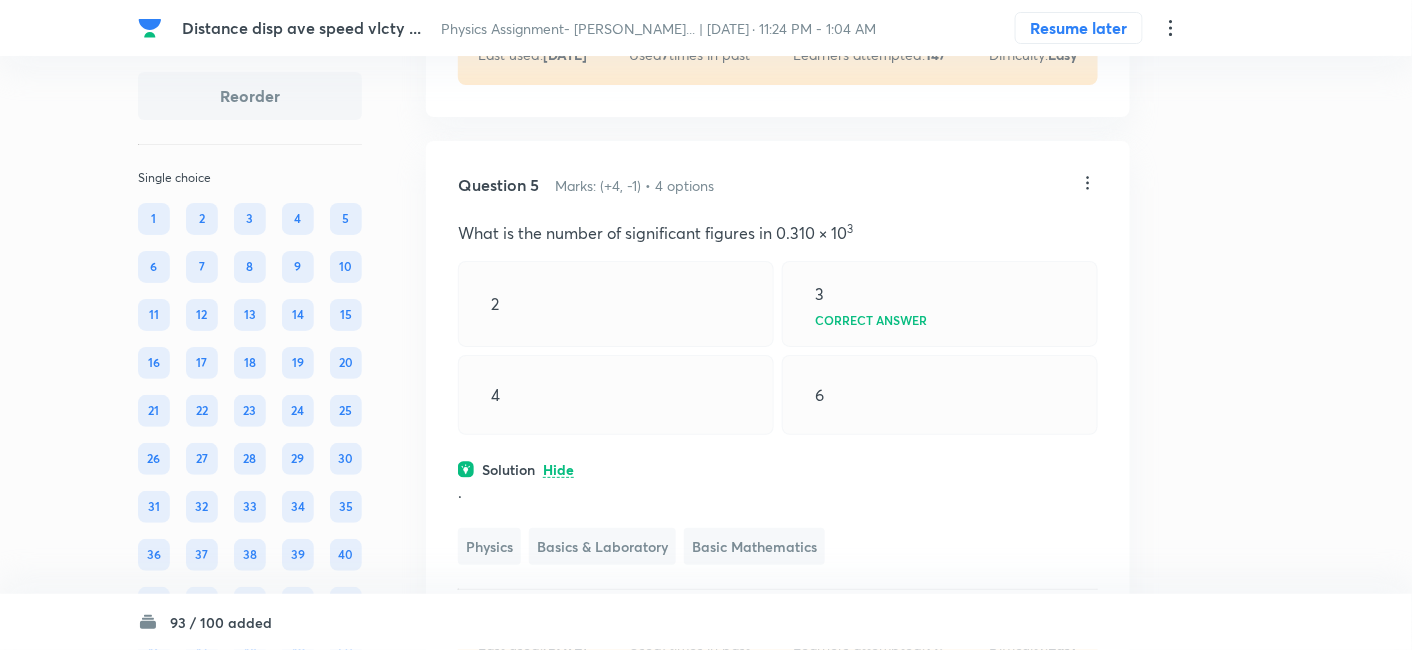 click 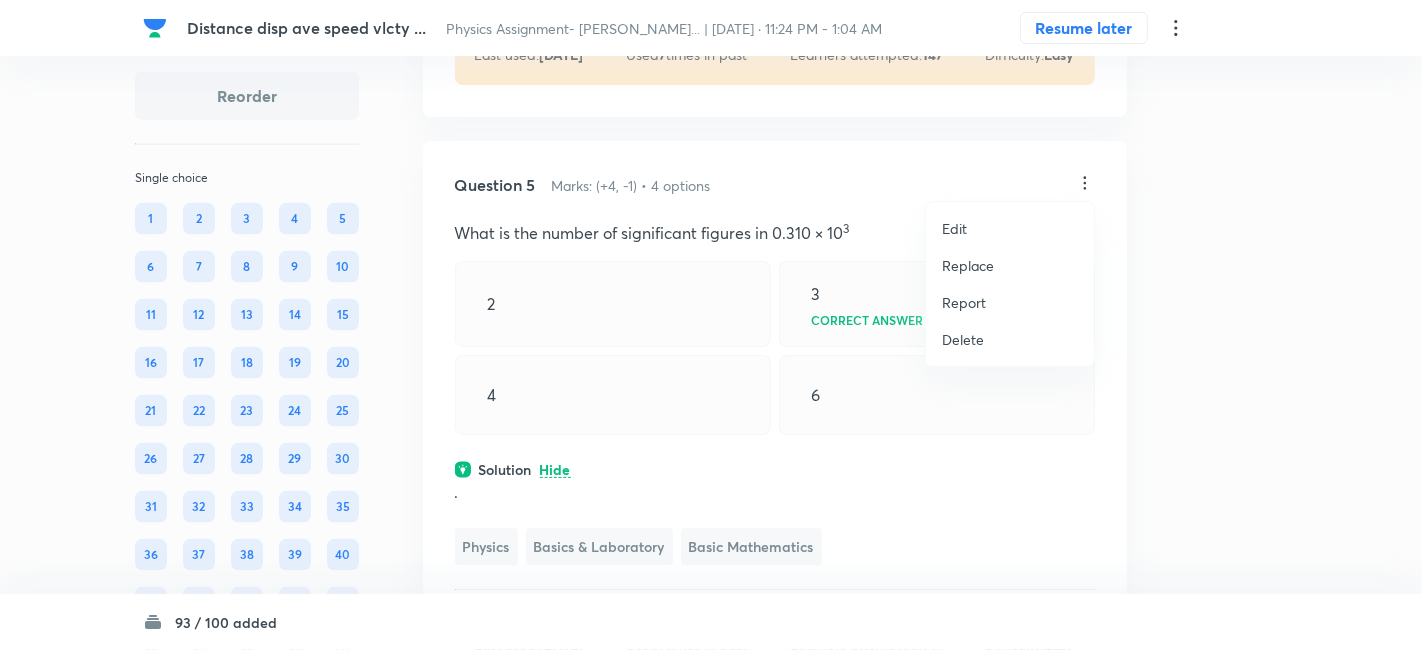 click on "Replace" at bounding box center [968, 265] 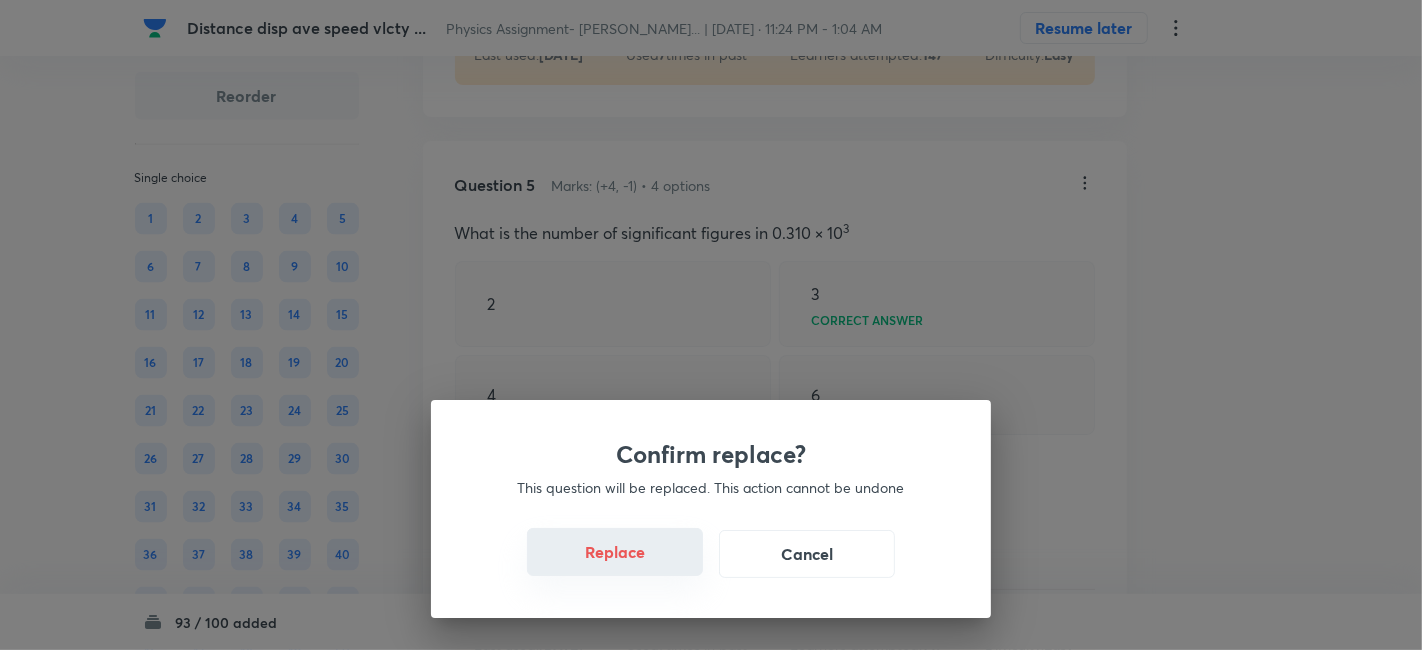 click on "Replace" at bounding box center (615, 552) 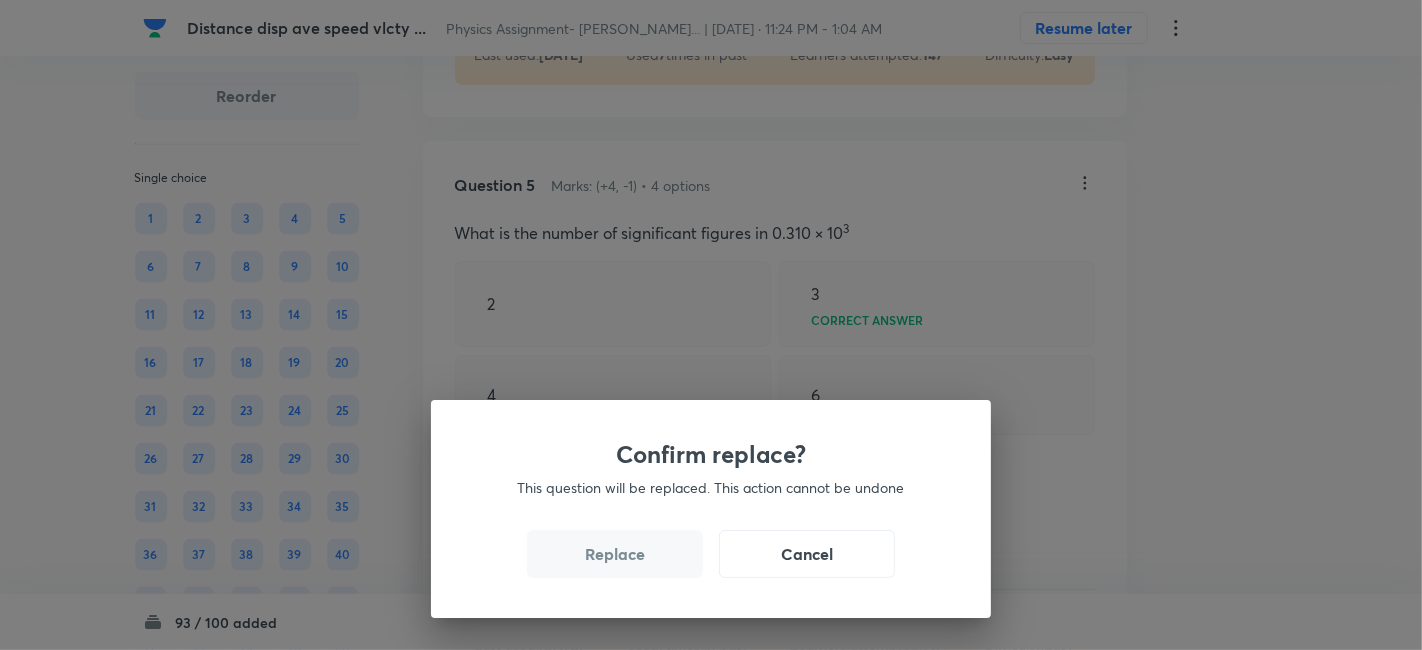 click on "Replace" at bounding box center (615, 554) 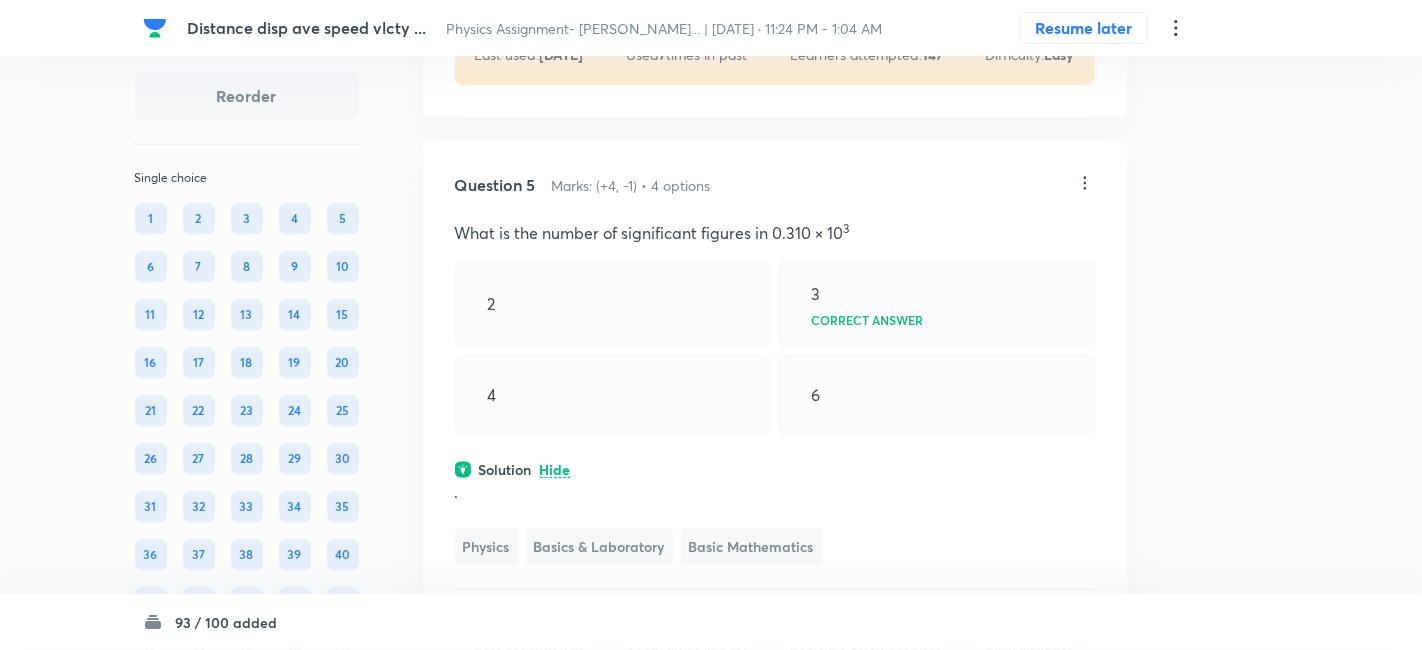 click on "Confirm replace? This question will be replaced. This action cannot be undone Replace Cancel" at bounding box center [711, 975] 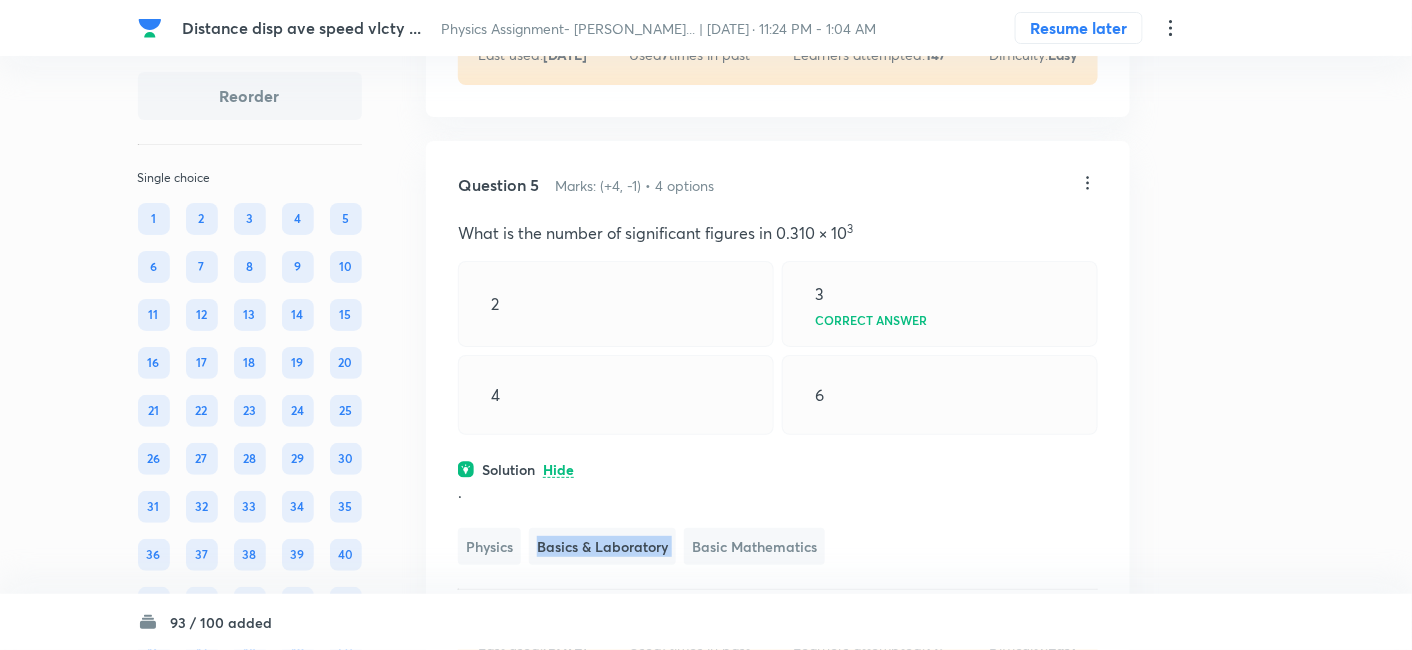 click on "Basics & Laboratory" at bounding box center (602, 546) 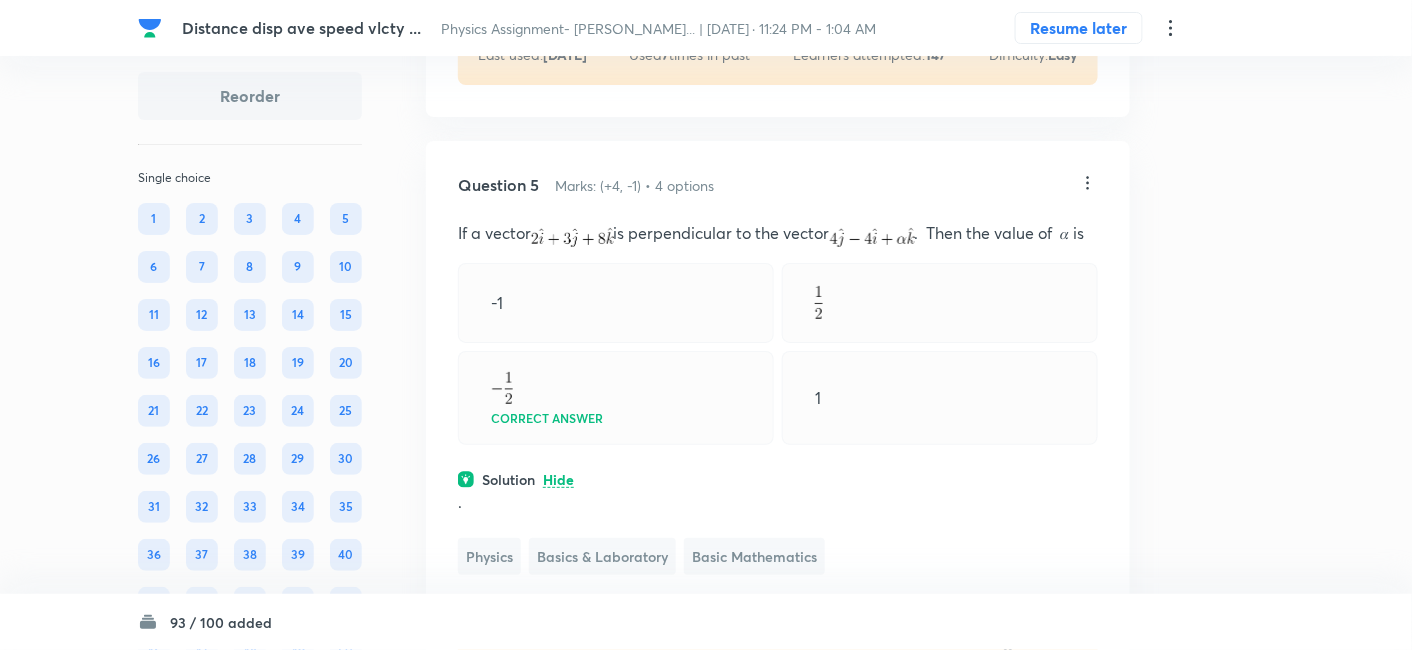 click 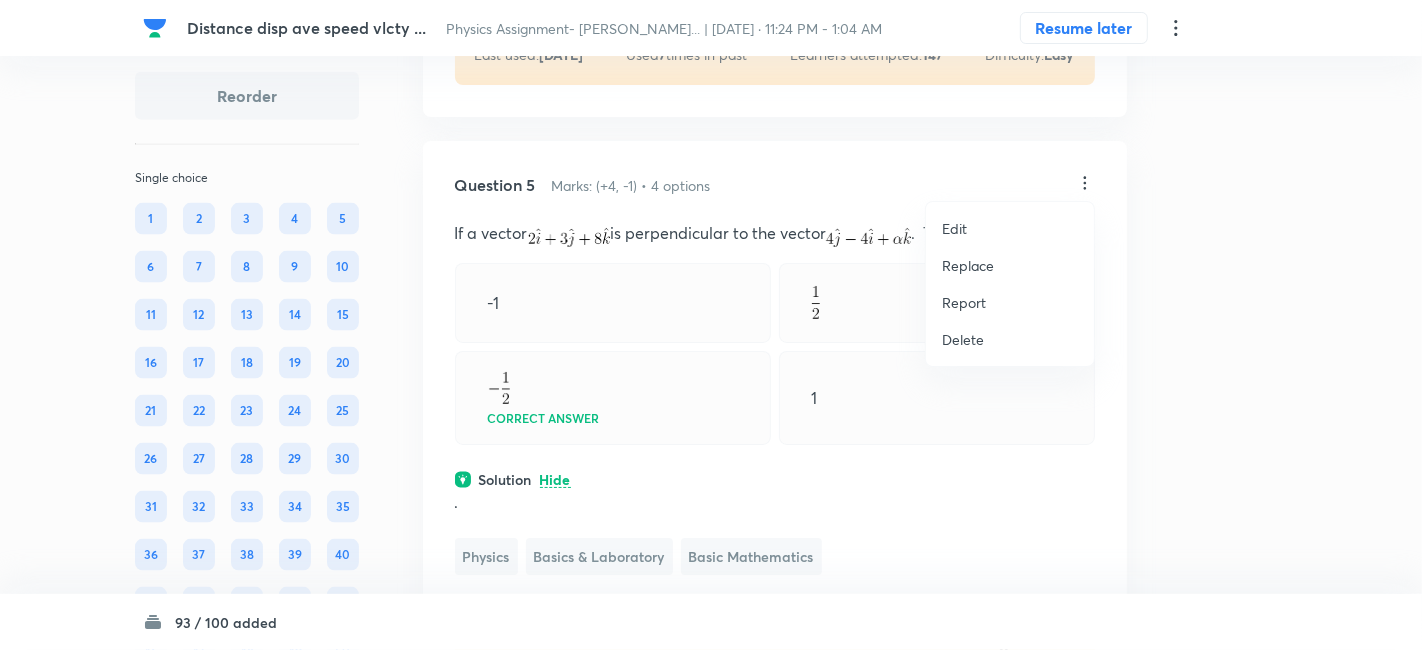 click on "Replace" at bounding box center (968, 265) 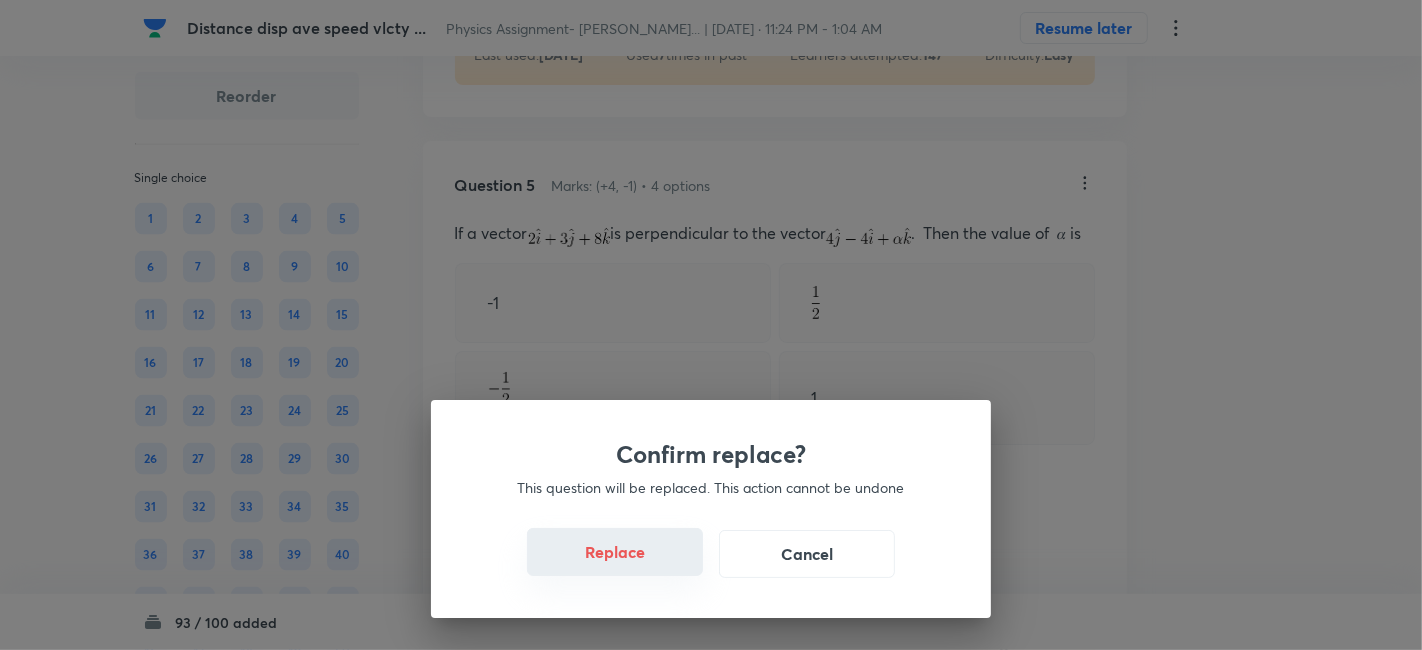 click on "Replace" at bounding box center [615, 552] 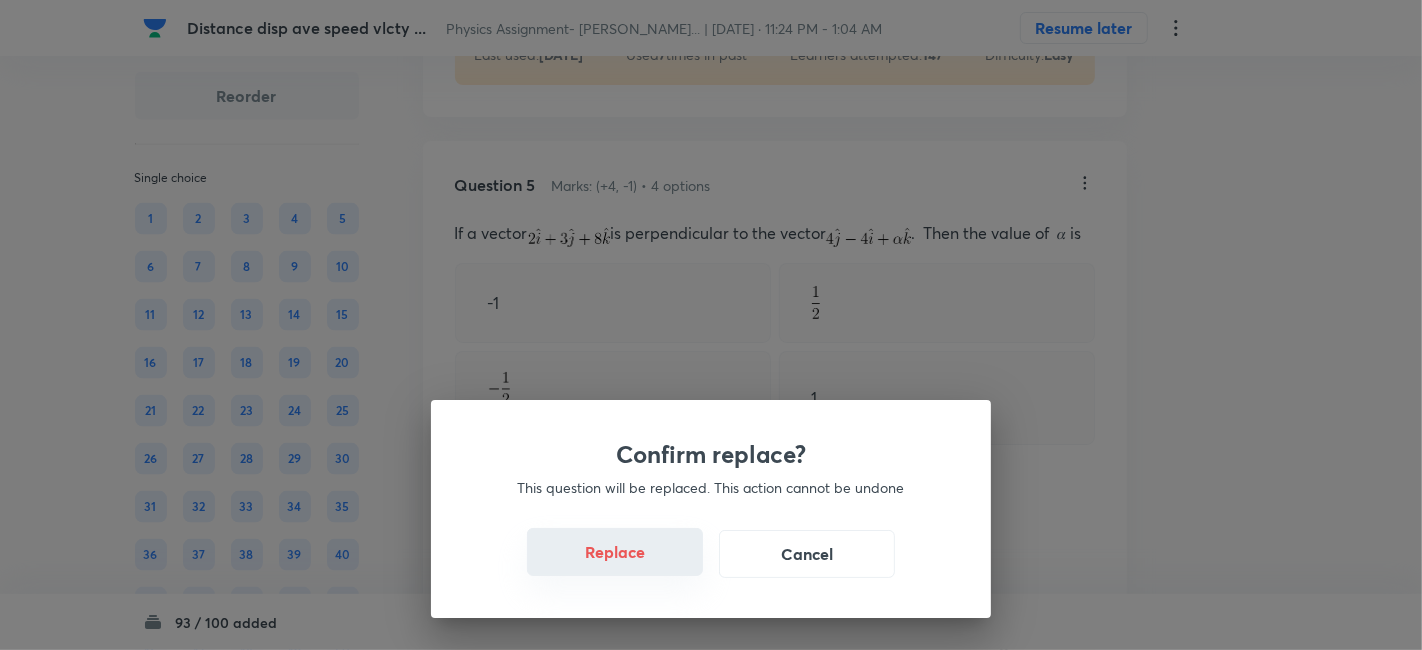 click on "Replace" at bounding box center (615, 552) 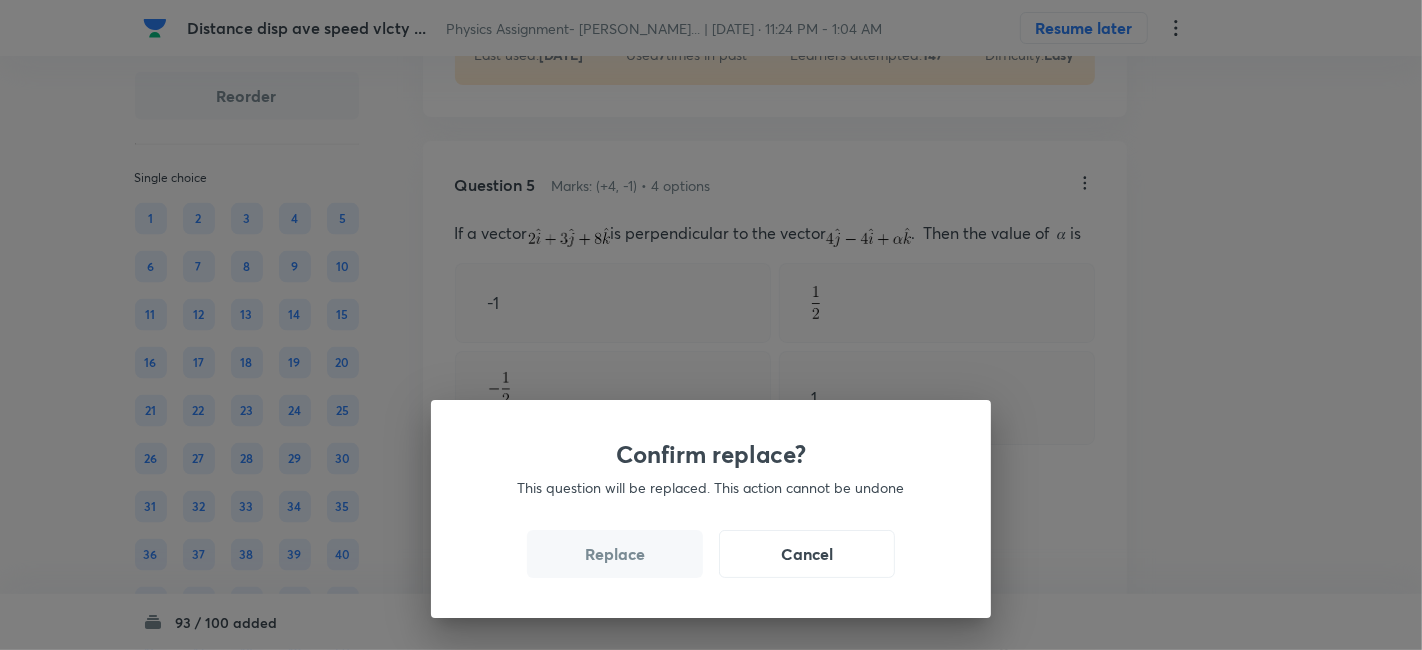 click on "Replace" at bounding box center (615, 554) 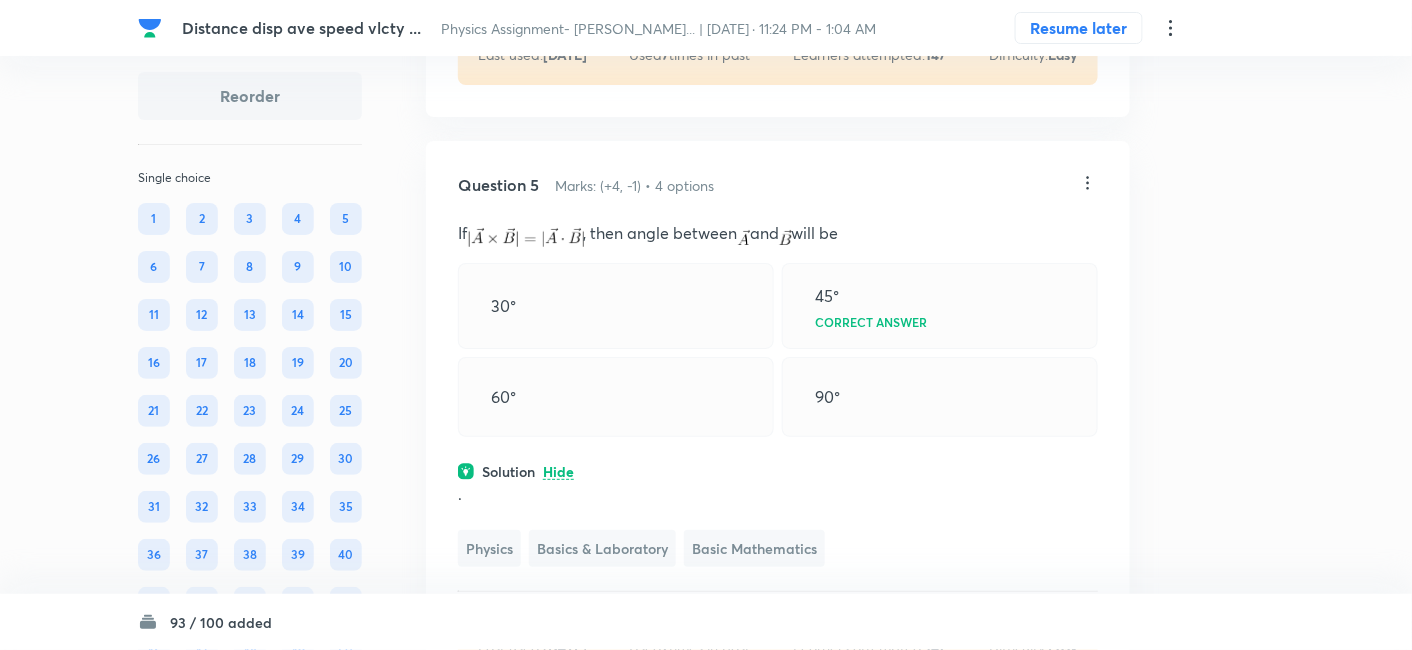 click 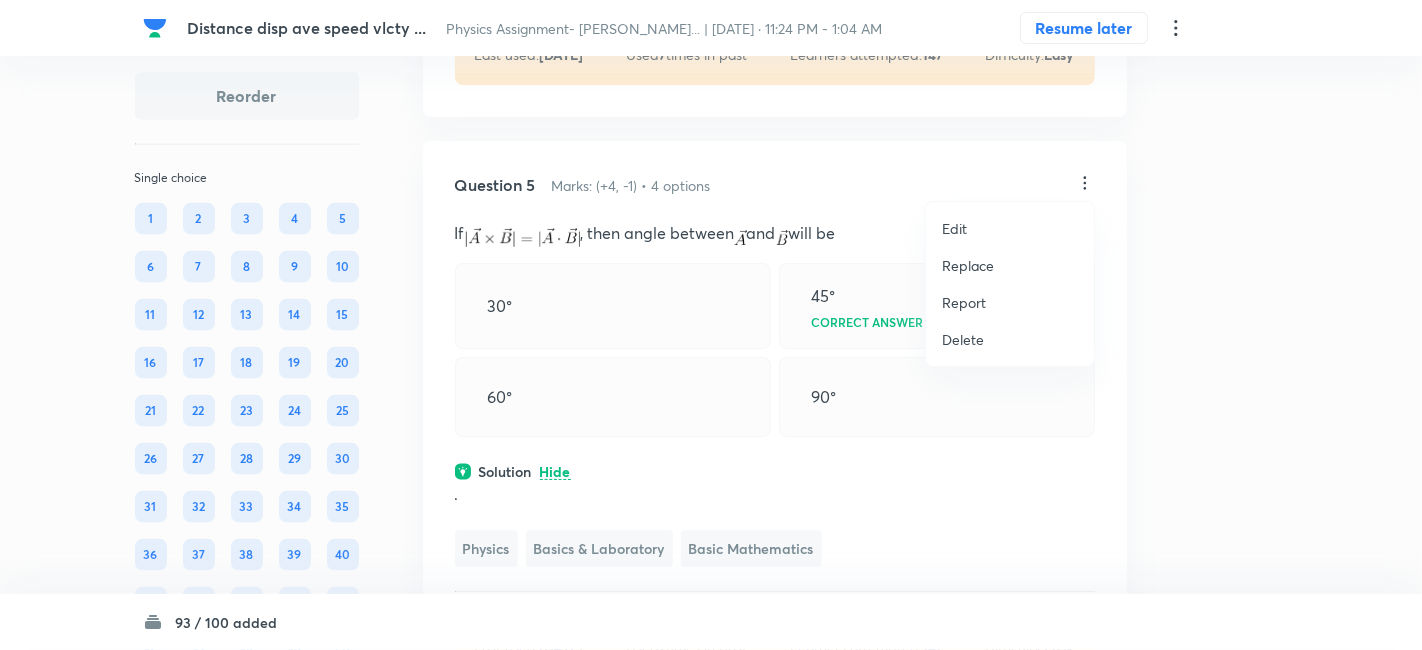 click on "Replace" at bounding box center (968, 265) 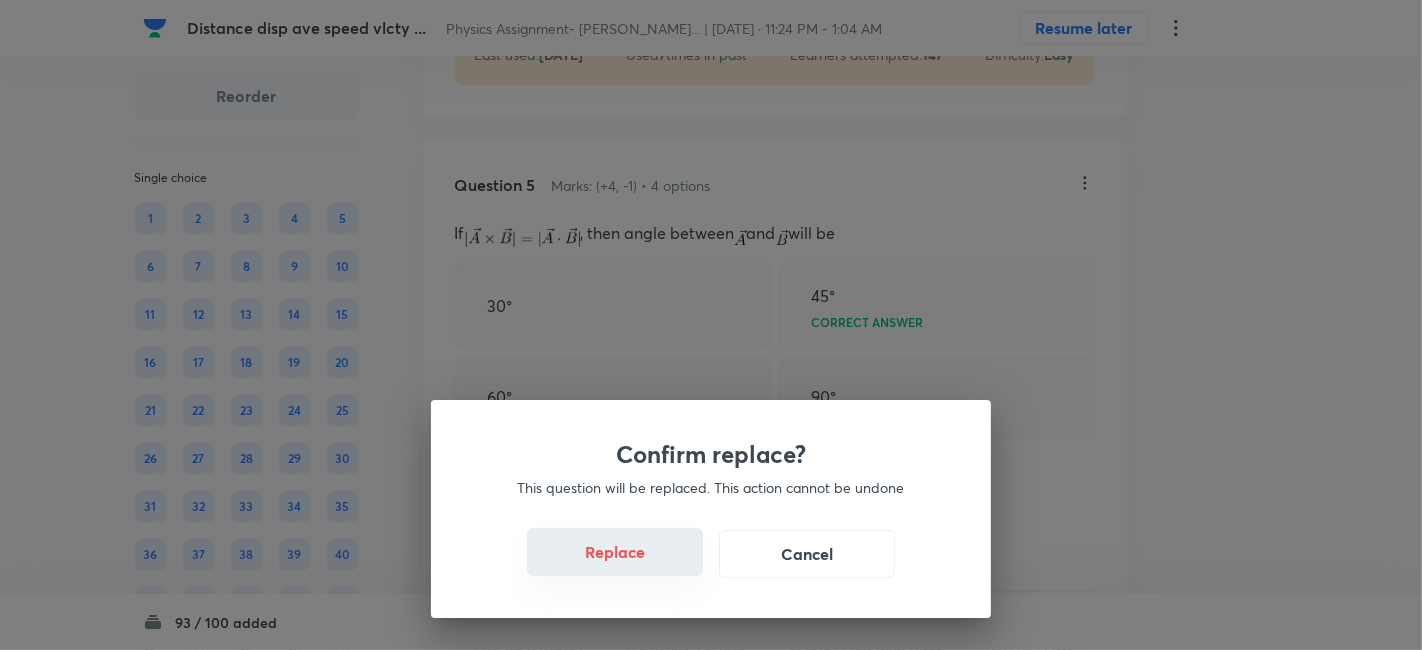 click on "Replace" at bounding box center (615, 552) 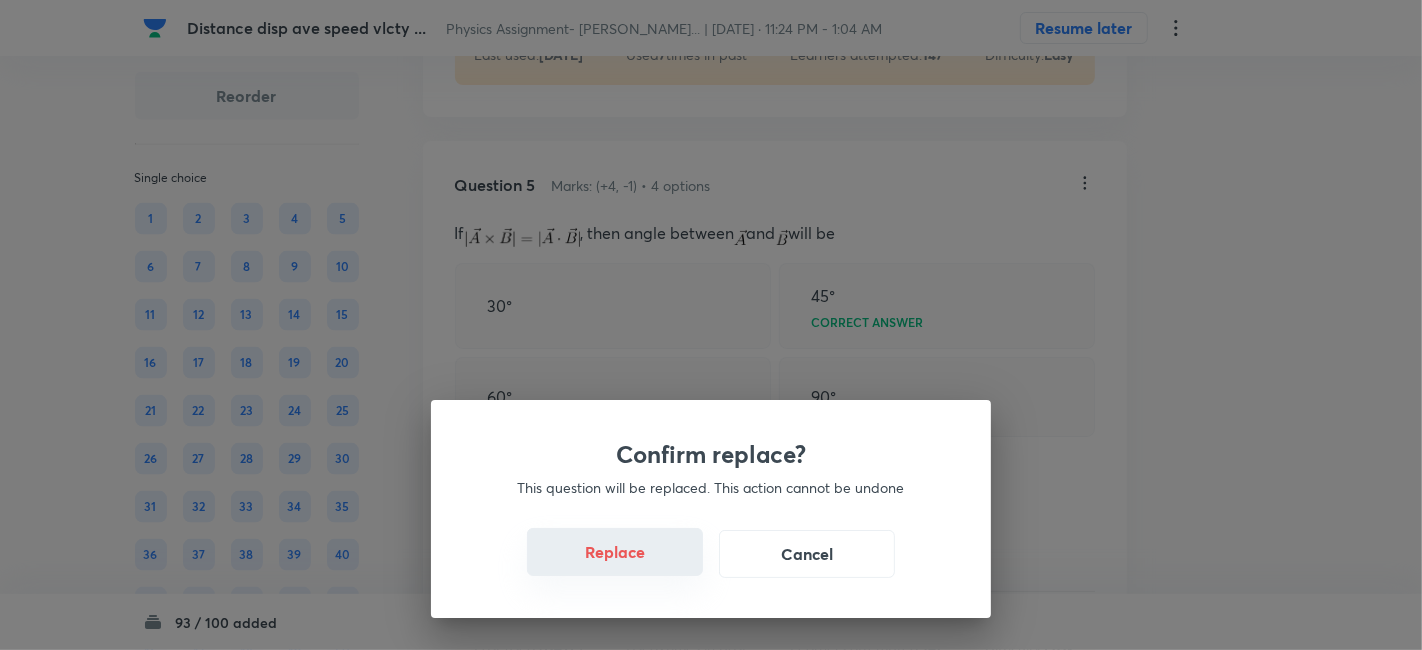 click on "Replace" at bounding box center [615, 552] 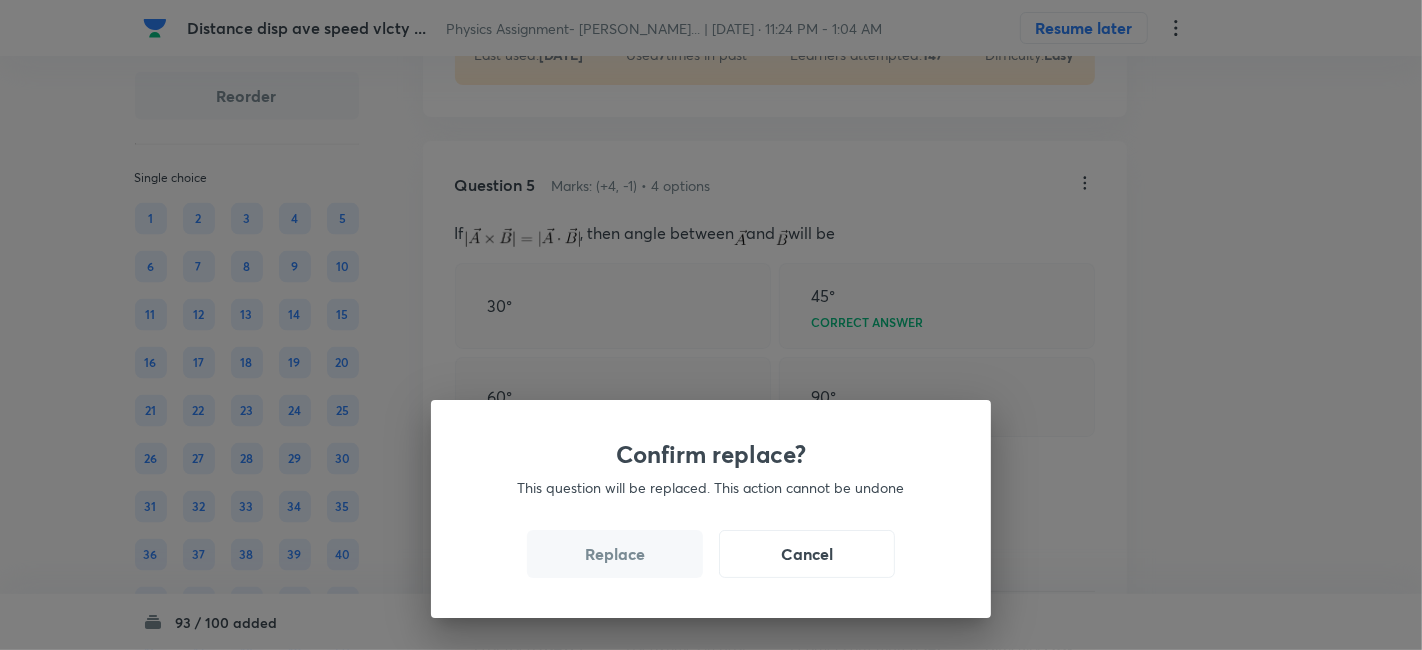 click on "Replace" at bounding box center (615, 554) 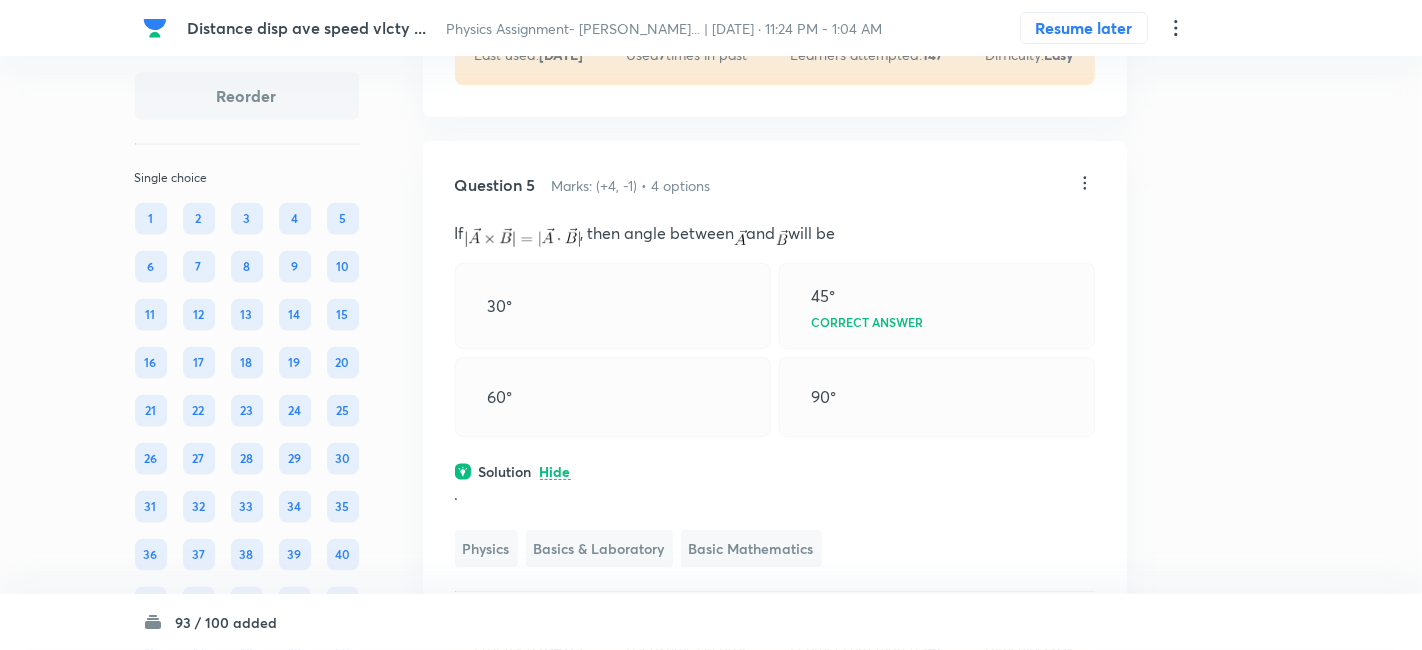 click on "Confirm replace? This question will be replaced. This action cannot be undone Replace Cancel" at bounding box center (711, 325) 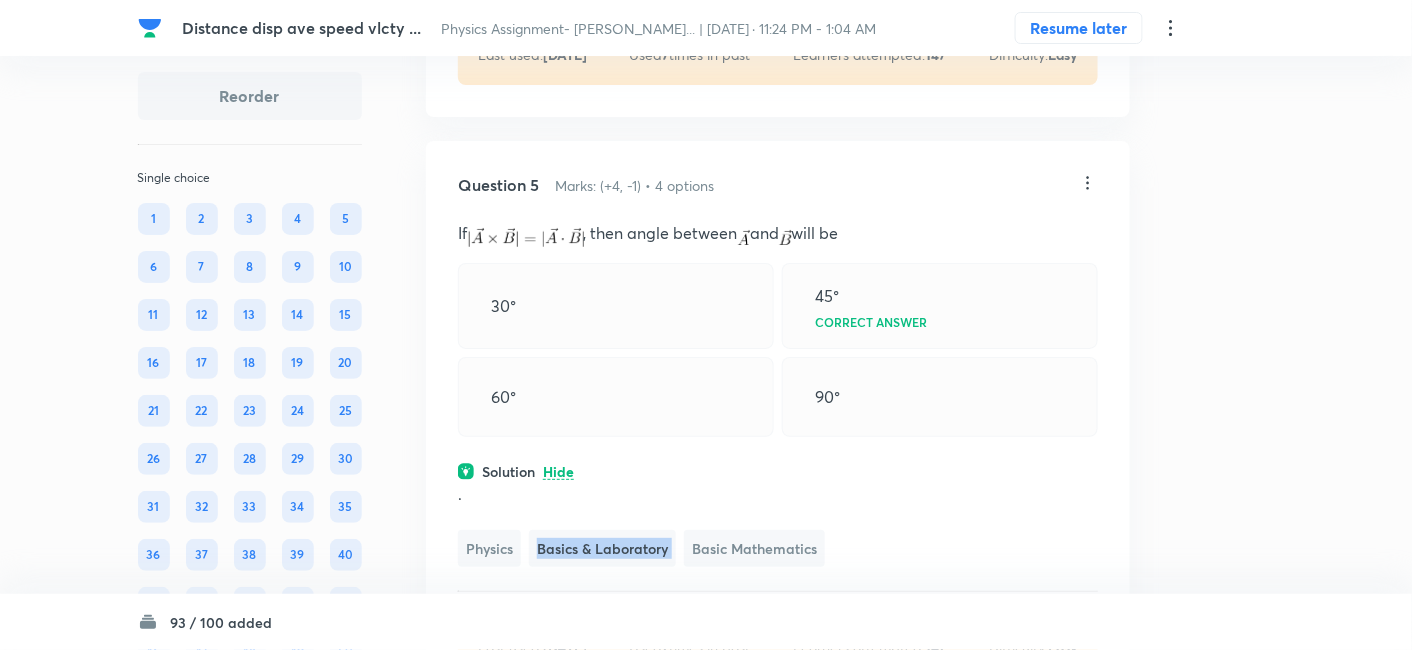 click on "Basics & Laboratory" at bounding box center [602, 548] 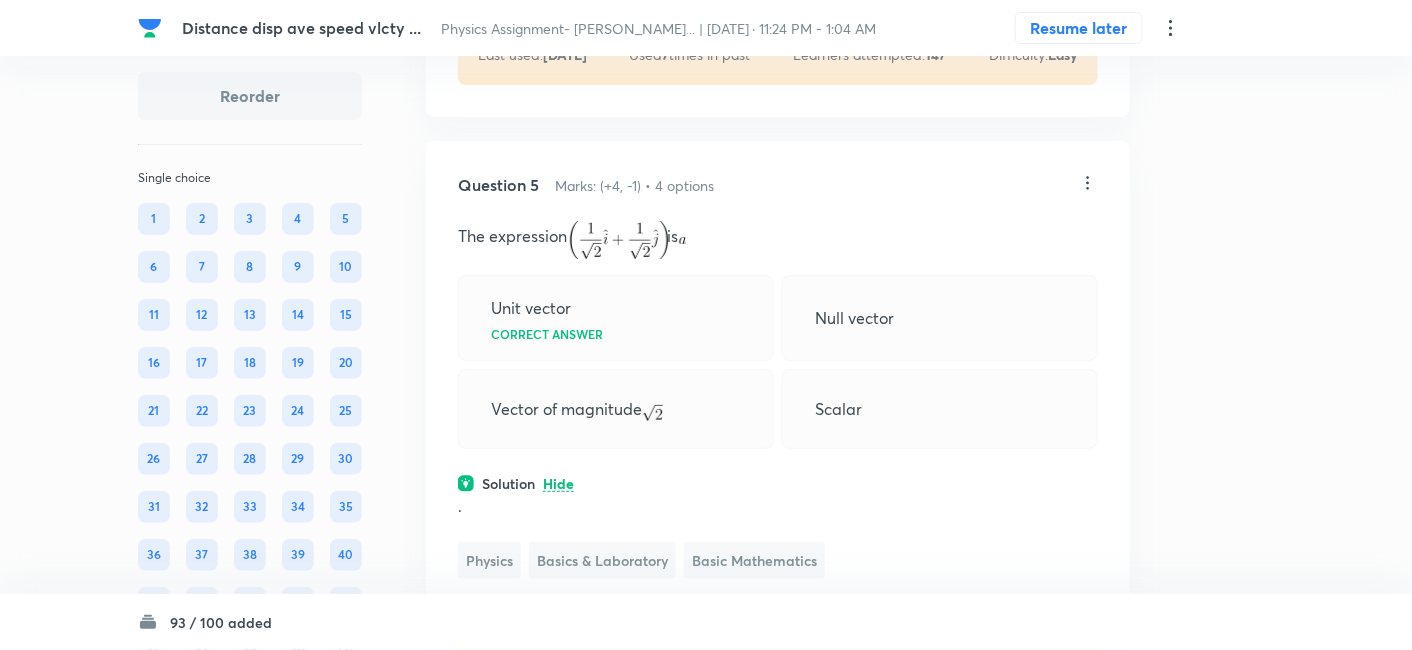 click 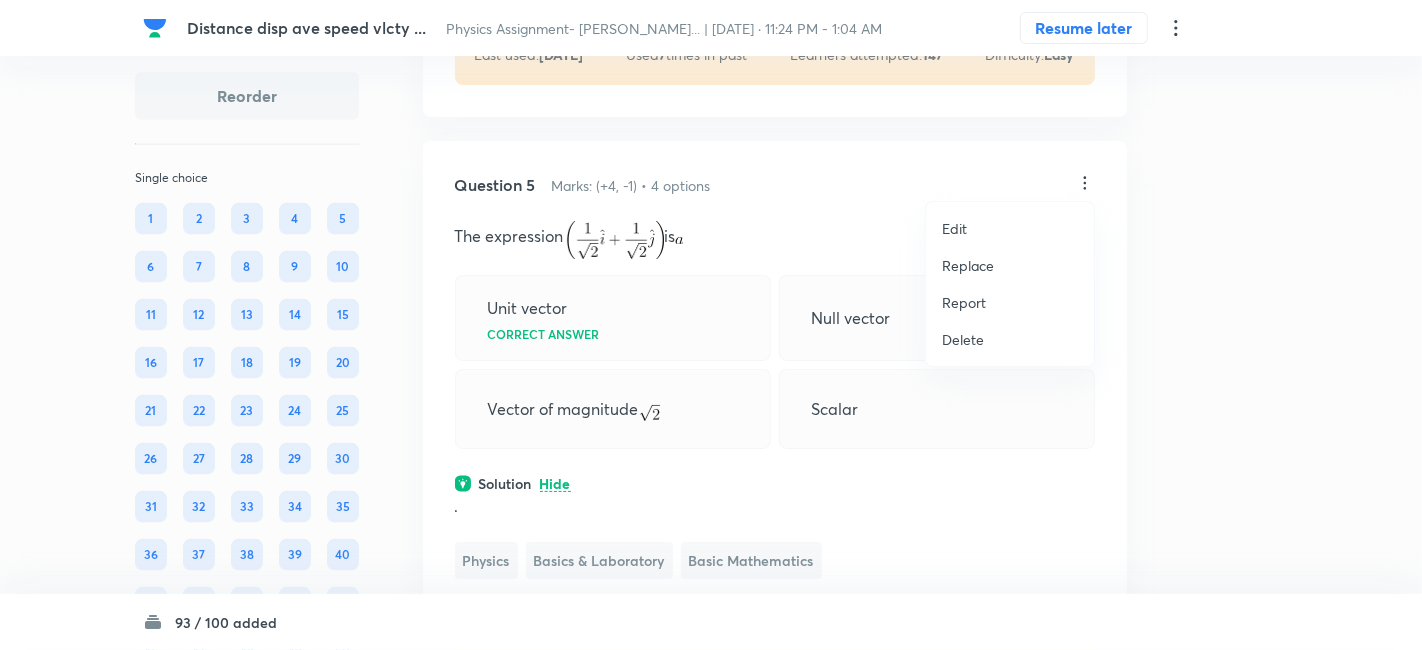 click on "Replace" at bounding box center (968, 265) 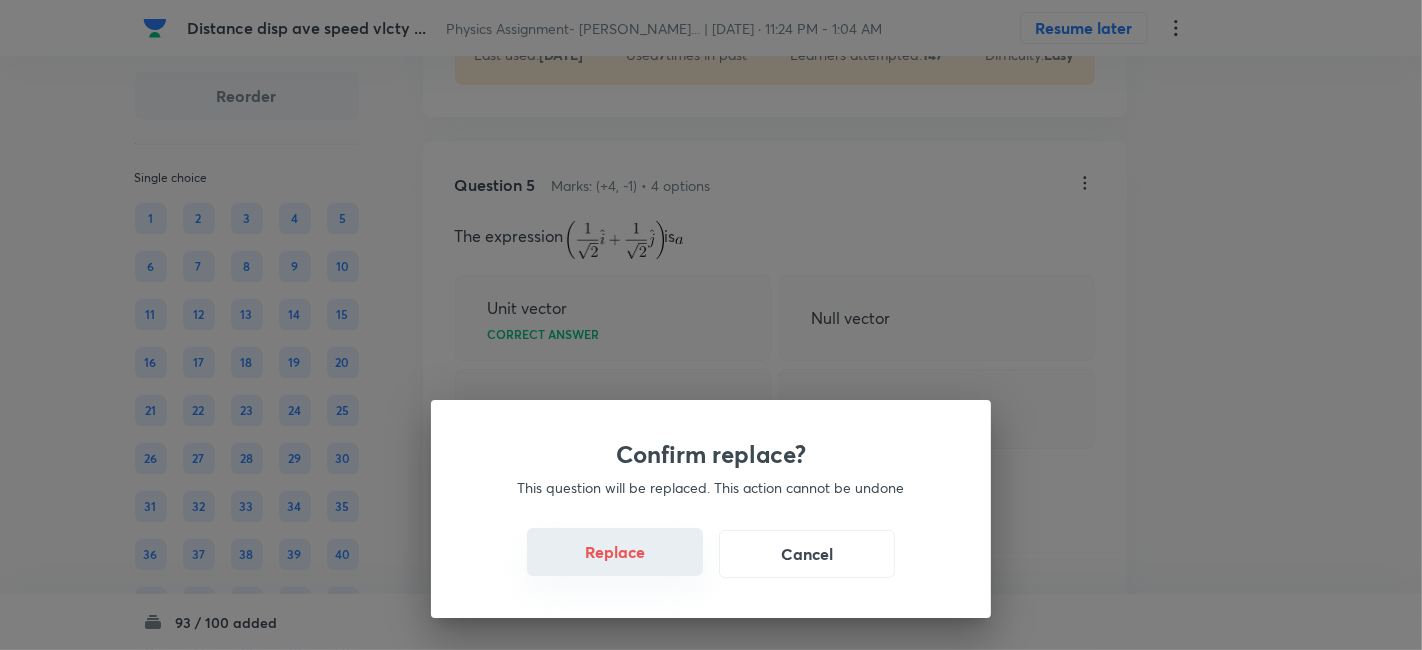click on "Replace" at bounding box center (615, 552) 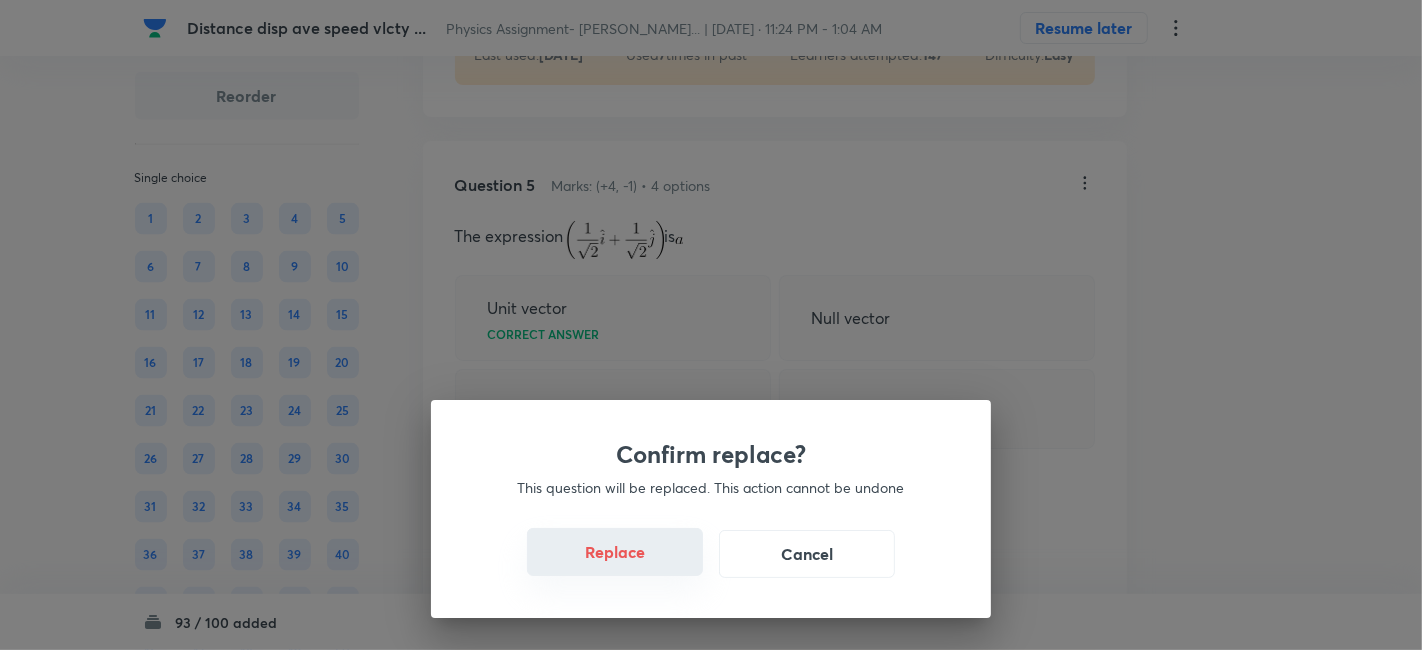 click on "Replace" at bounding box center (615, 552) 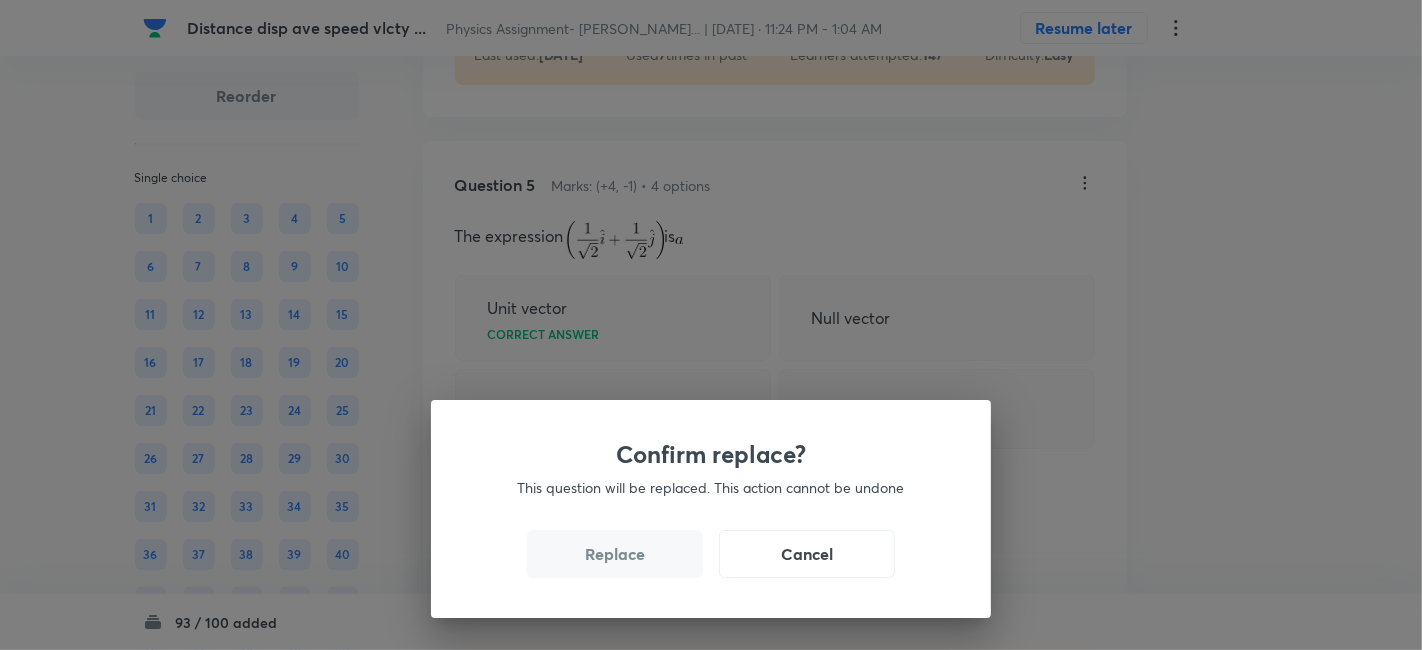 click on "Replace" at bounding box center (615, 554) 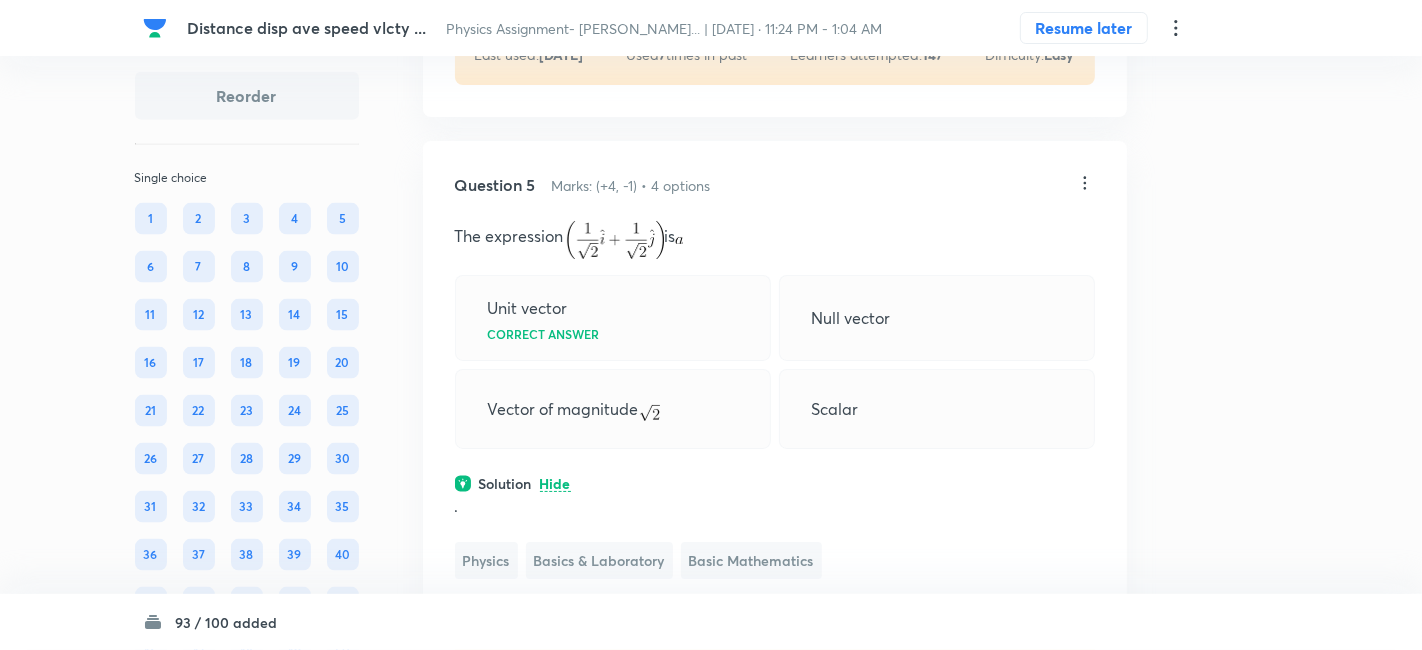 click on "Confirm replace? This question will be replaced. This action cannot be undone Replace Cancel" at bounding box center [711, 975] 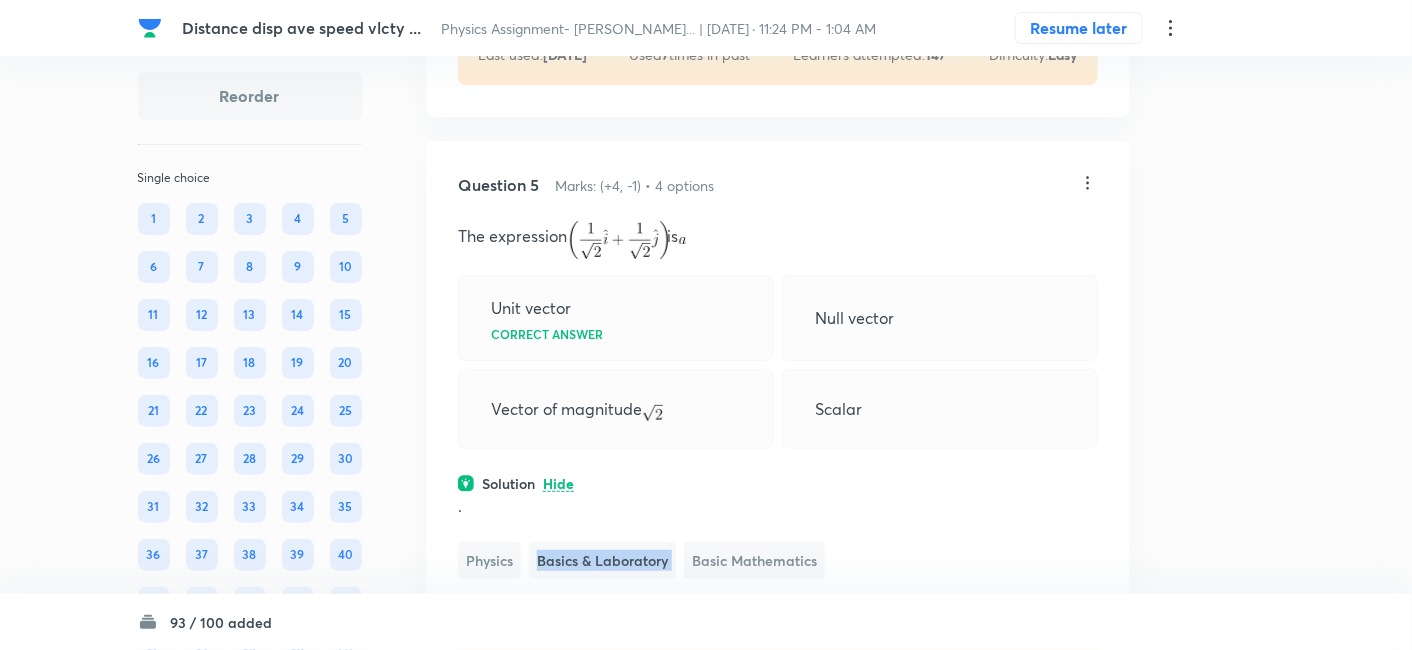 click on "Basics & Laboratory" at bounding box center [602, 560] 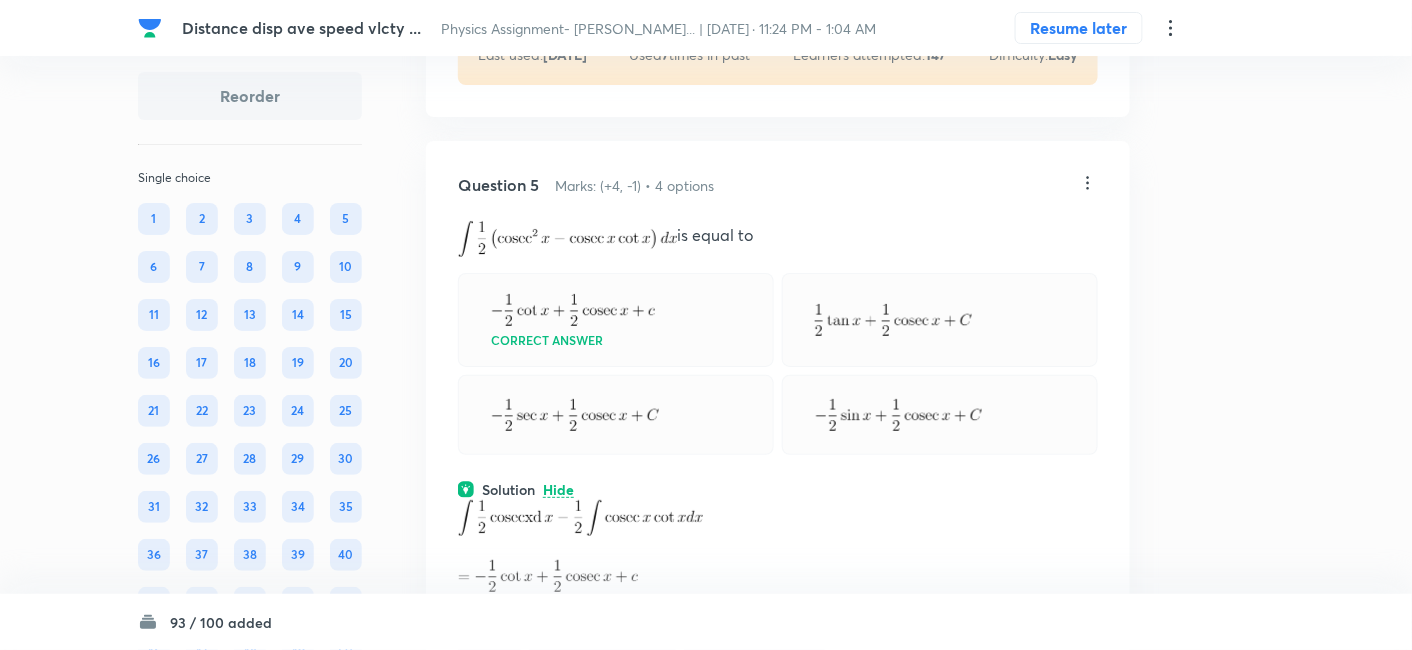 click on "Correct answer" at bounding box center (616, 320) 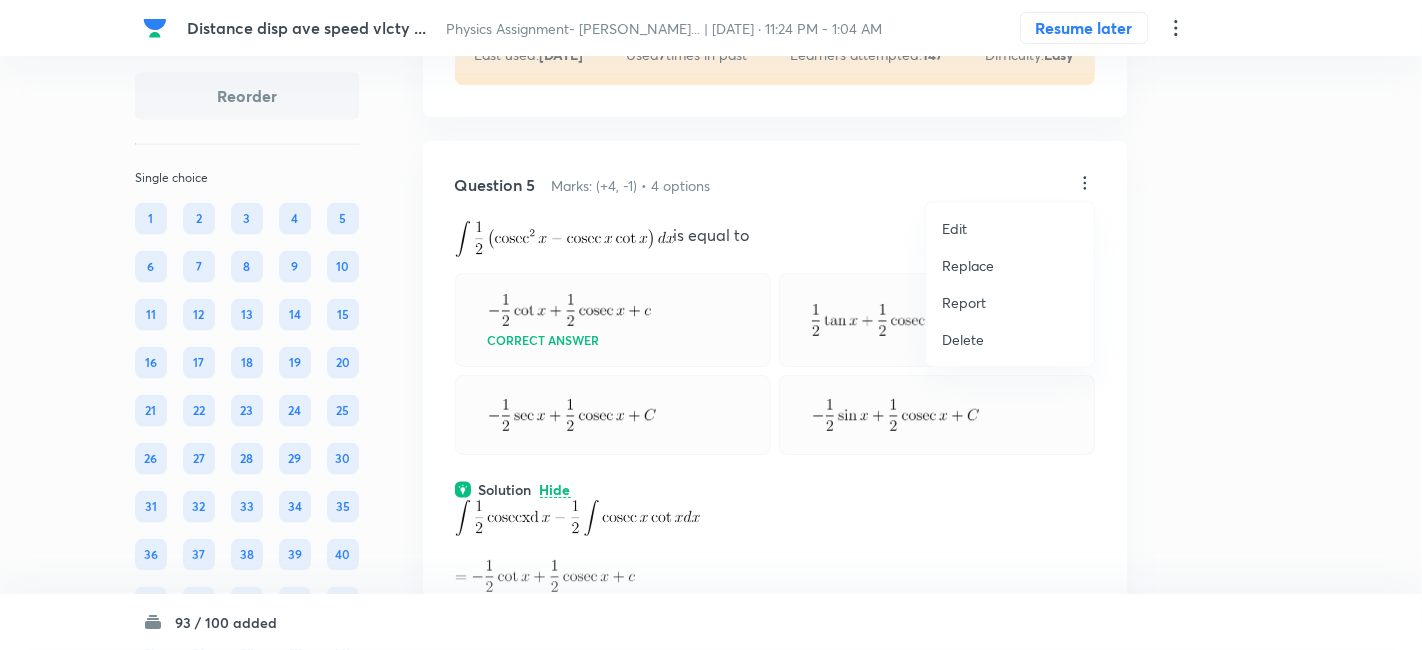 click on "Replace" at bounding box center [968, 265] 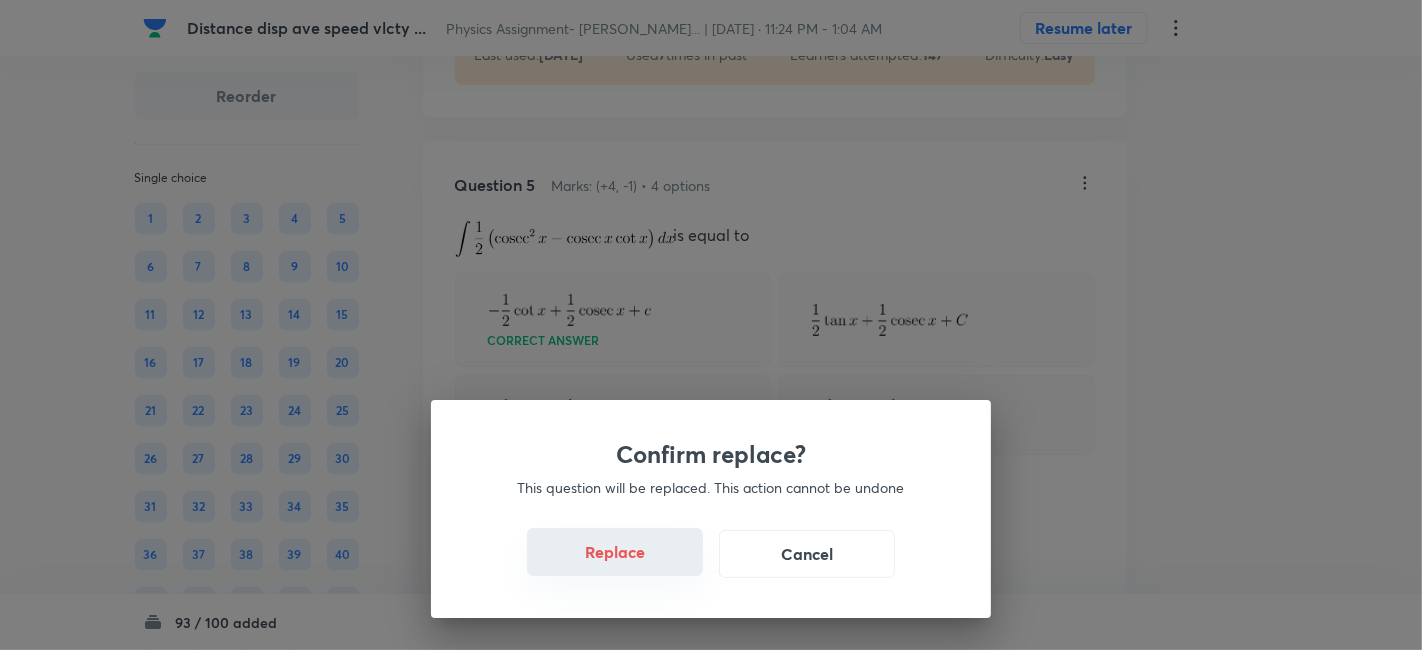 click on "Replace" at bounding box center [615, 552] 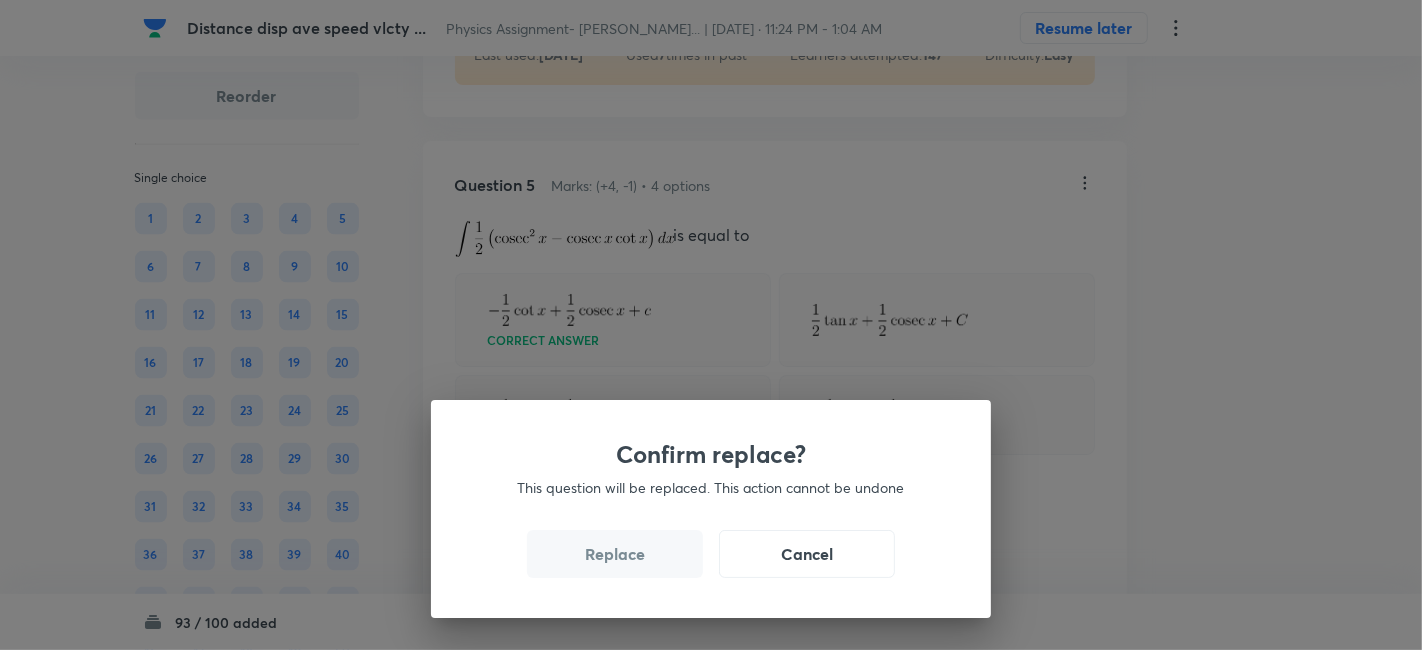 click on "Replace" at bounding box center (615, 554) 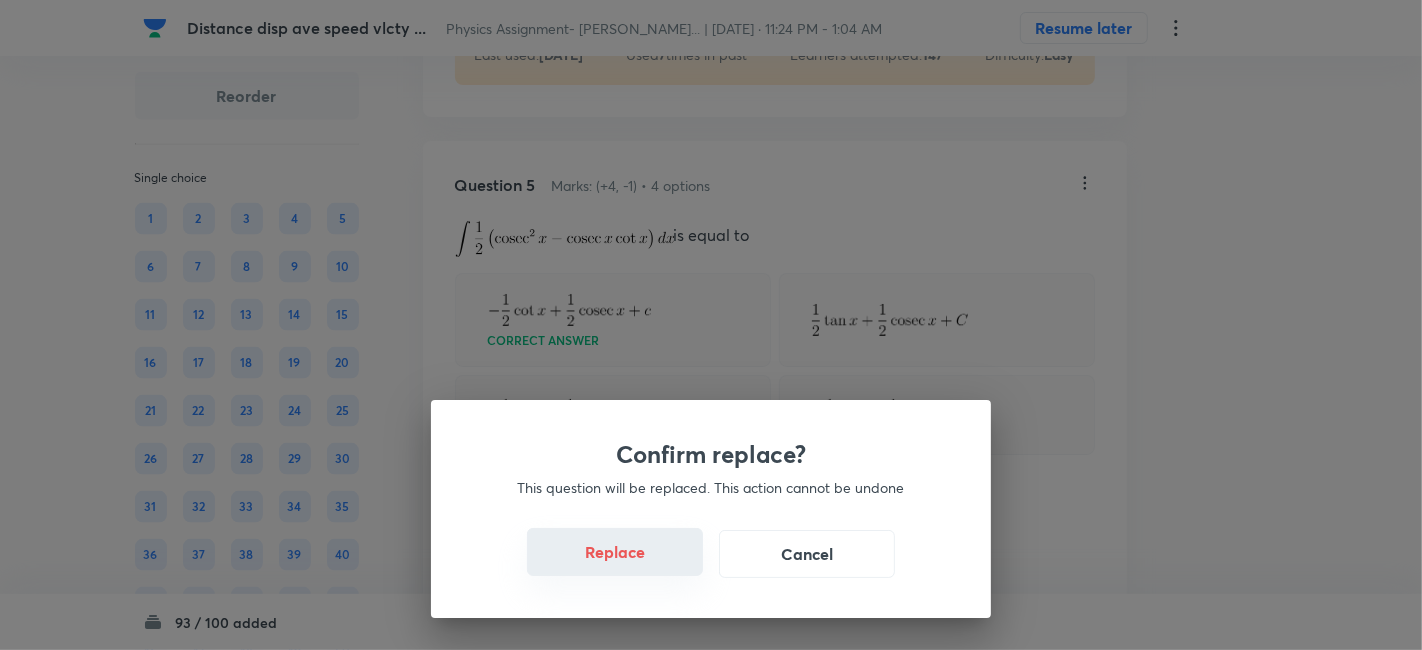click on "Replace" at bounding box center [615, 552] 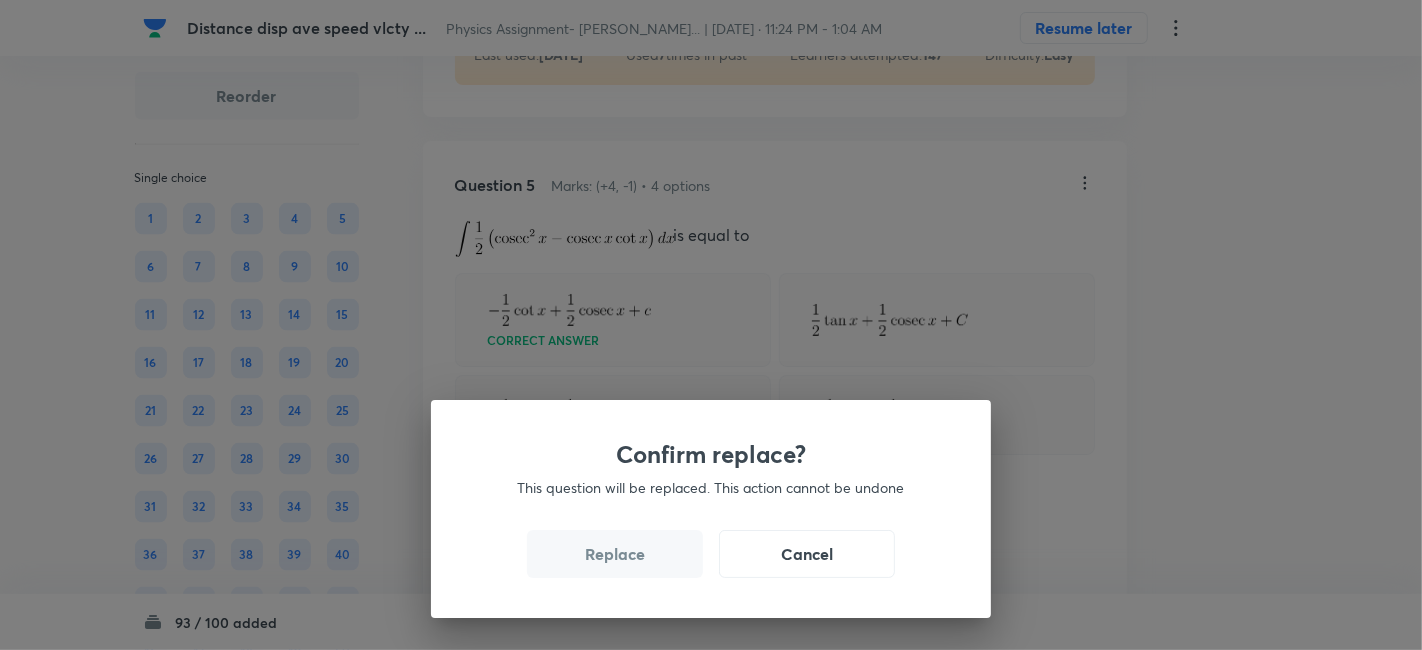 click on "Replace" at bounding box center [615, 554] 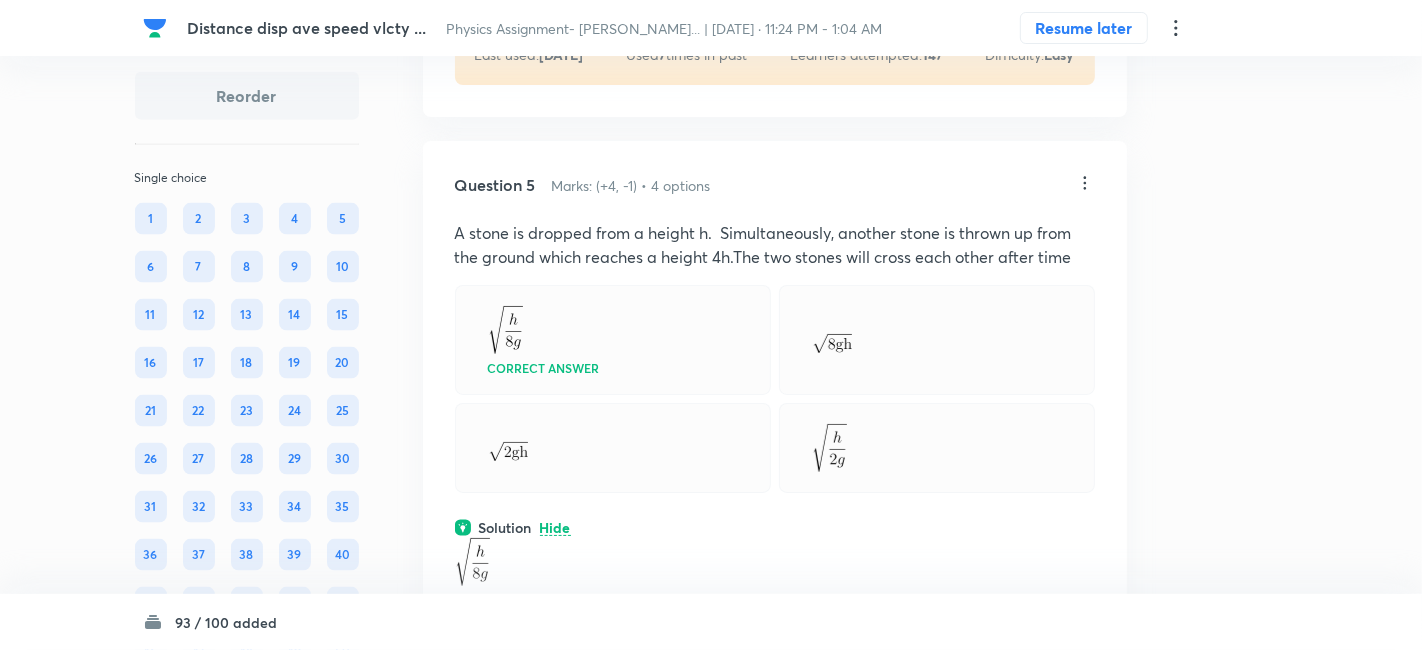 click on "Confirm replace? This question will be replaced. This action cannot be undone Replace Cancel" at bounding box center [711, 975] 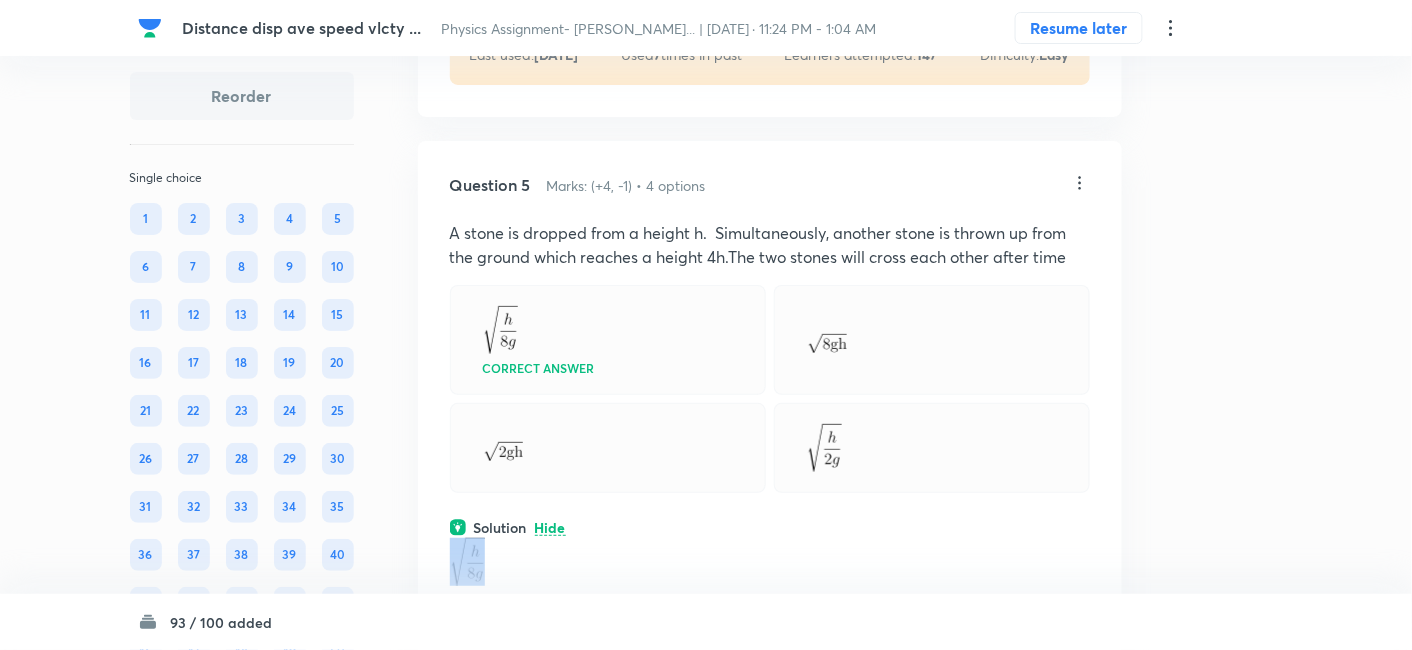 click at bounding box center [770, 562] 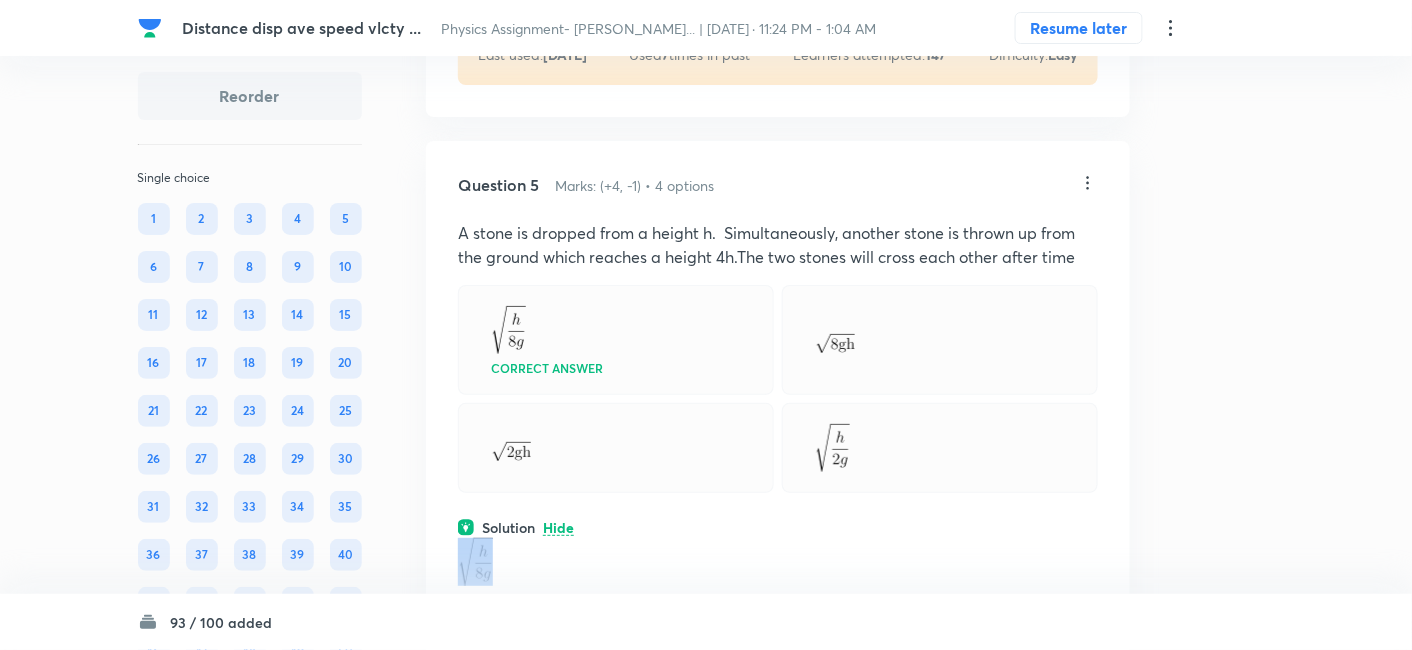 click at bounding box center (778, 562) 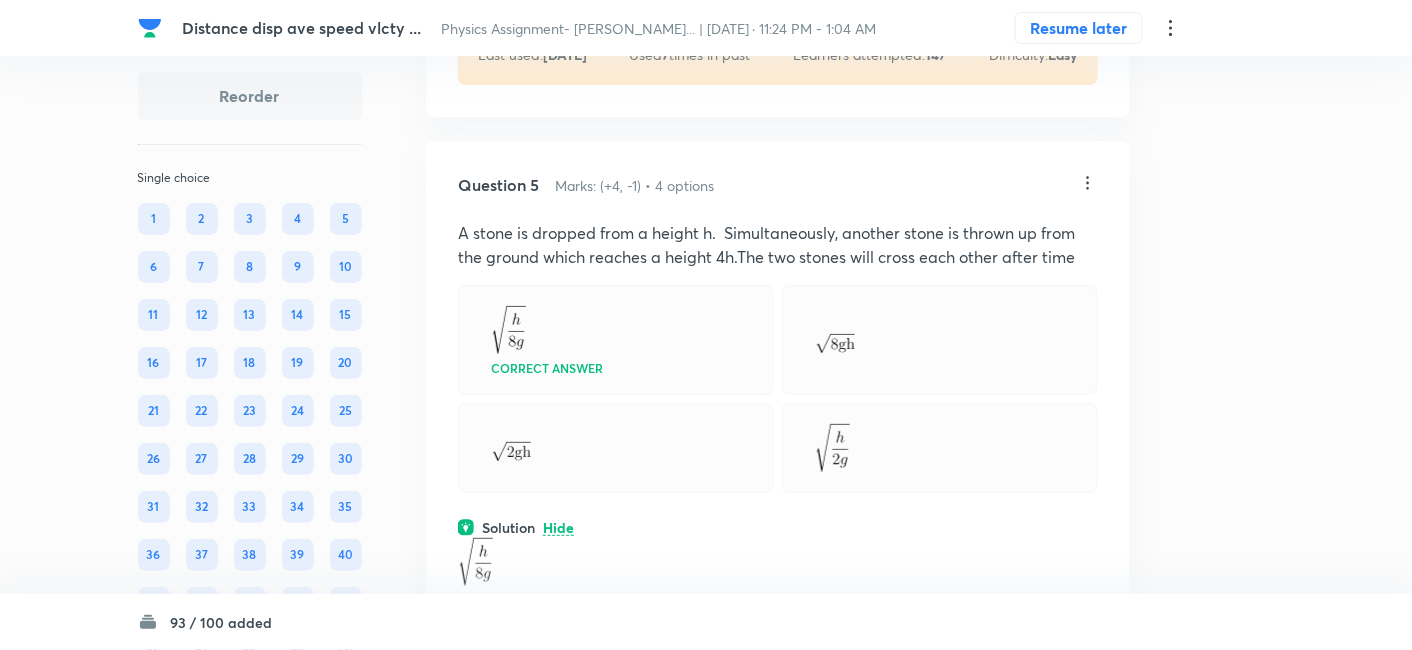 click at bounding box center (616, 448) 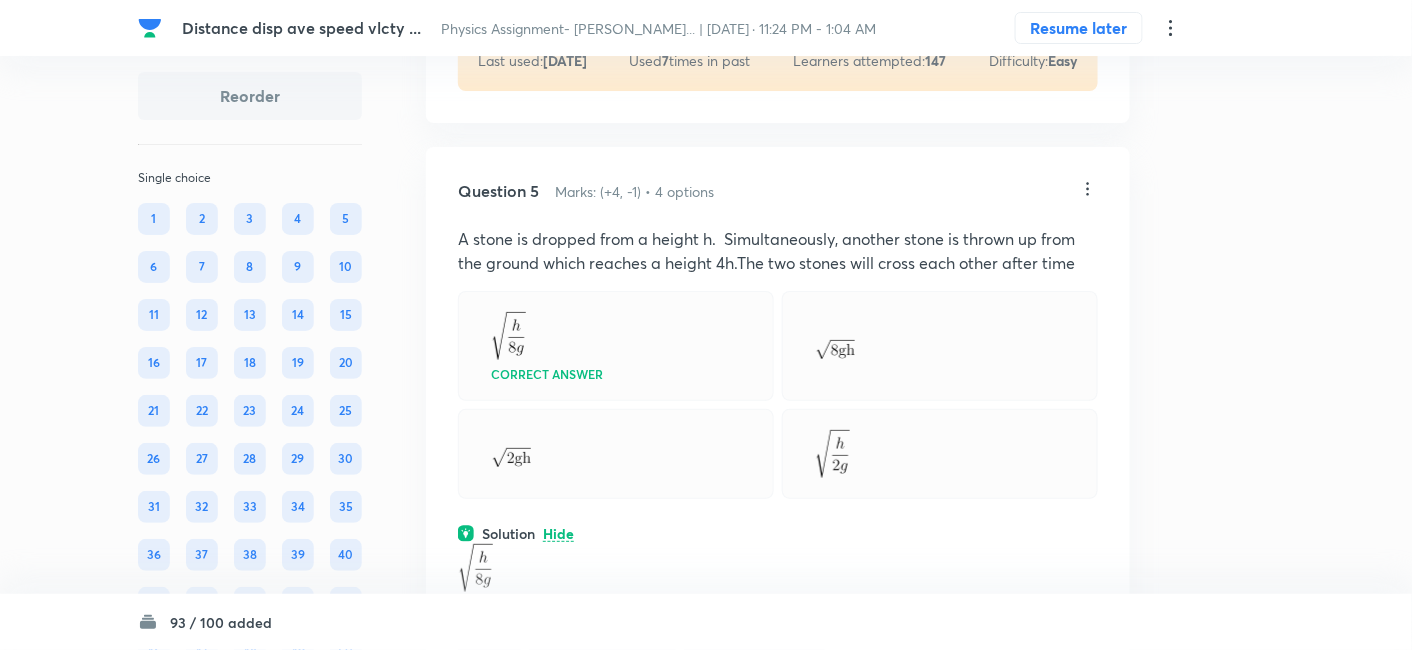 scroll, scrollTop: 2299, scrollLeft: 0, axis: vertical 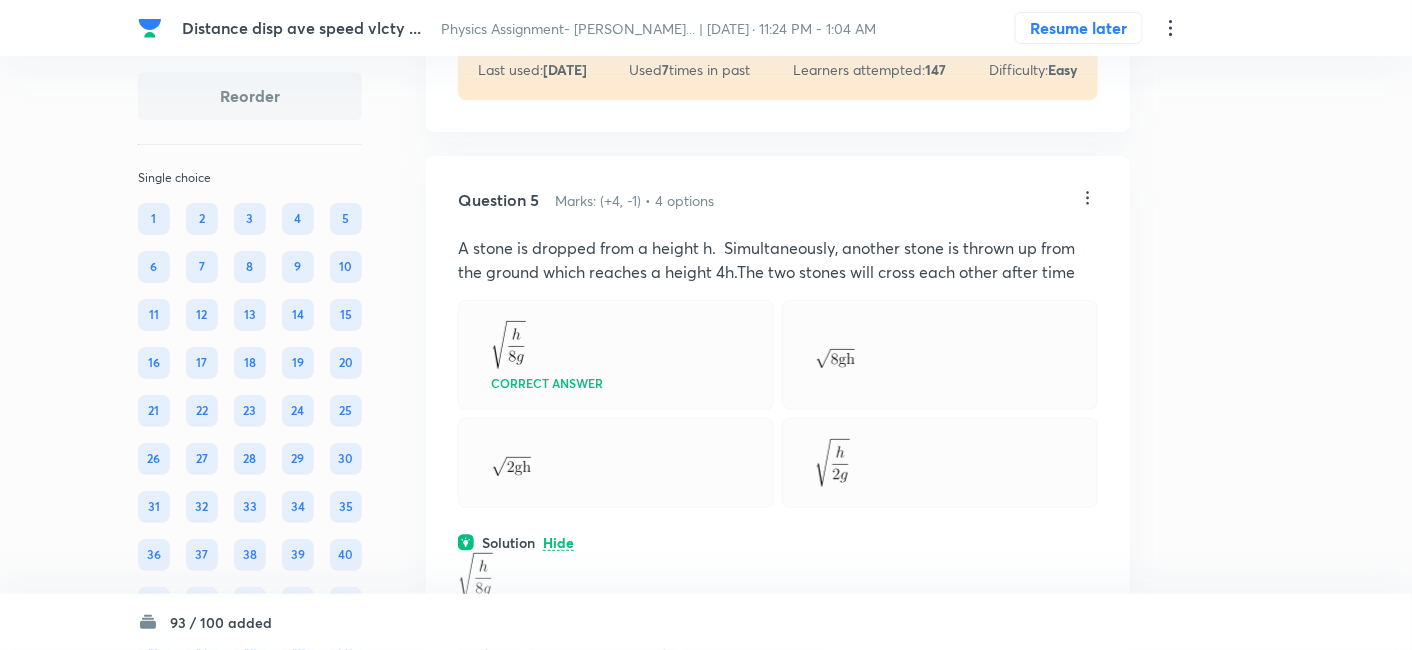 click 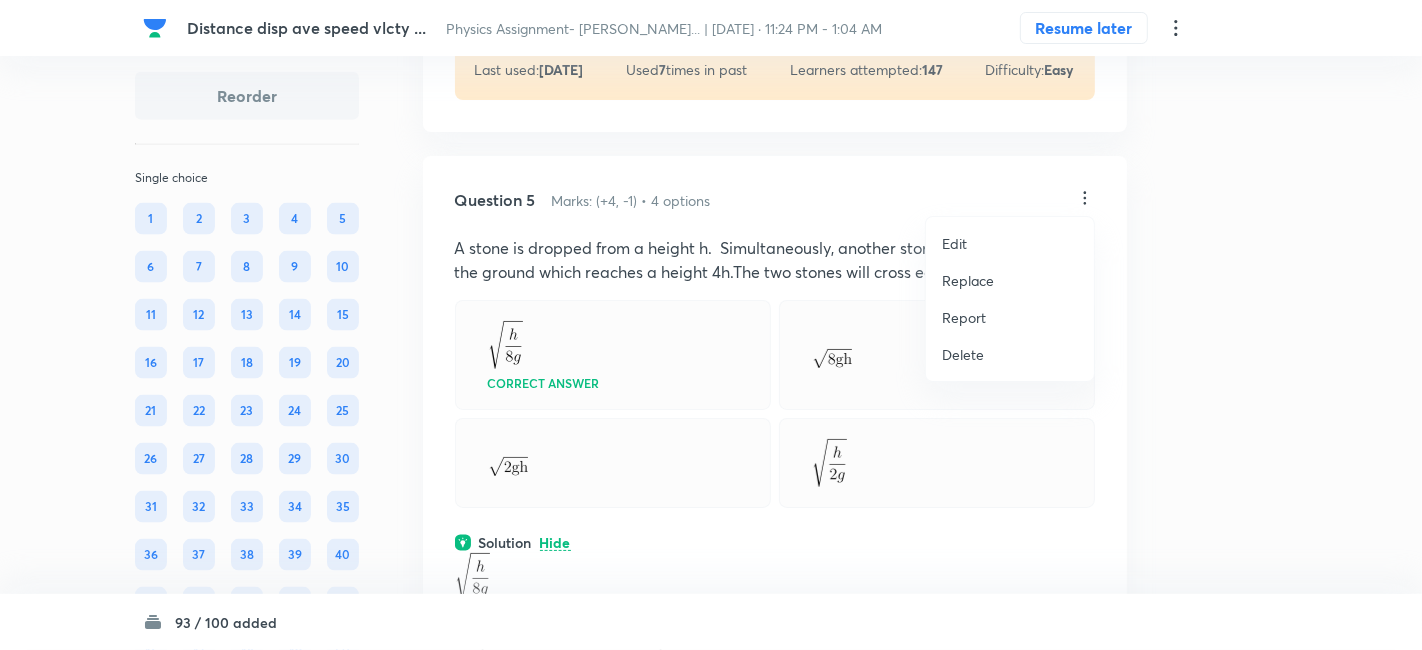 click on "Replace" at bounding box center (968, 280) 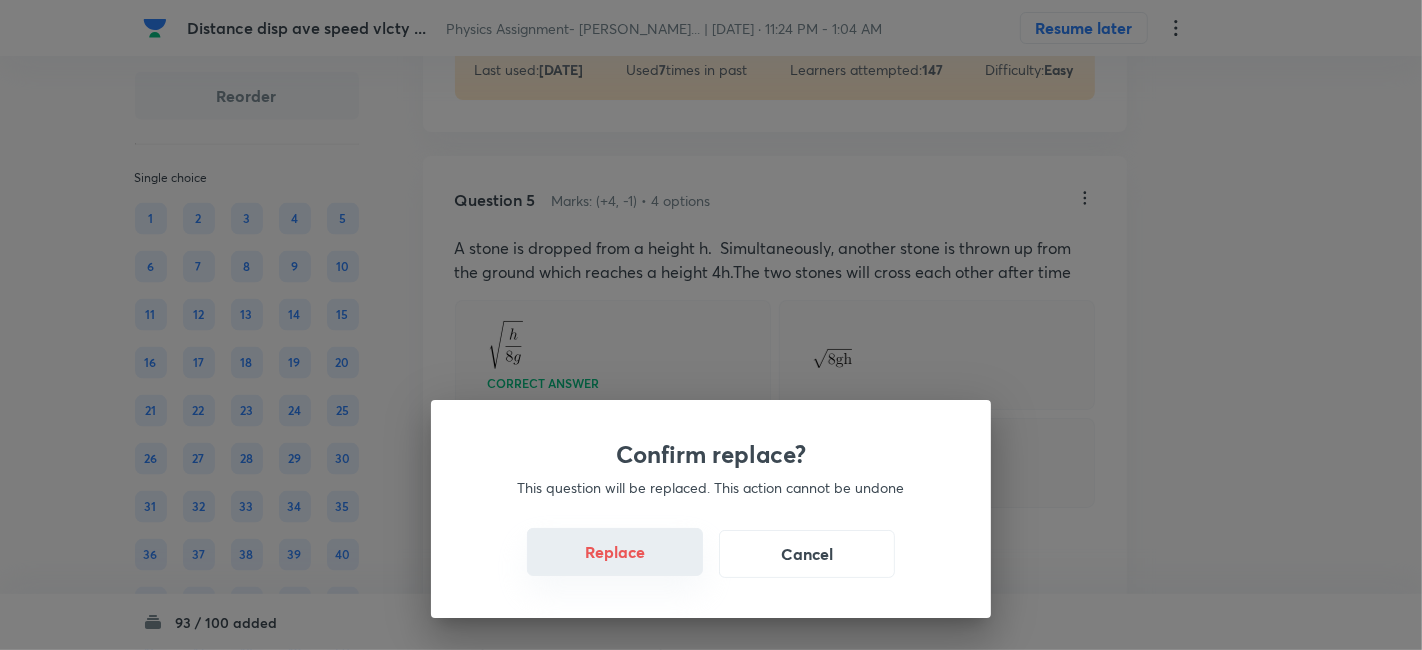click on "Replace" at bounding box center [615, 552] 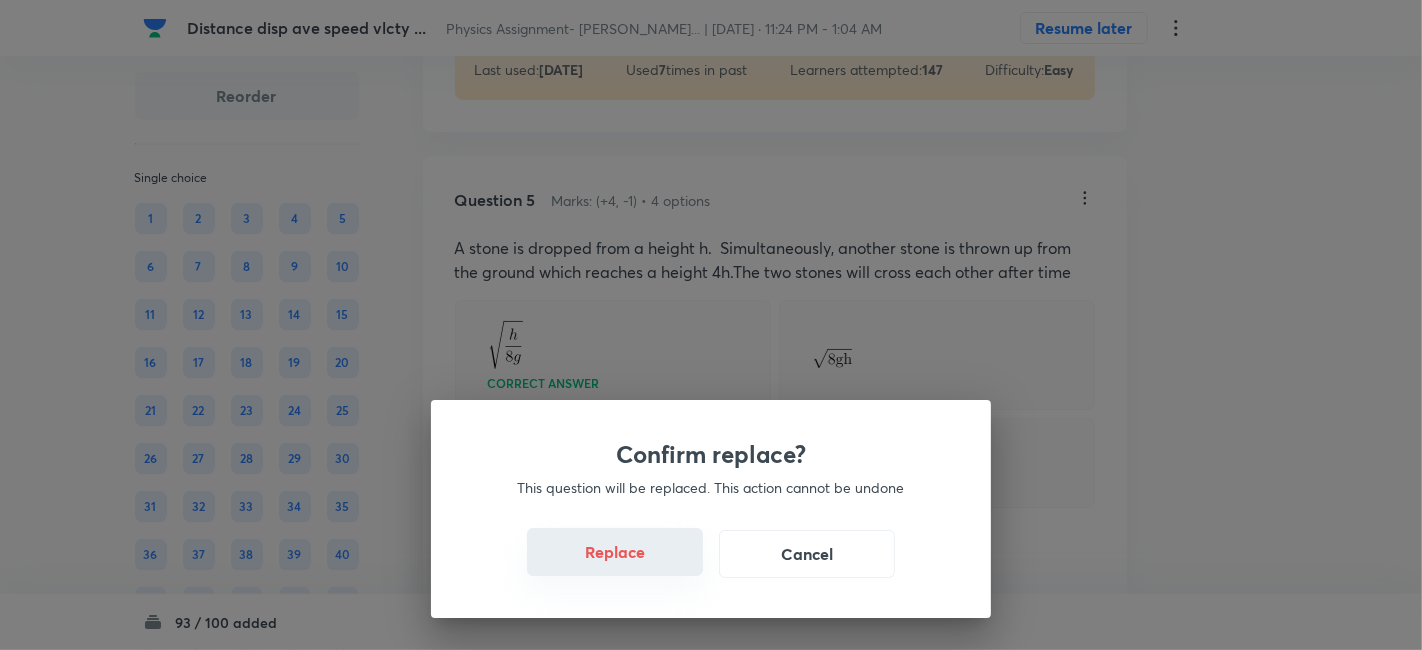 click on "Replace" at bounding box center [615, 552] 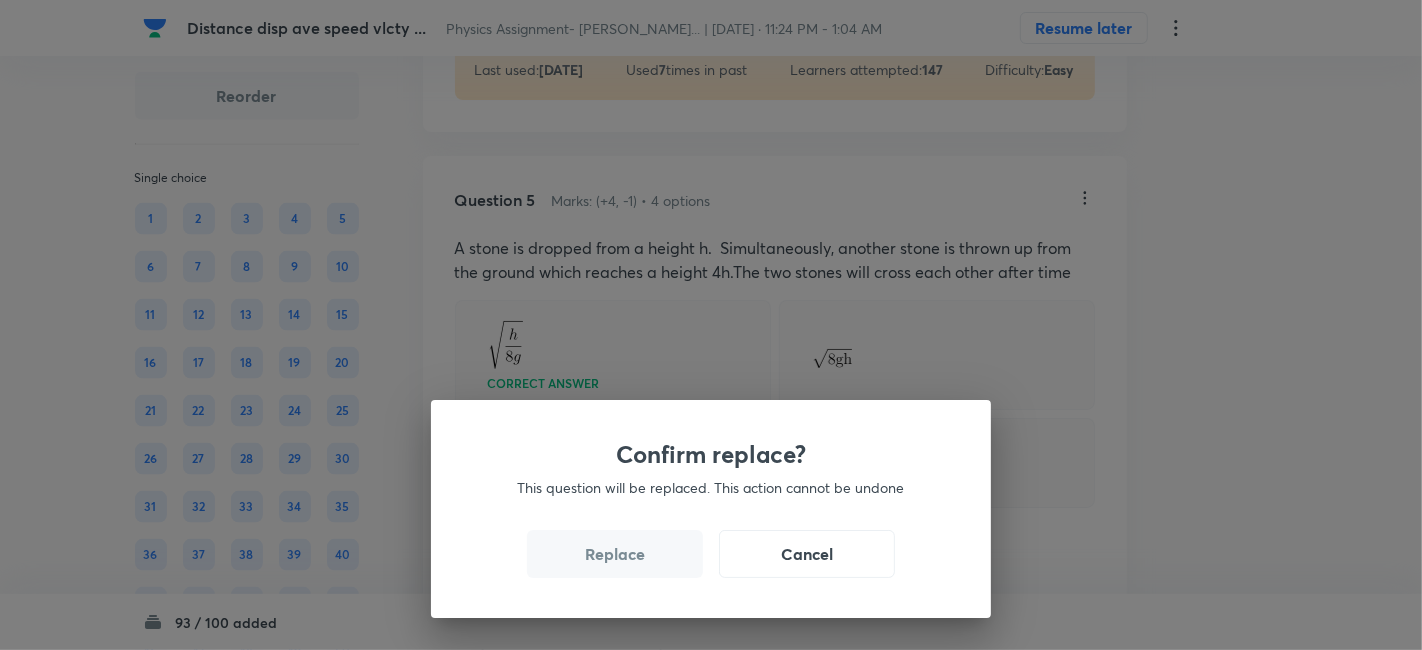 click on "Replace" at bounding box center [615, 554] 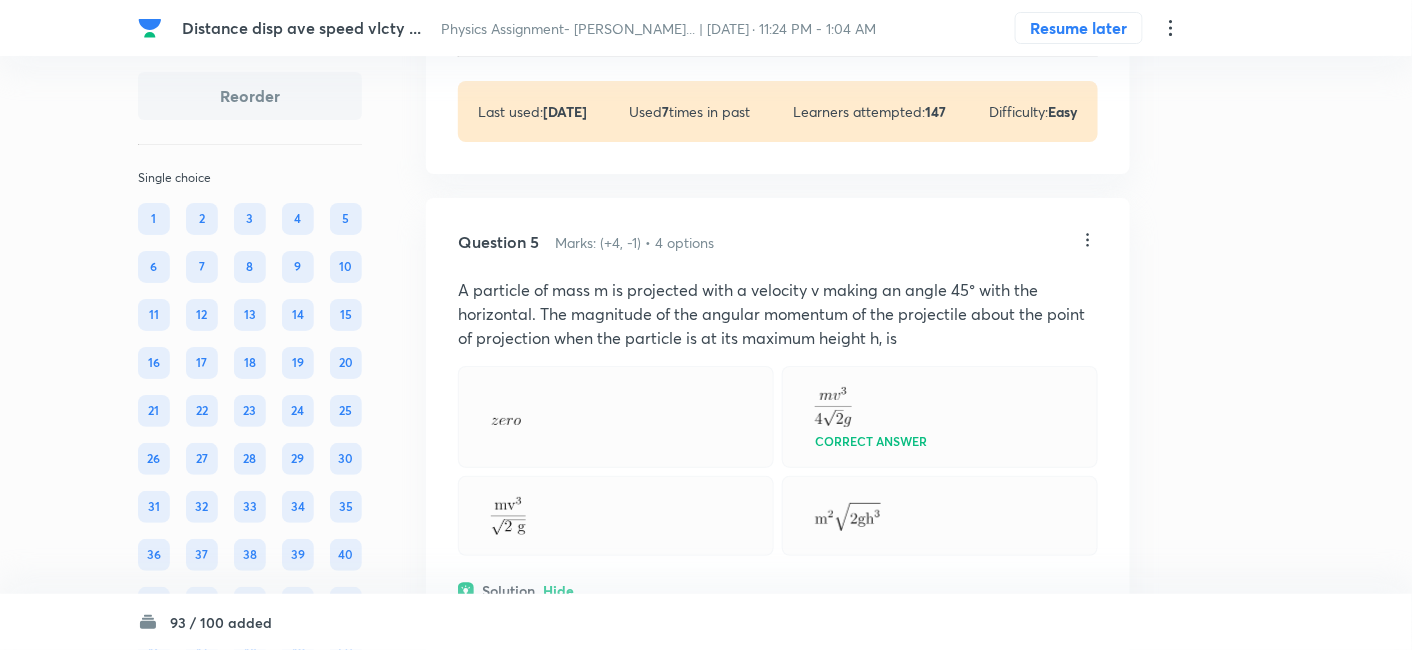 scroll, scrollTop: 2240, scrollLeft: 0, axis: vertical 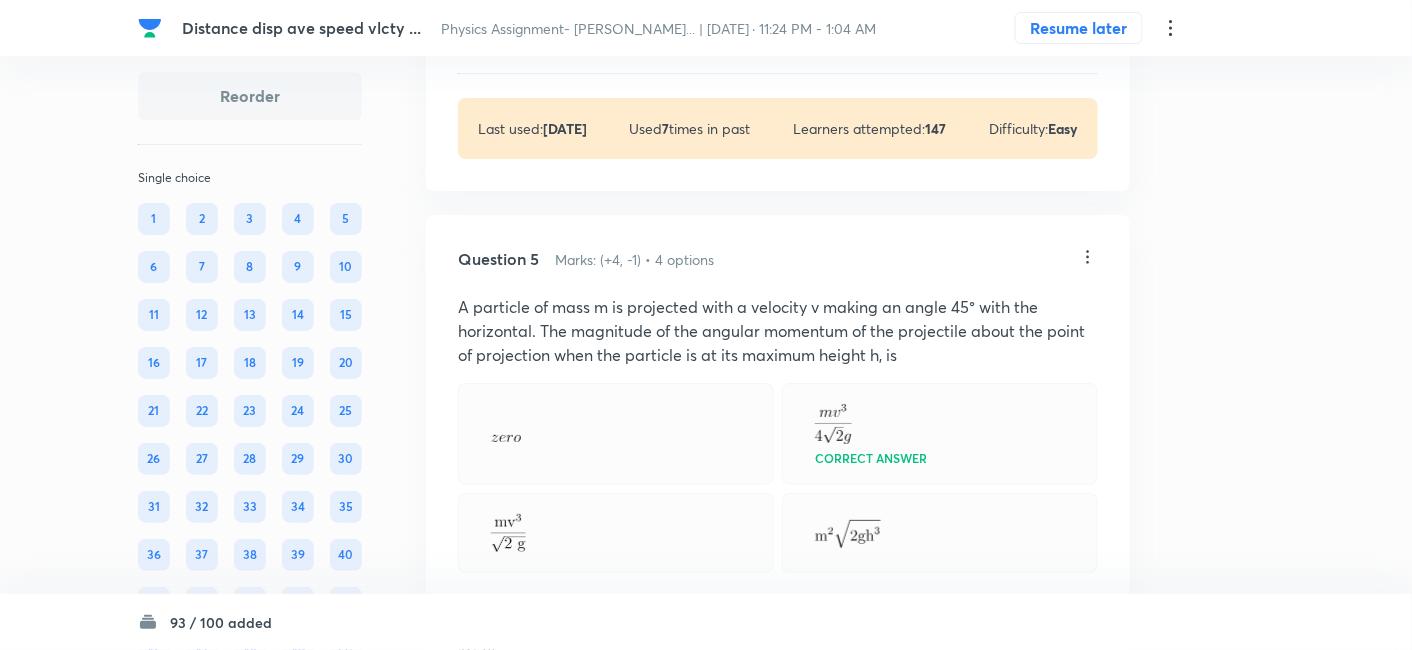 click 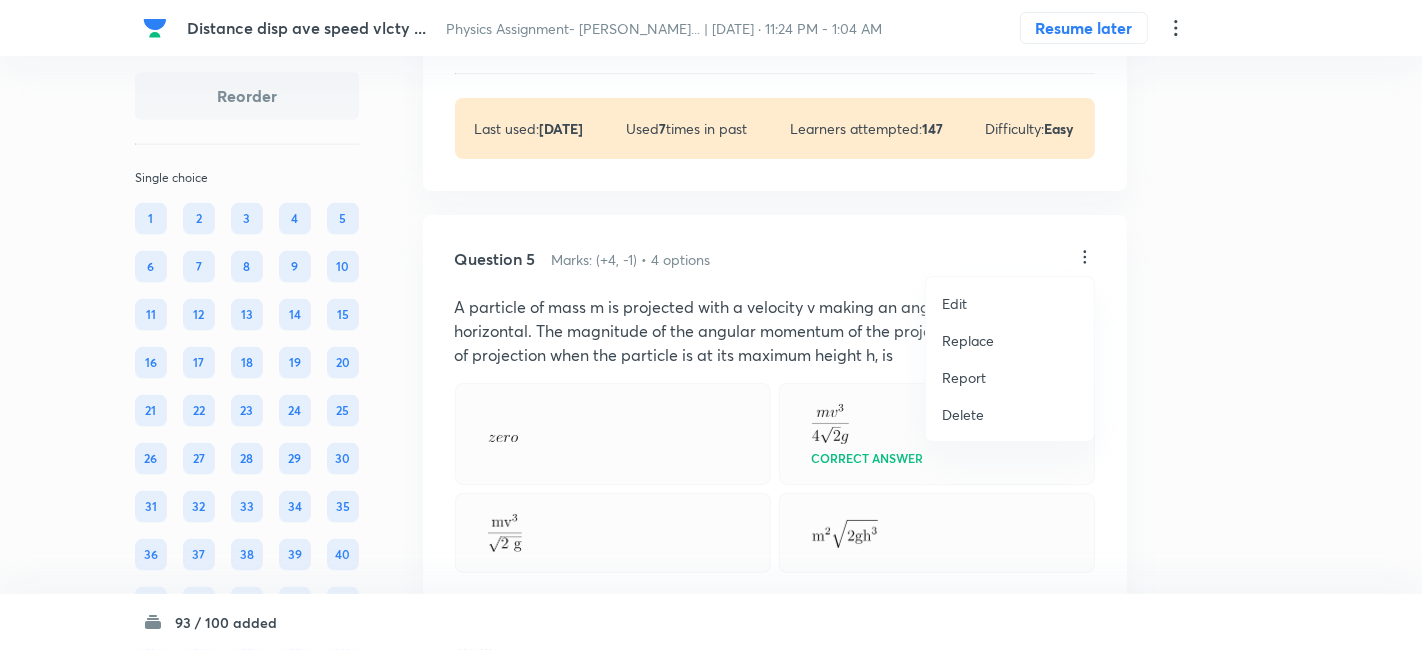 click on "Replace" at bounding box center (968, 340) 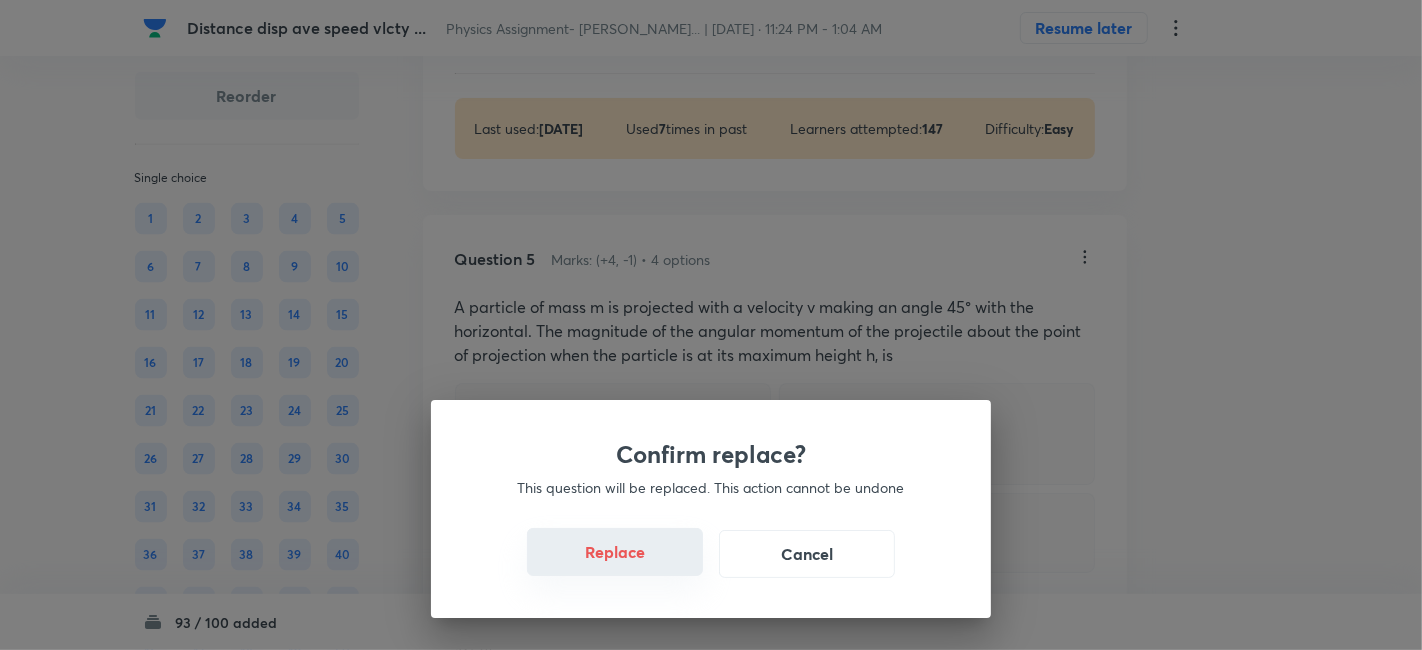 click on "Replace" at bounding box center (615, 552) 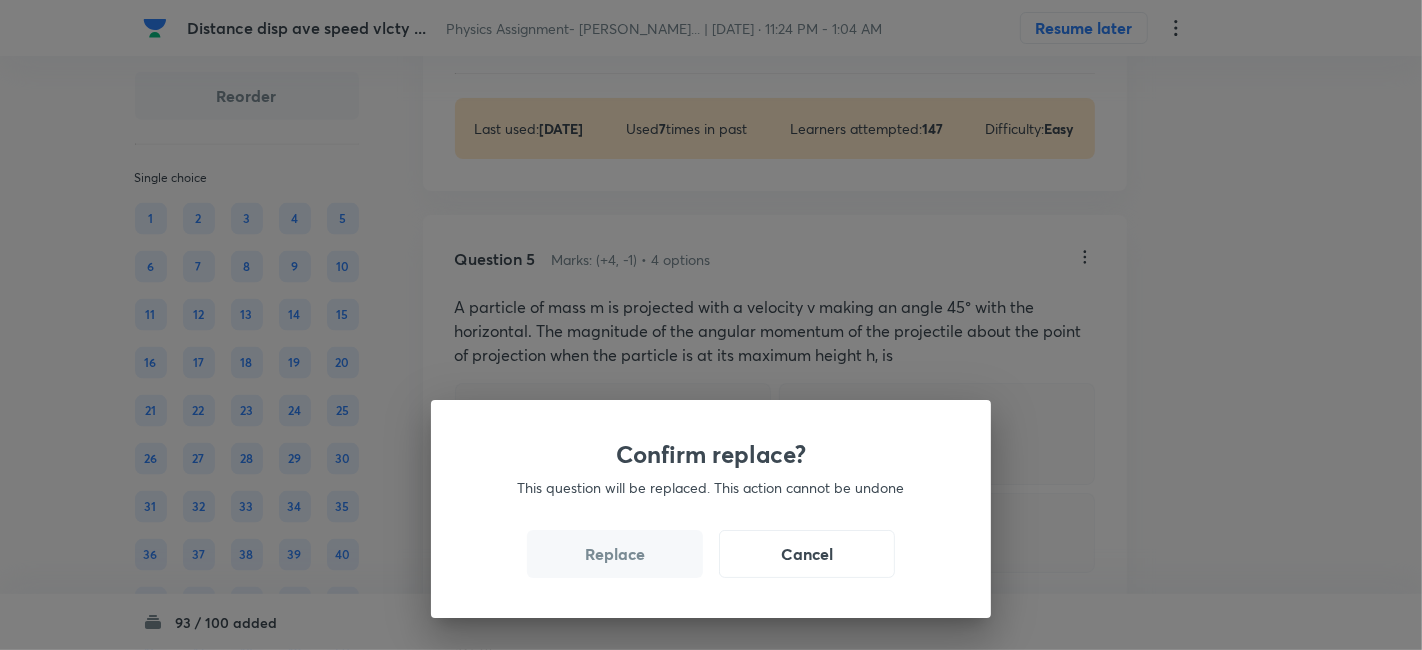 click on "Replace" at bounding box center [615, 554] 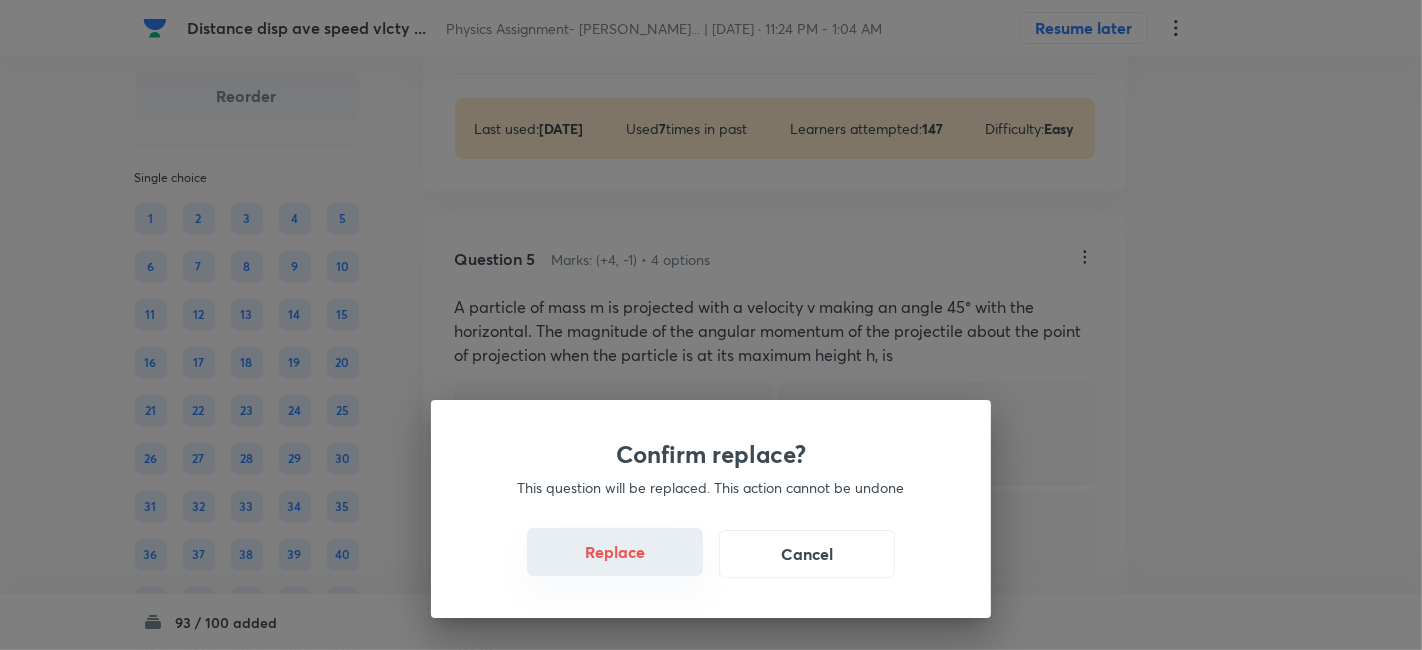 click on "Replace" at bounding box center [615, 552] 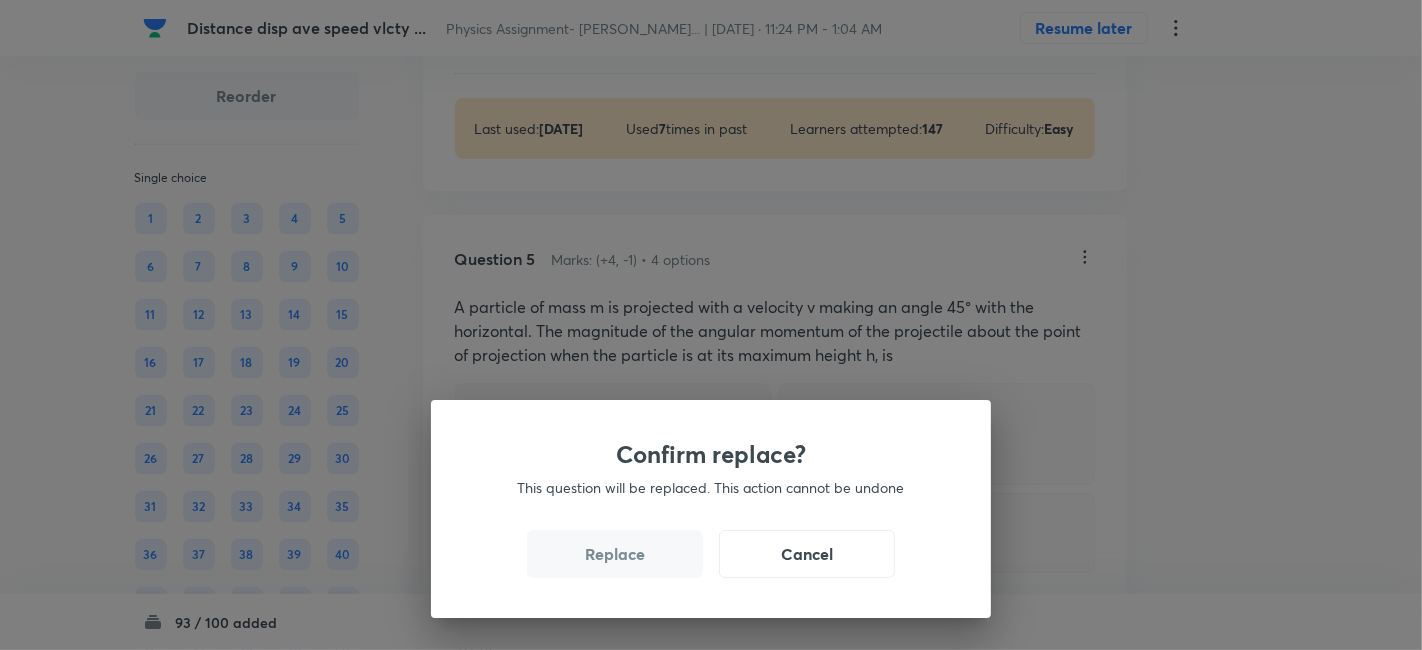 click on "Replace" at bounding box center [615, 554] 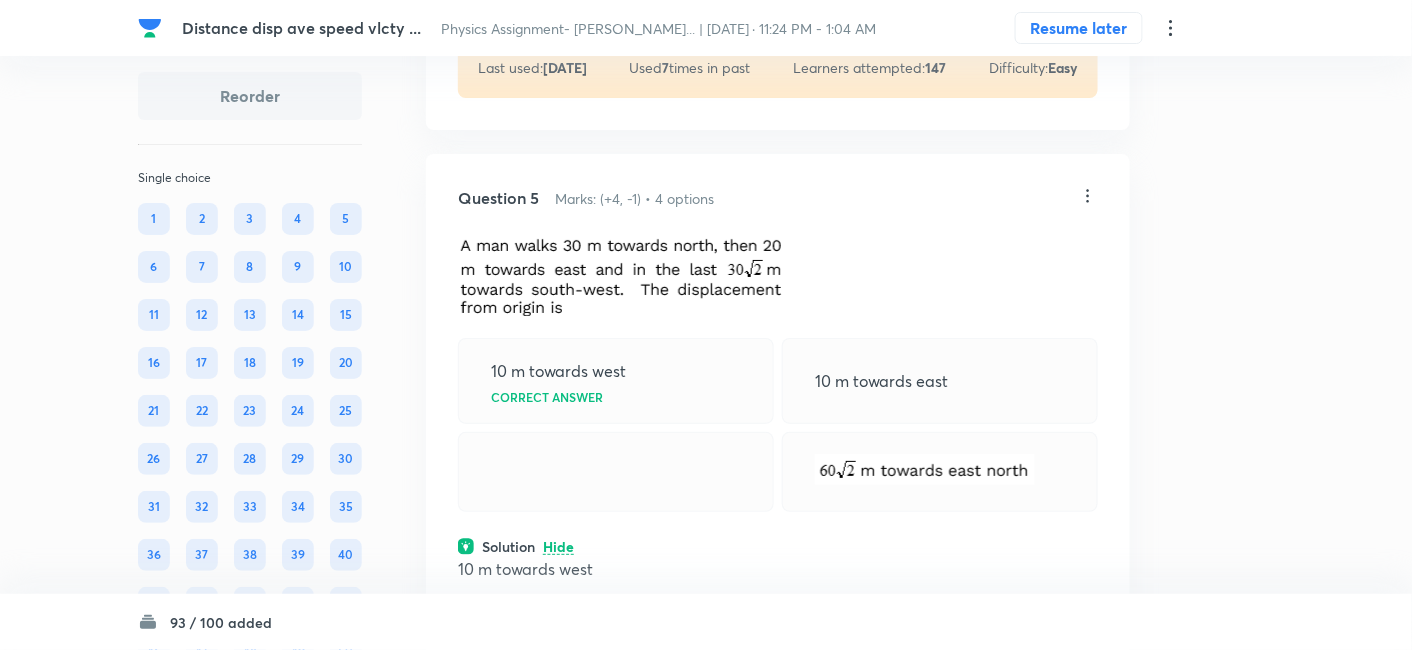 scroll, scrollTop: 2290, scrollLeft: 0, axis: vertical 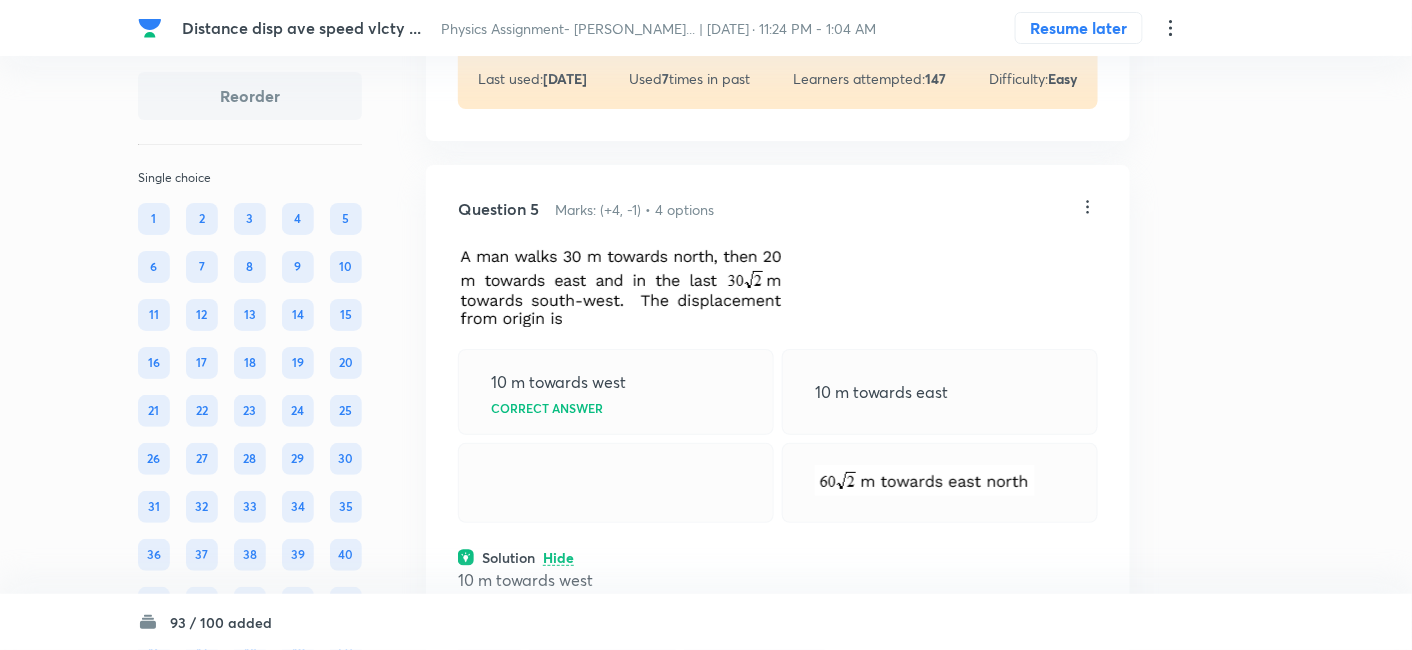 click 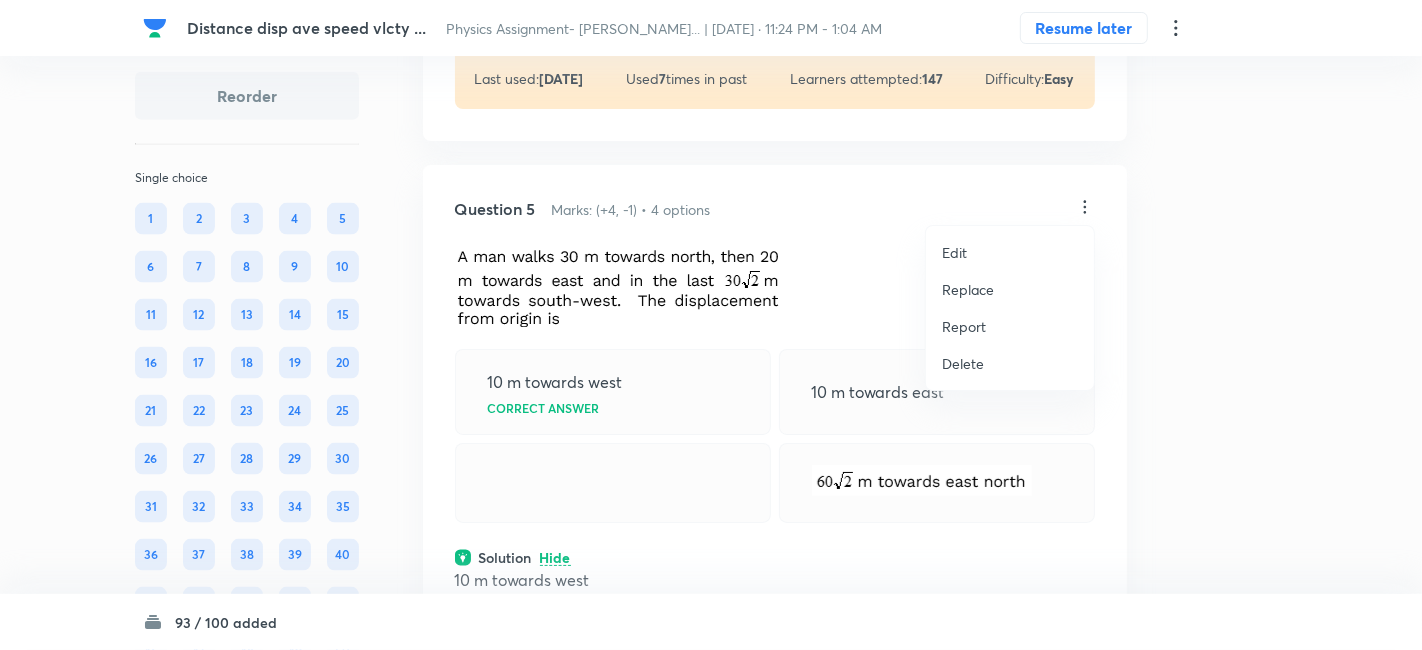 click on "Replace" at bounding box center (968, 289) 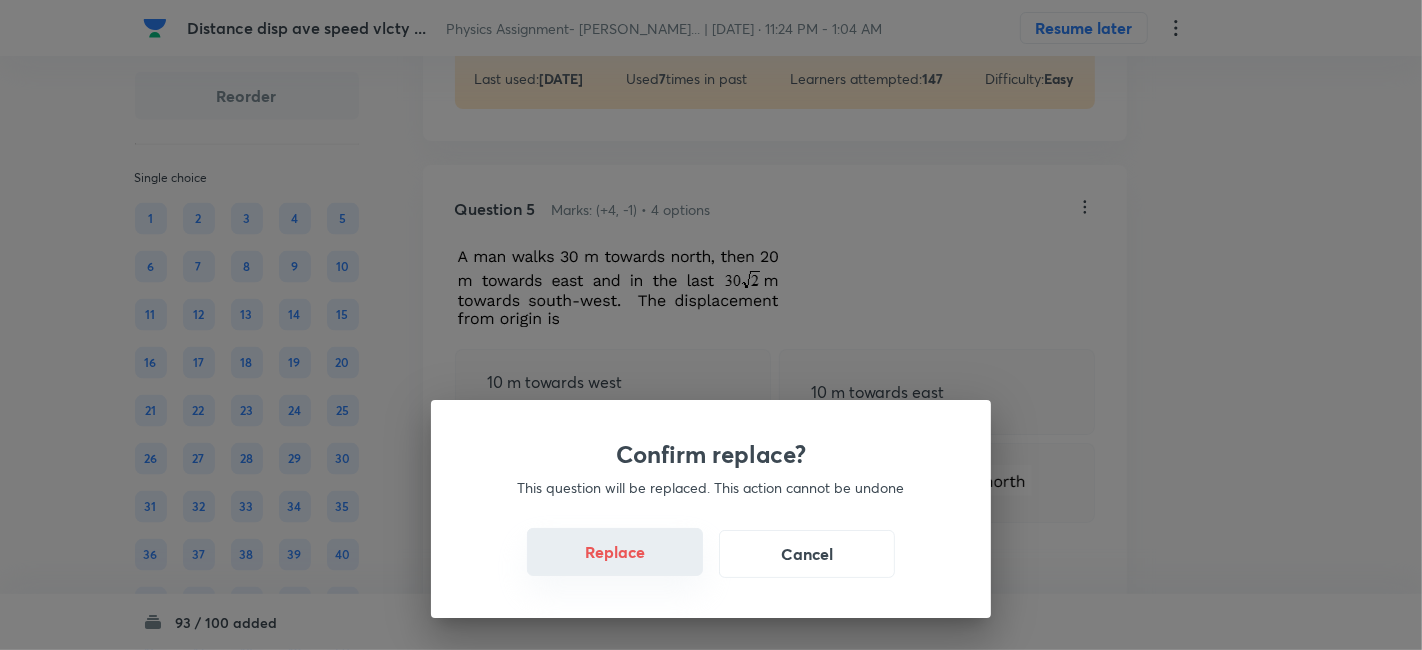 click on "Replace" at bounding box center [615, 552] 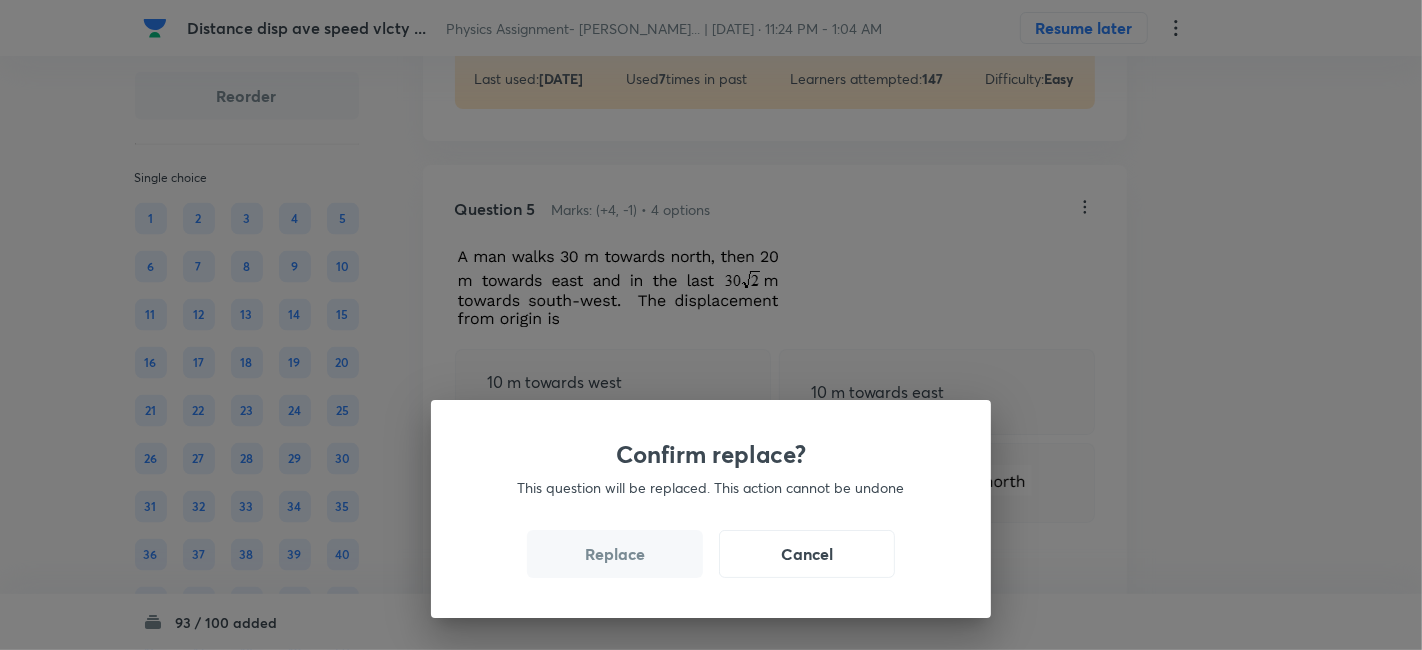 click on "Replace" at bounding box center [615, 554] 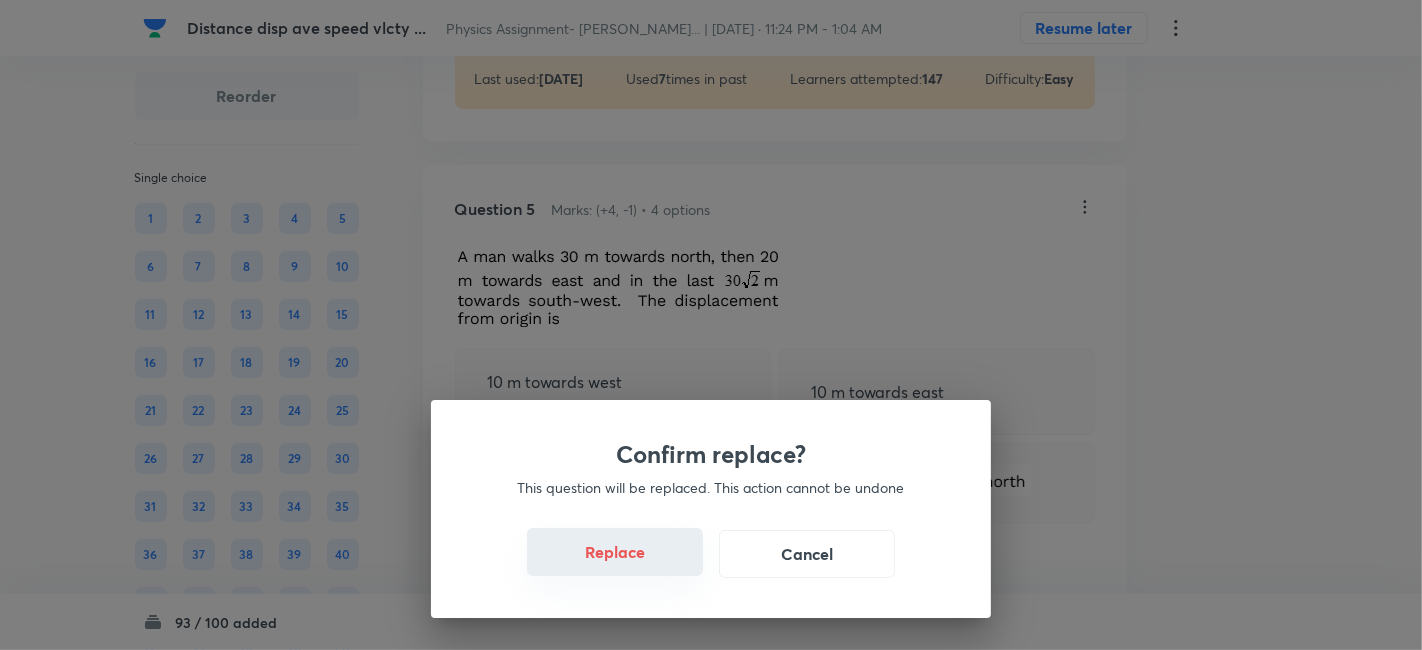 click on "Replace" at bounding box center [615, 552] 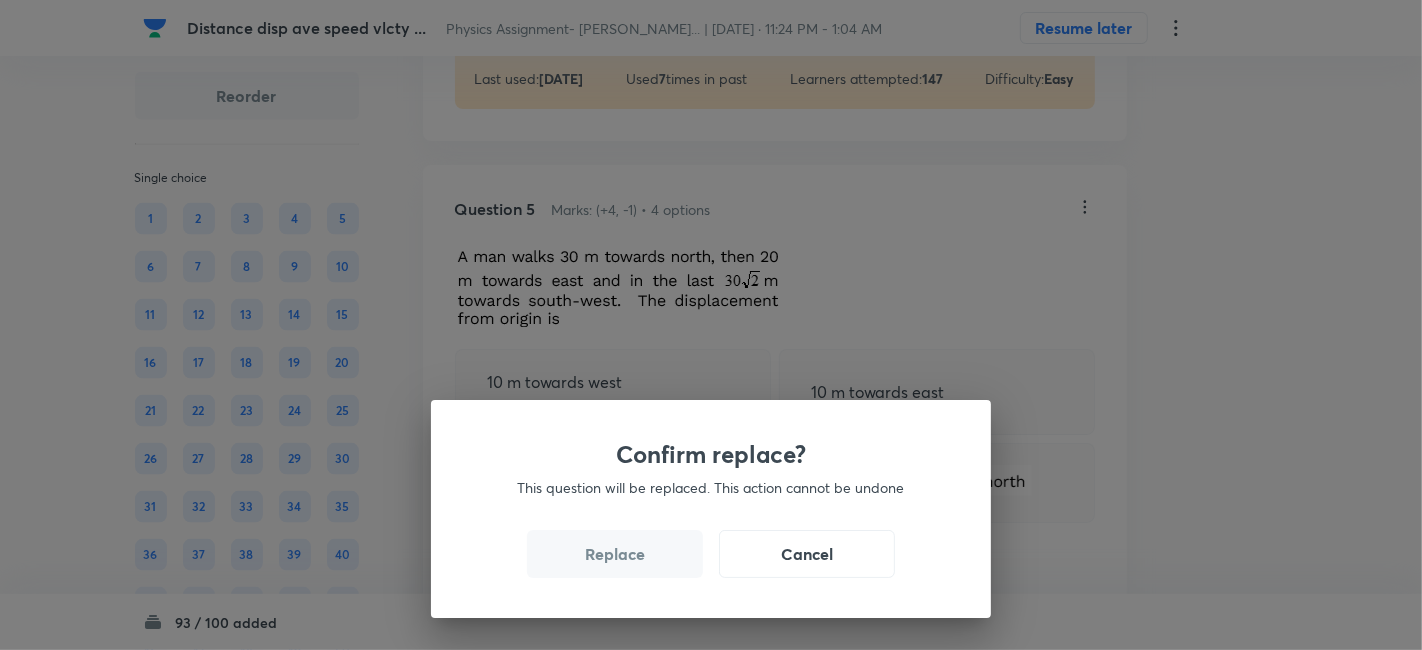 click on "Replace" at bounding box center [615, 554] 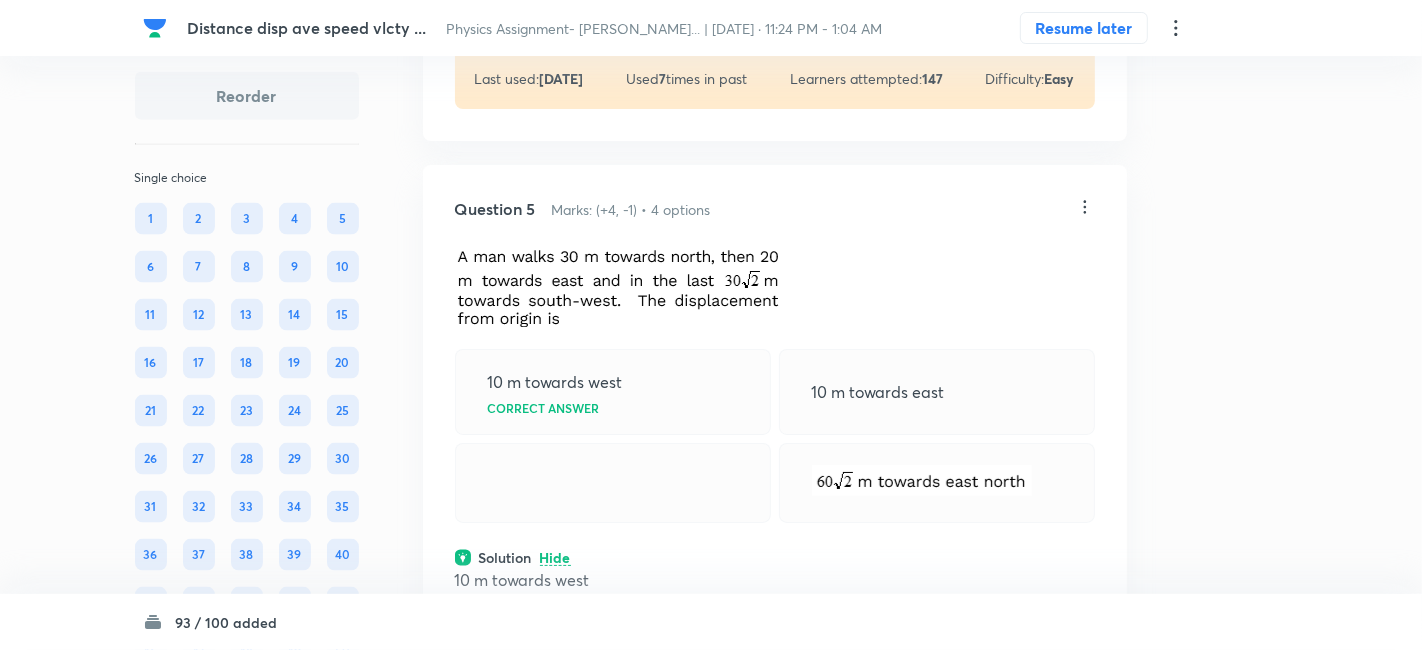 click on "Confirm replace? This question will be replaced. This action cannot be undone Replace Cancel" at bounding box center (711, 975) 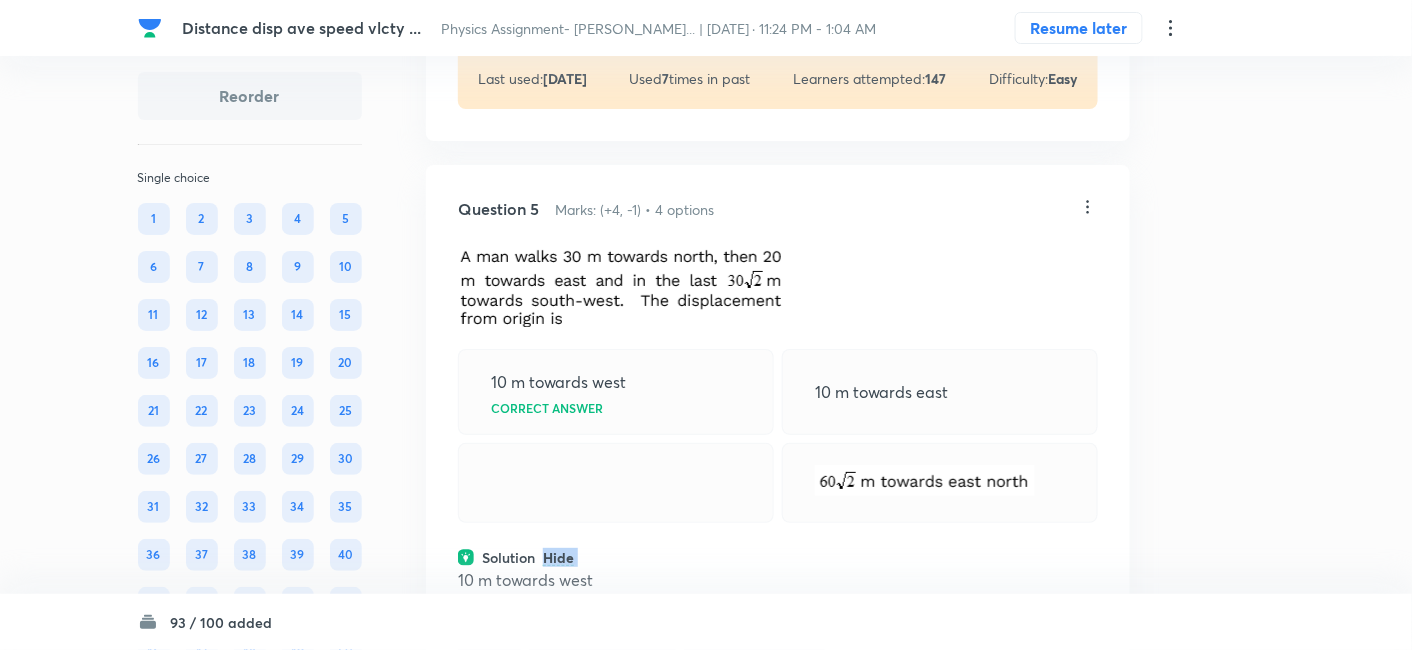 click on "Solution Hide" at bounding box center [778, 557] 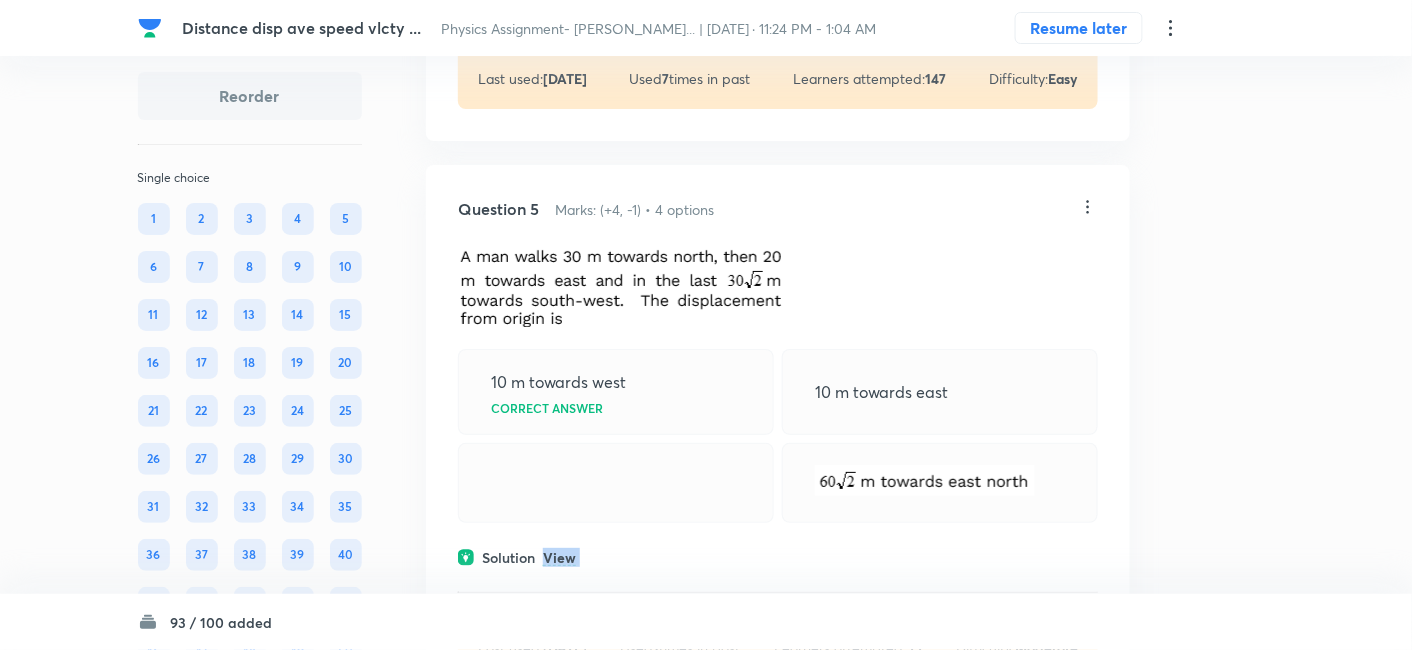 click on "Solution View" at bounding box center (778, 557) 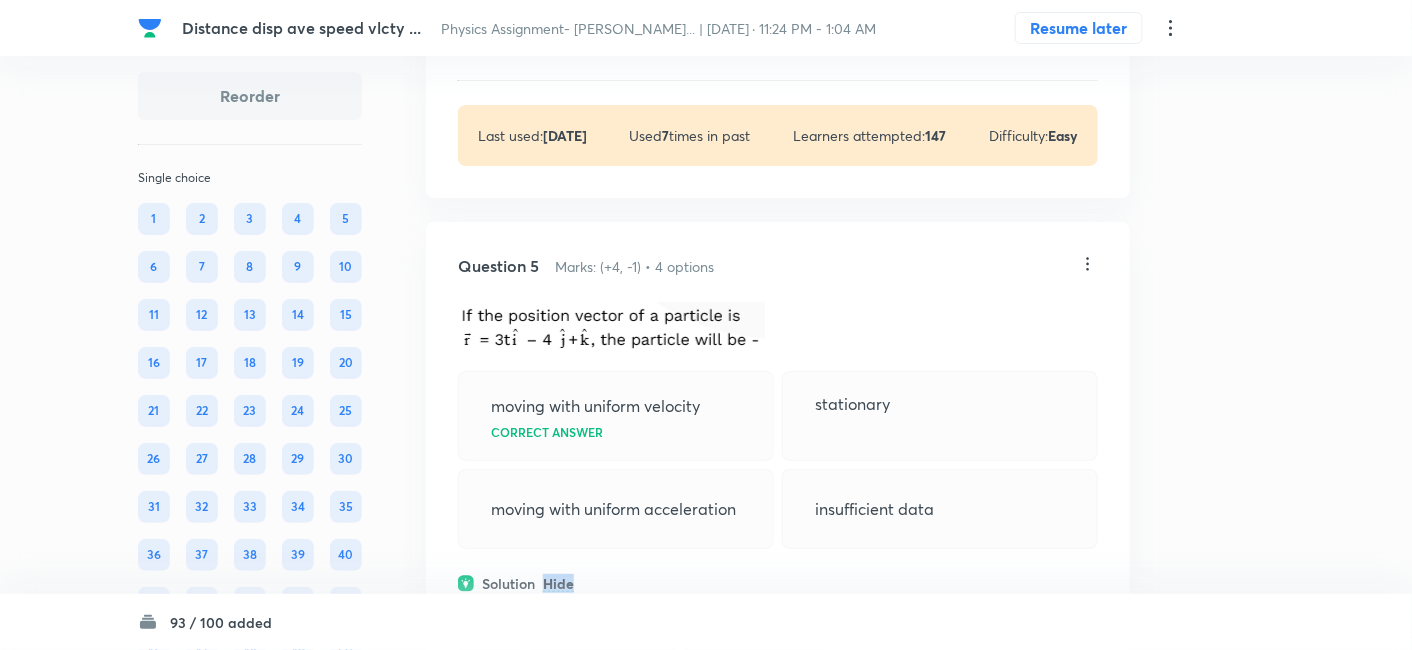 scroll, scrollTop: 2232, scrollLeft: 0, axis: vertical 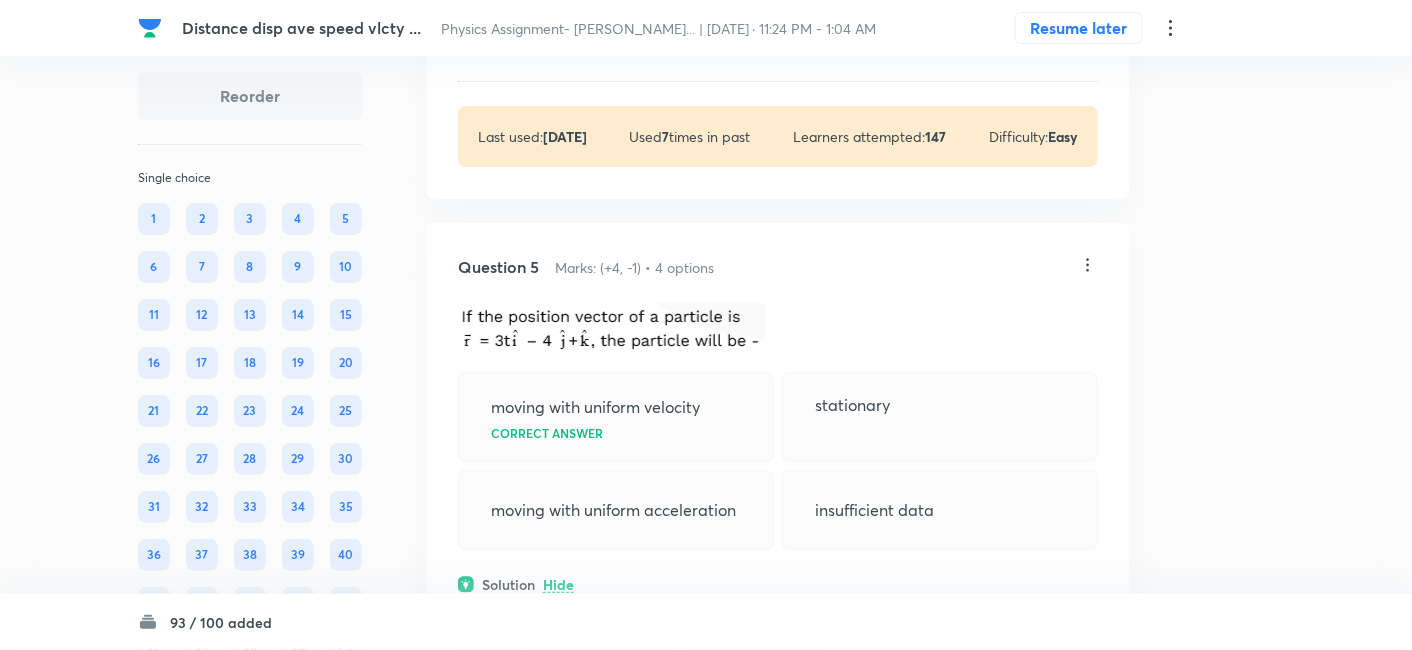 click 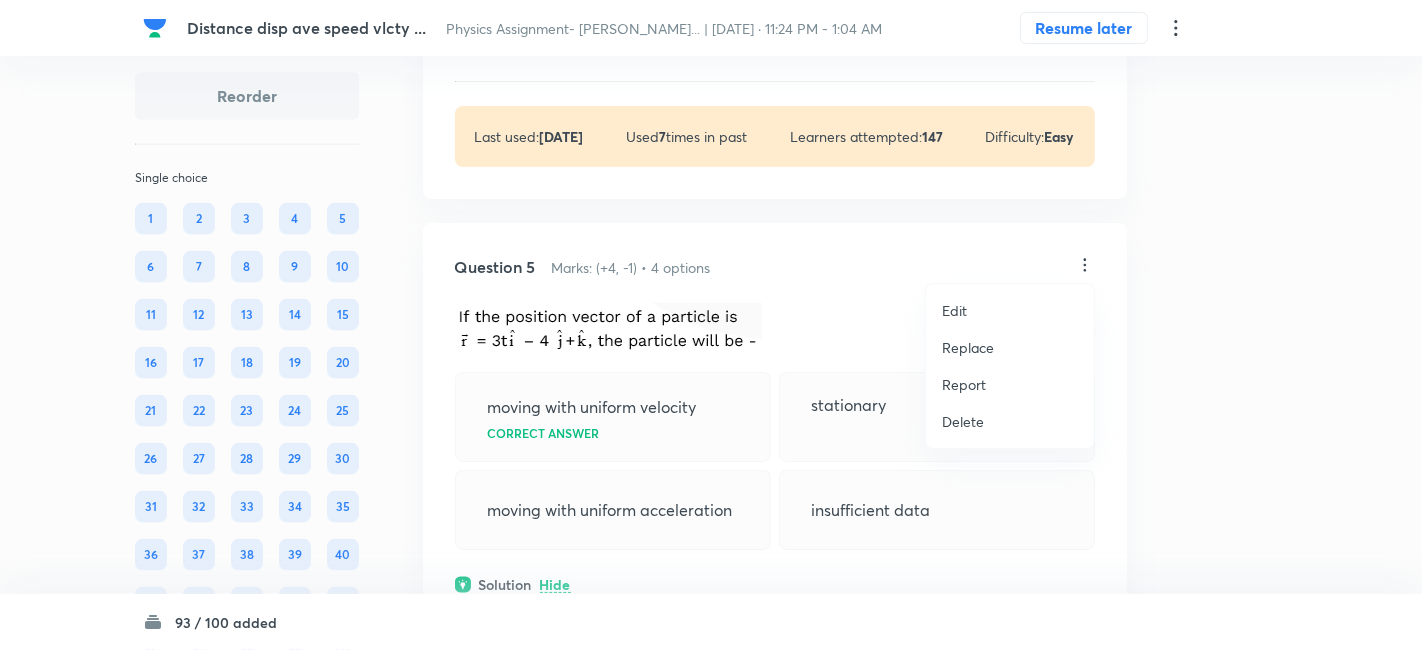 click on "Replace" at bounding box center [968, 347] 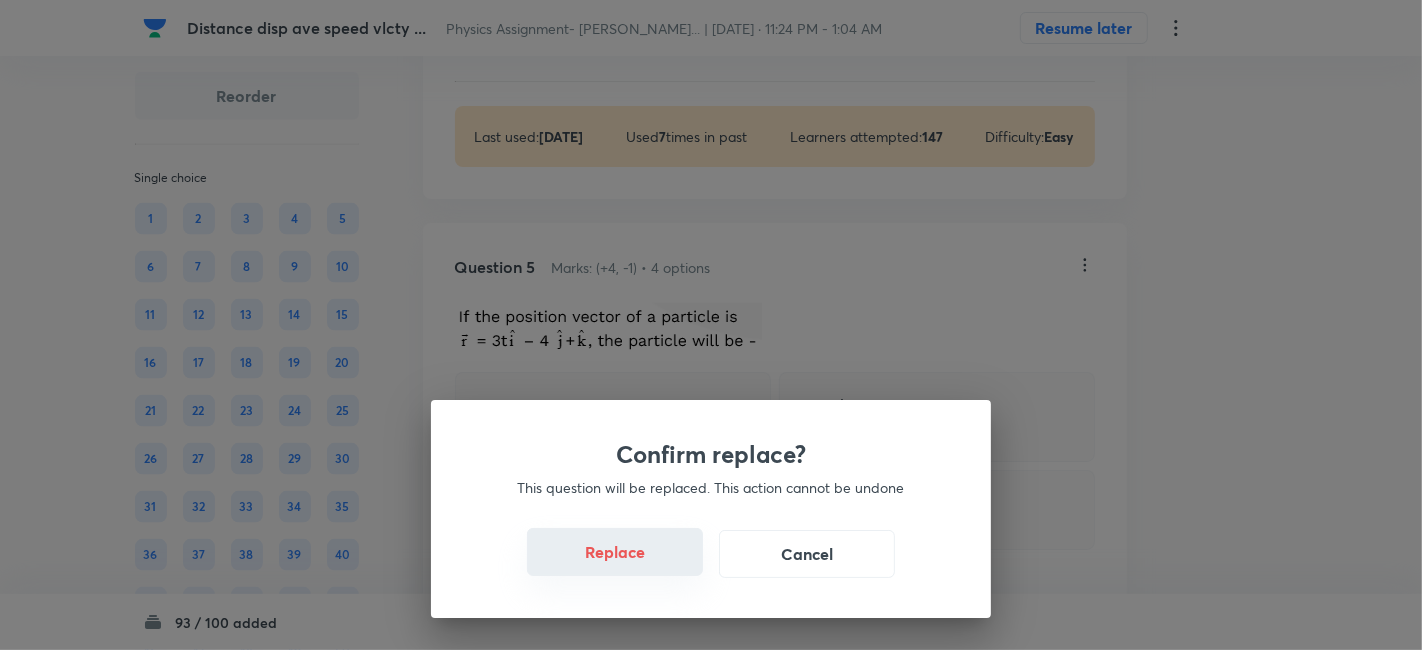 click on "Replace" at bounding box center [615, 552] 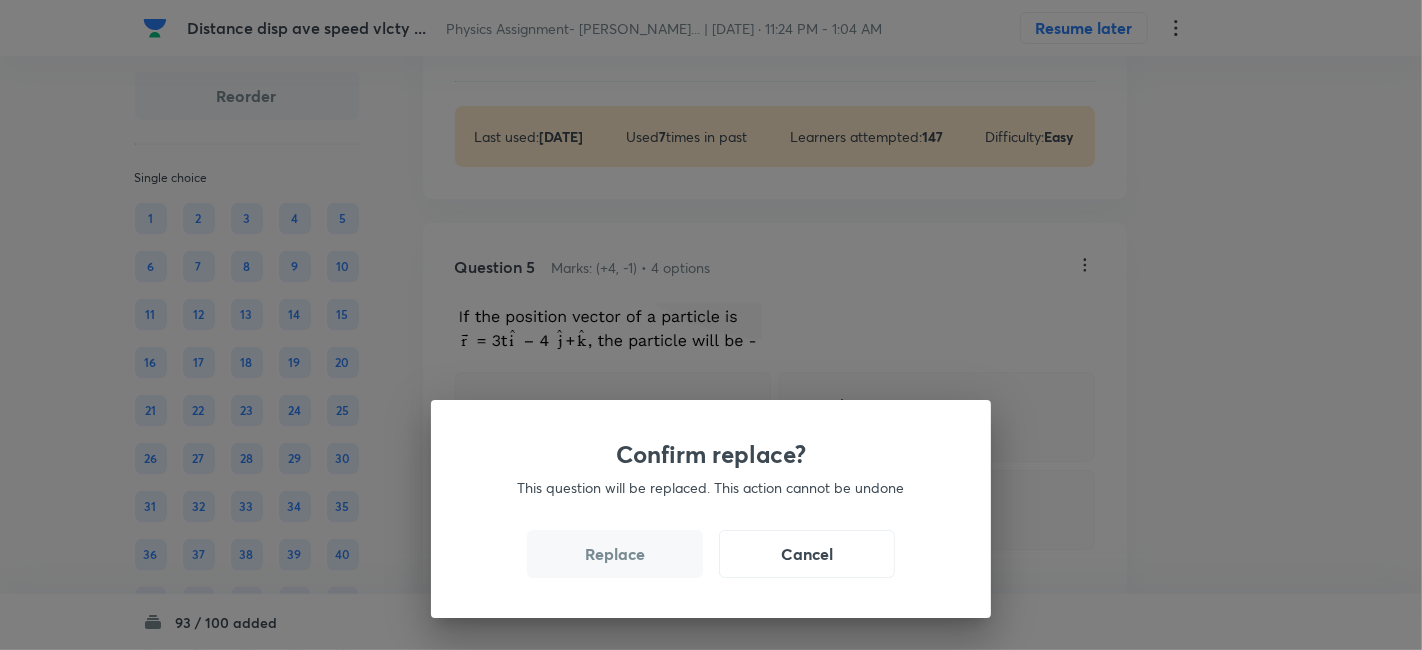 click on "Replace" at bounding box center [615, 554] 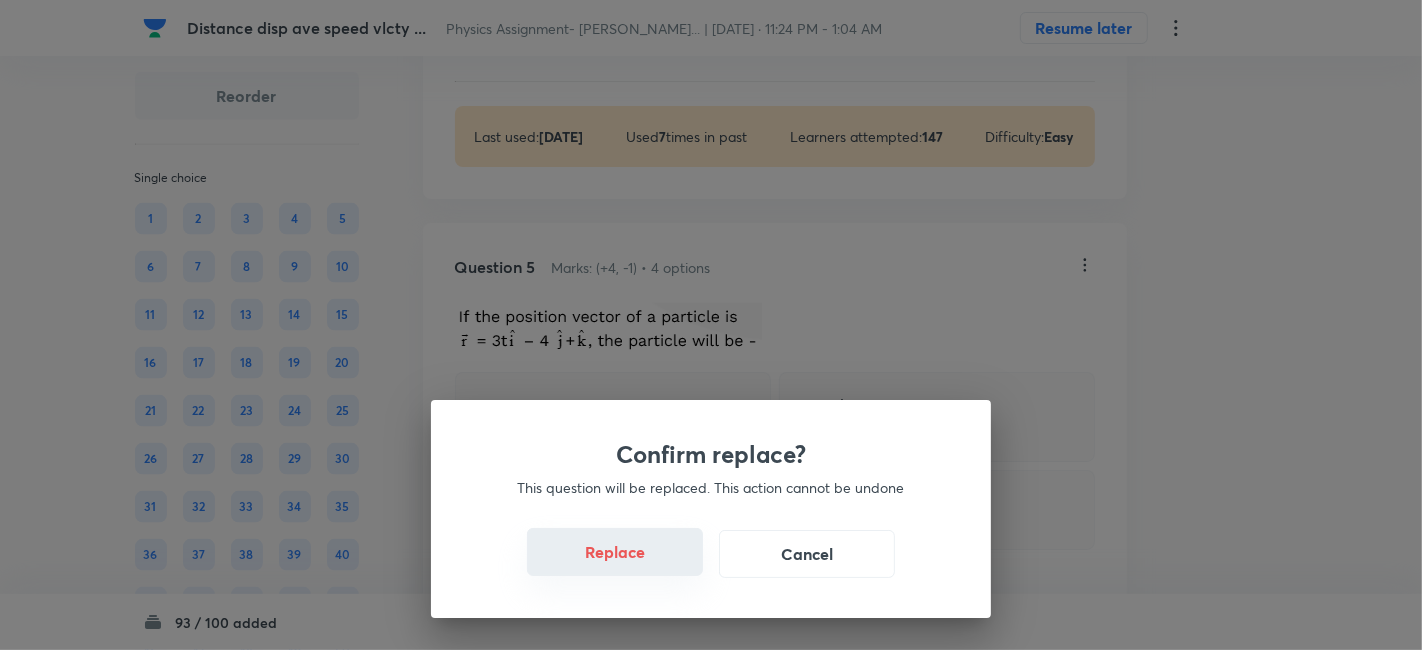 click on "Replace" at bounding box center (615, 552) 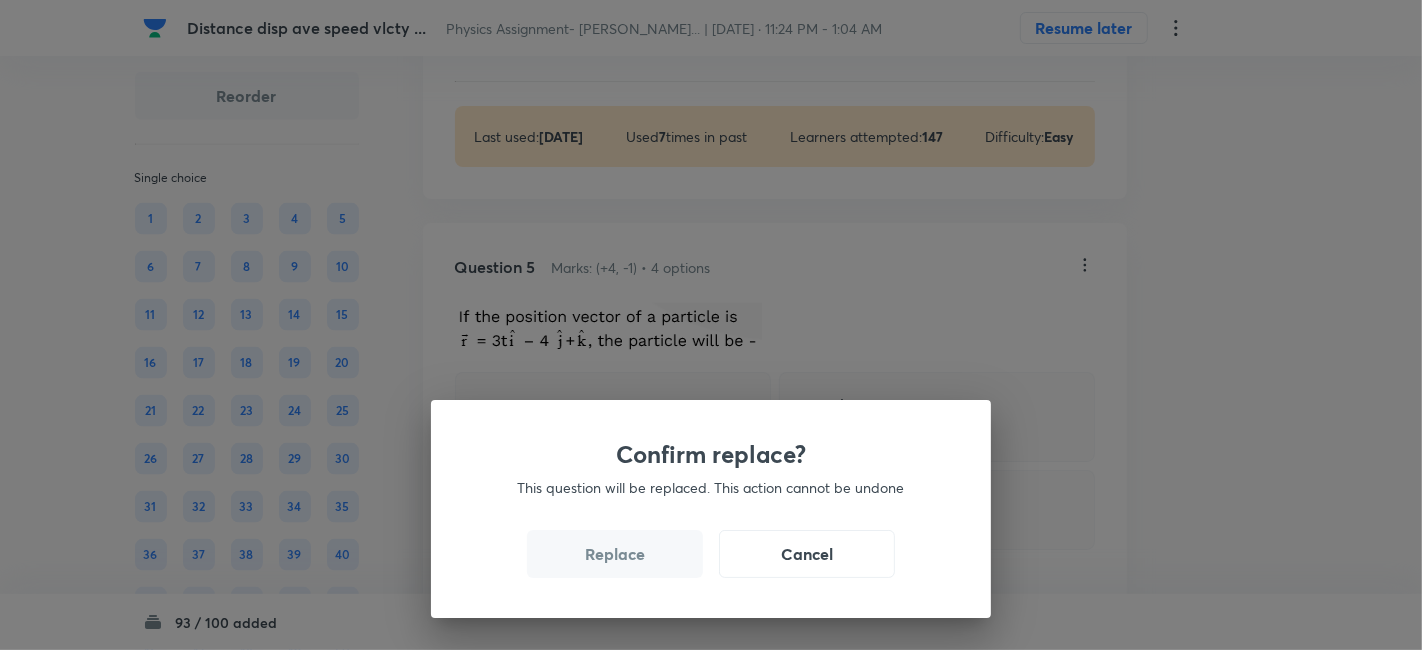 click on "Replace" at bounding box center [615, 554] 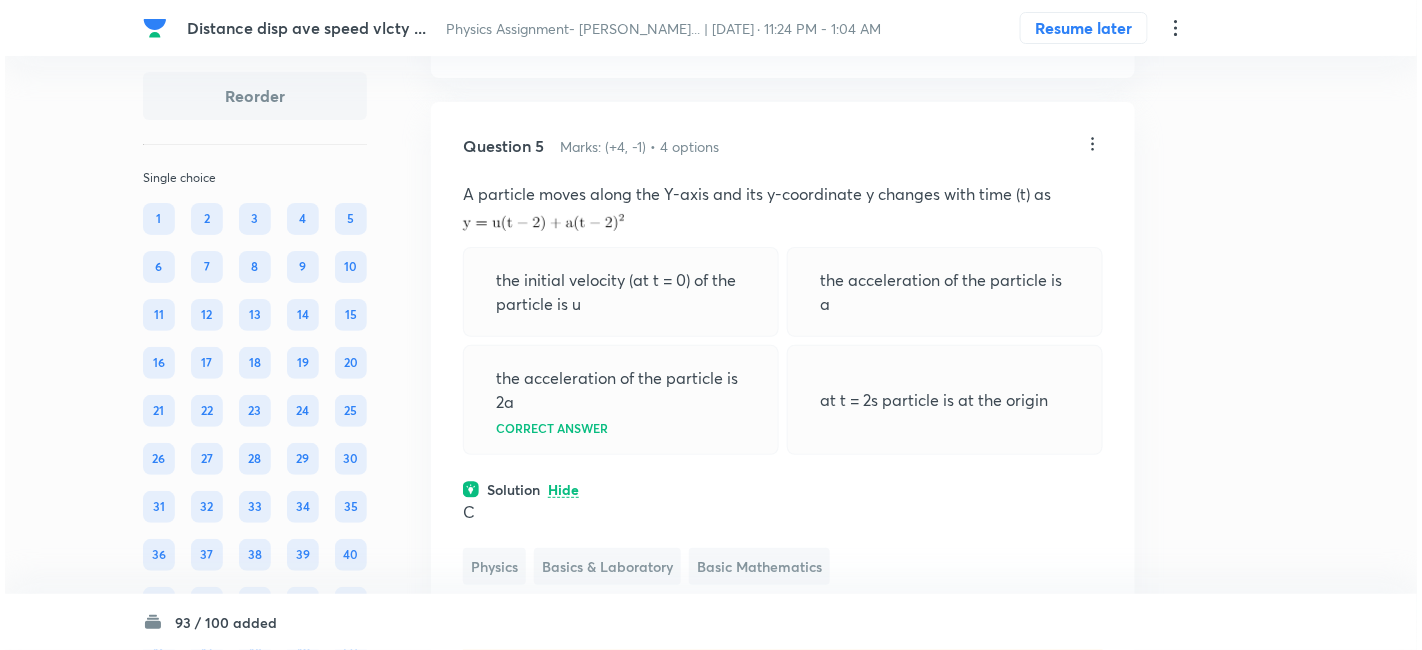 scroll, scrollTop: 2355, scrollLeft: 0, axis: vertical 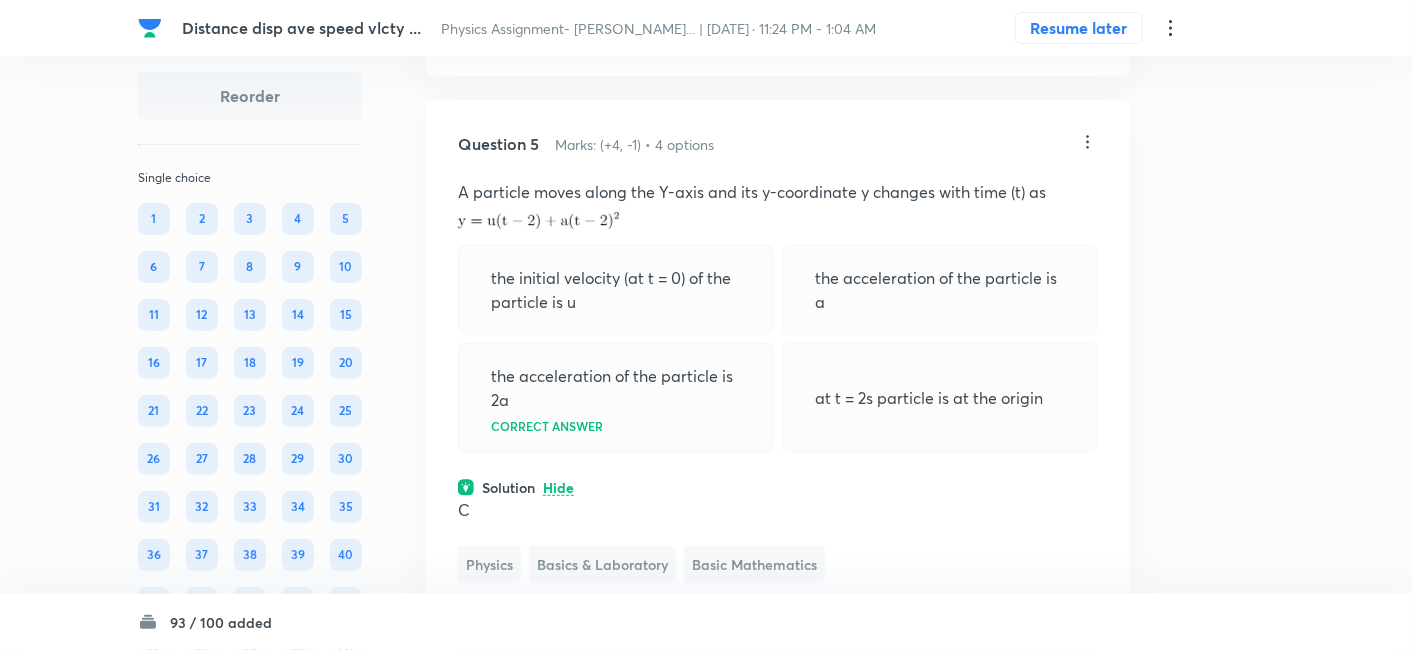 click 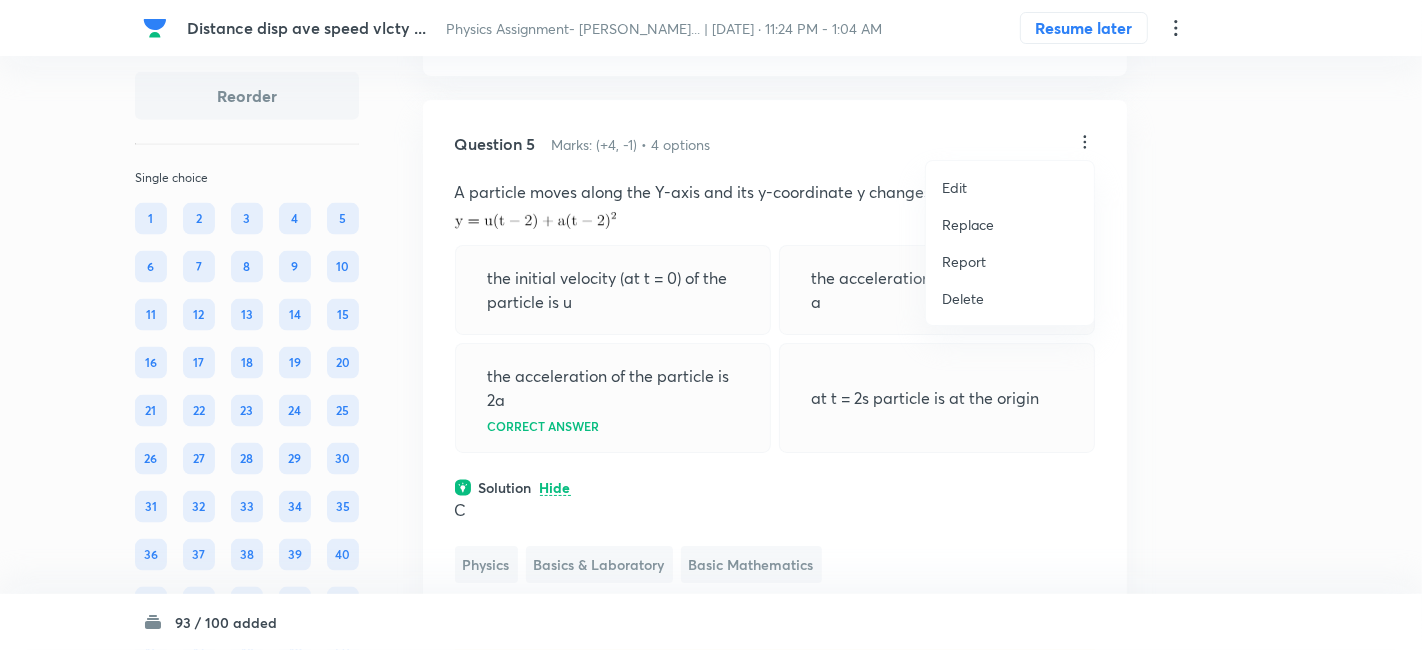 click on "Replace" at bounding box center [968, 224] 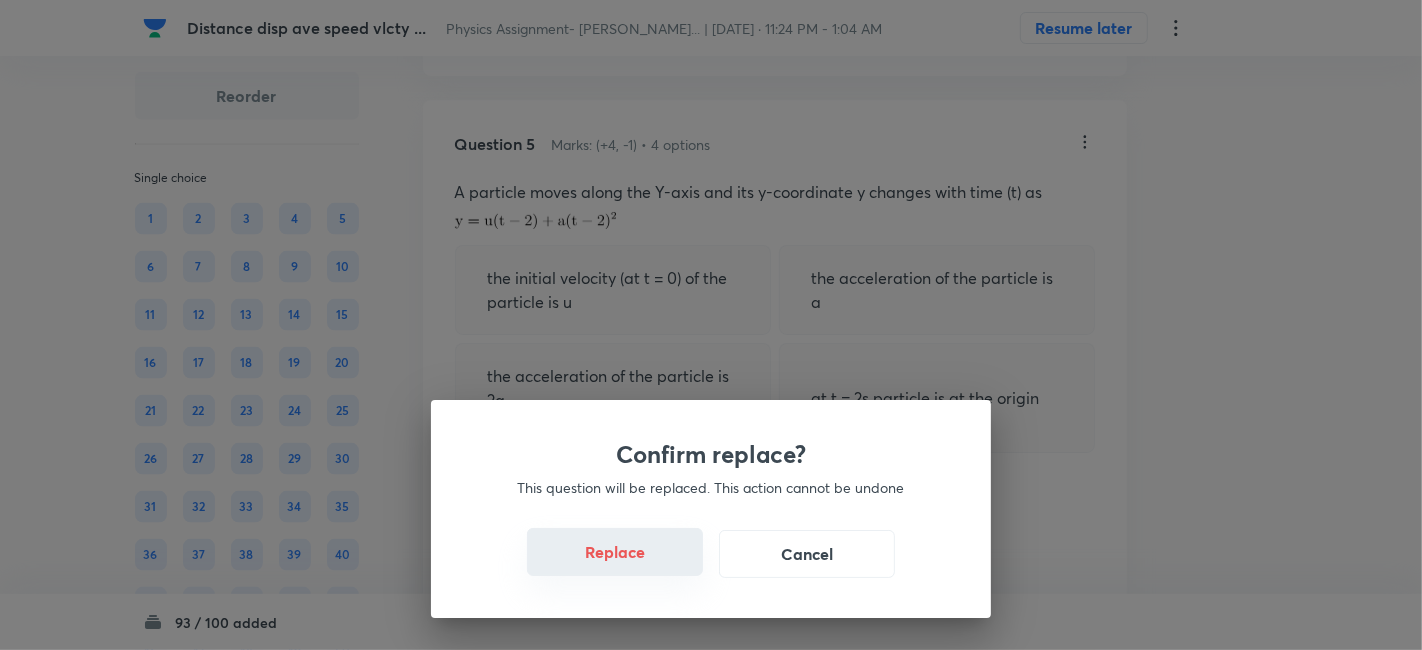 click on "Replace" at bounding box center (615, 552) 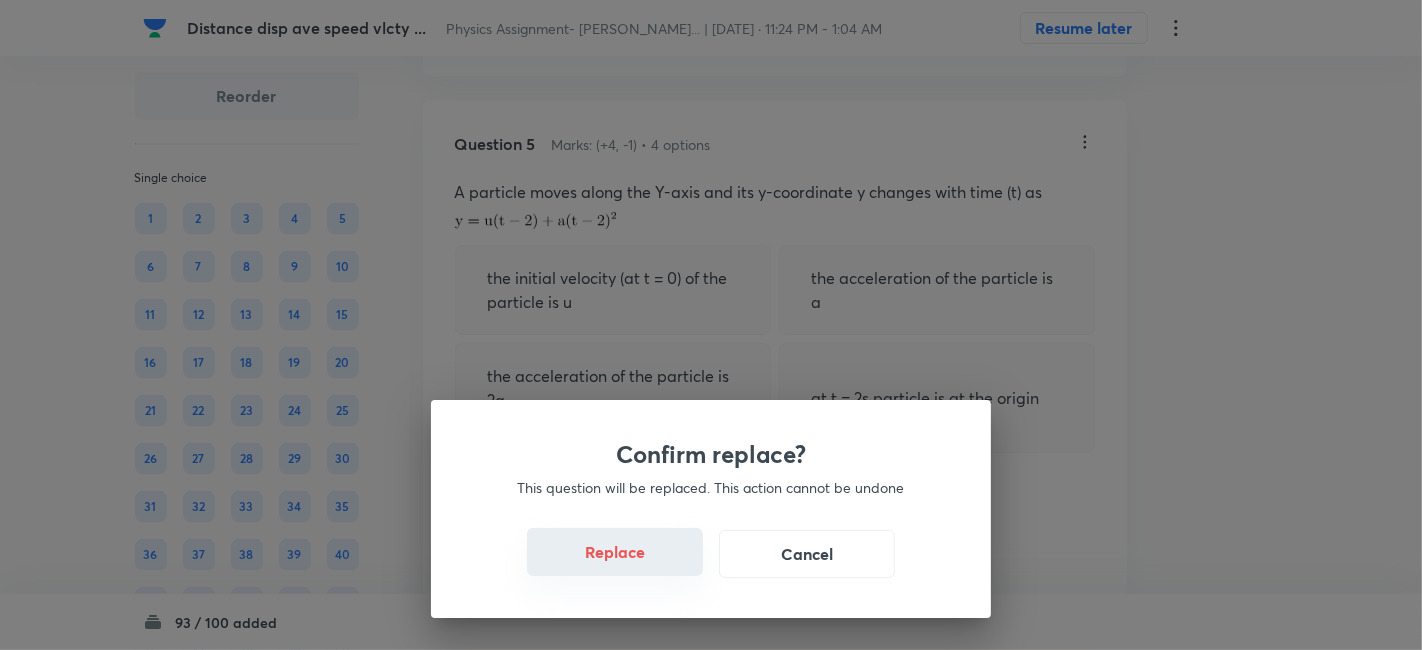 click on "Replace" at bounding box center [615, 552] 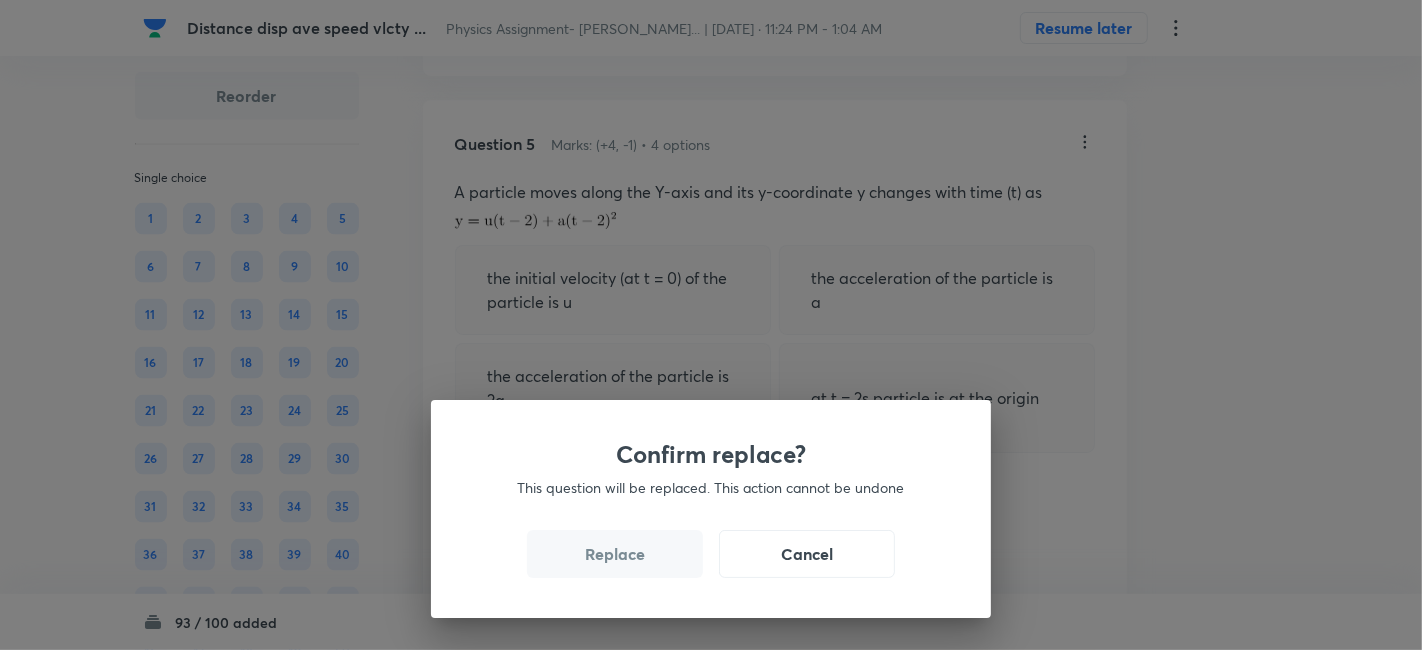 click on "Replace" at bounding box center [615, 554] 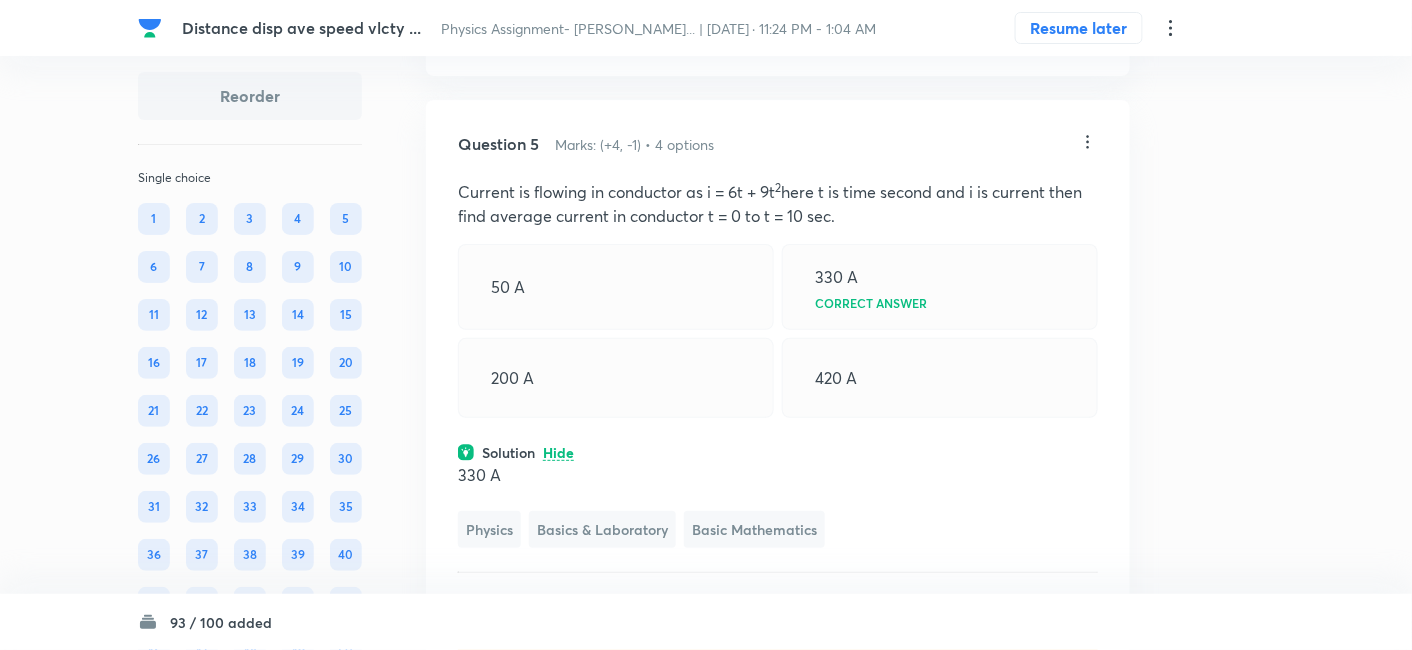 click 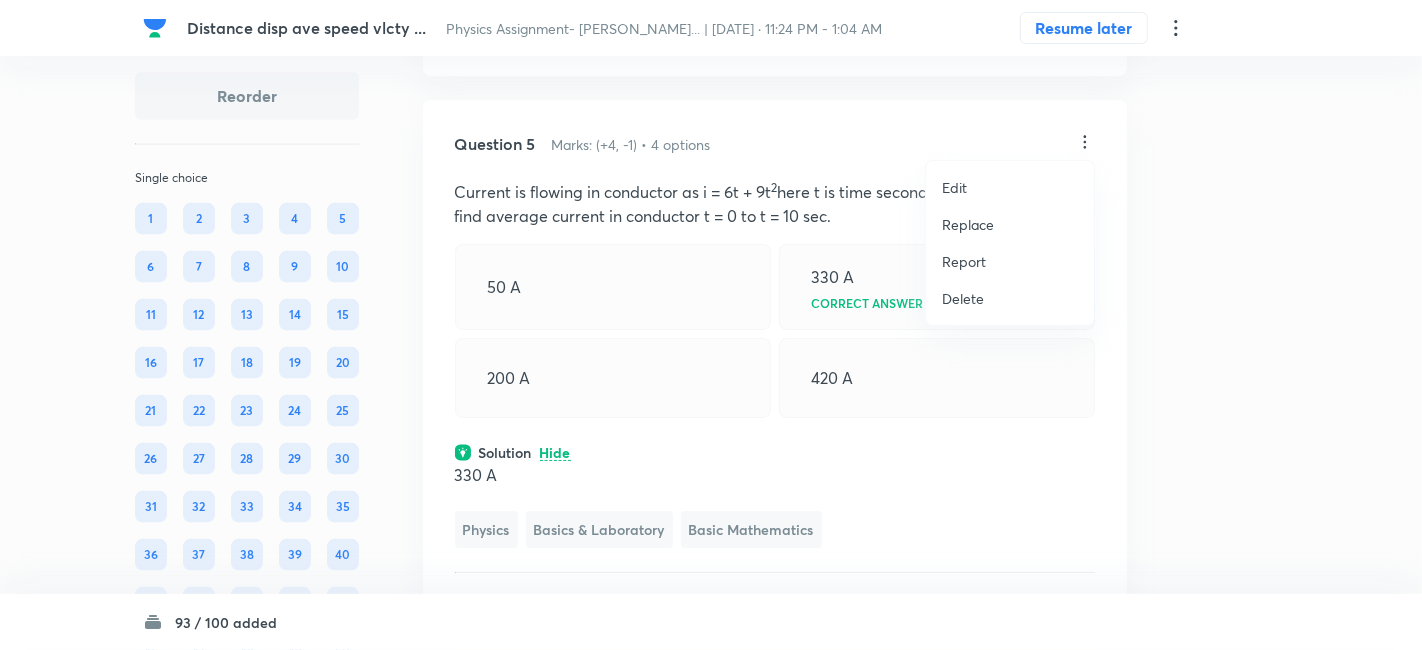click on "Replace" at bounding box center [968, 224] 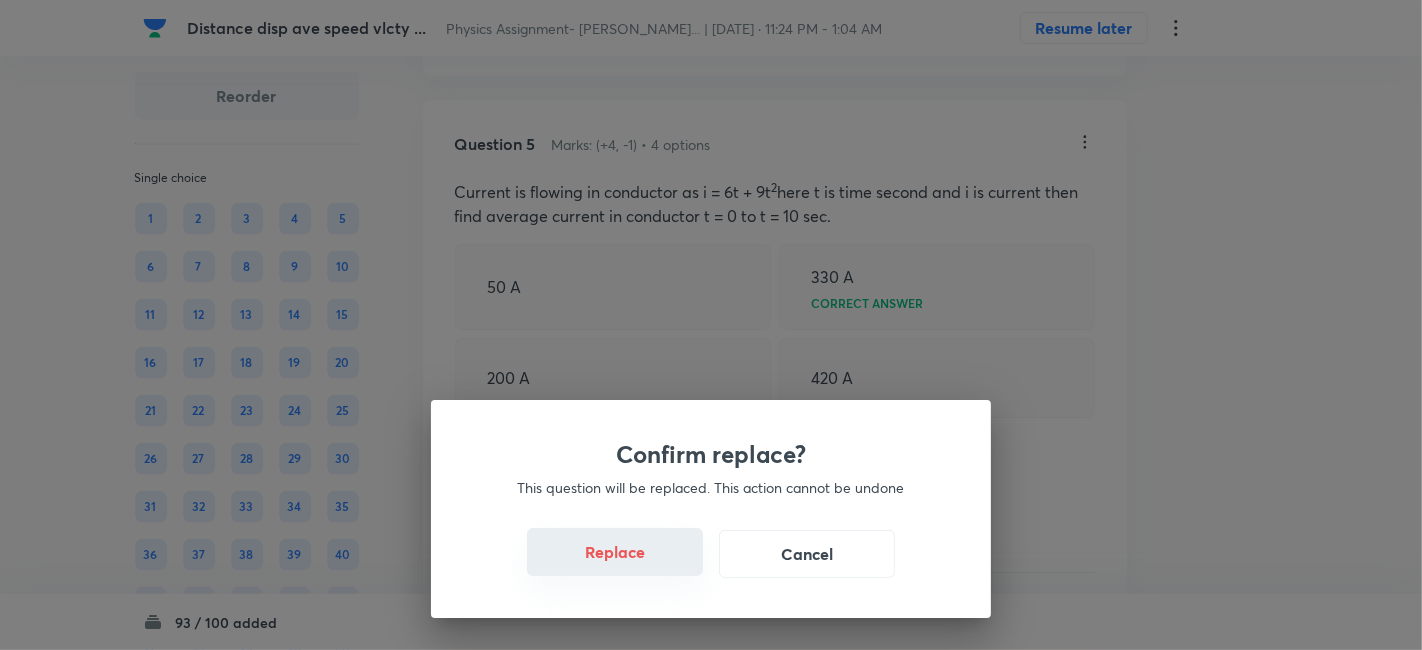 click on "Replace" at bounding box center (615, 552) 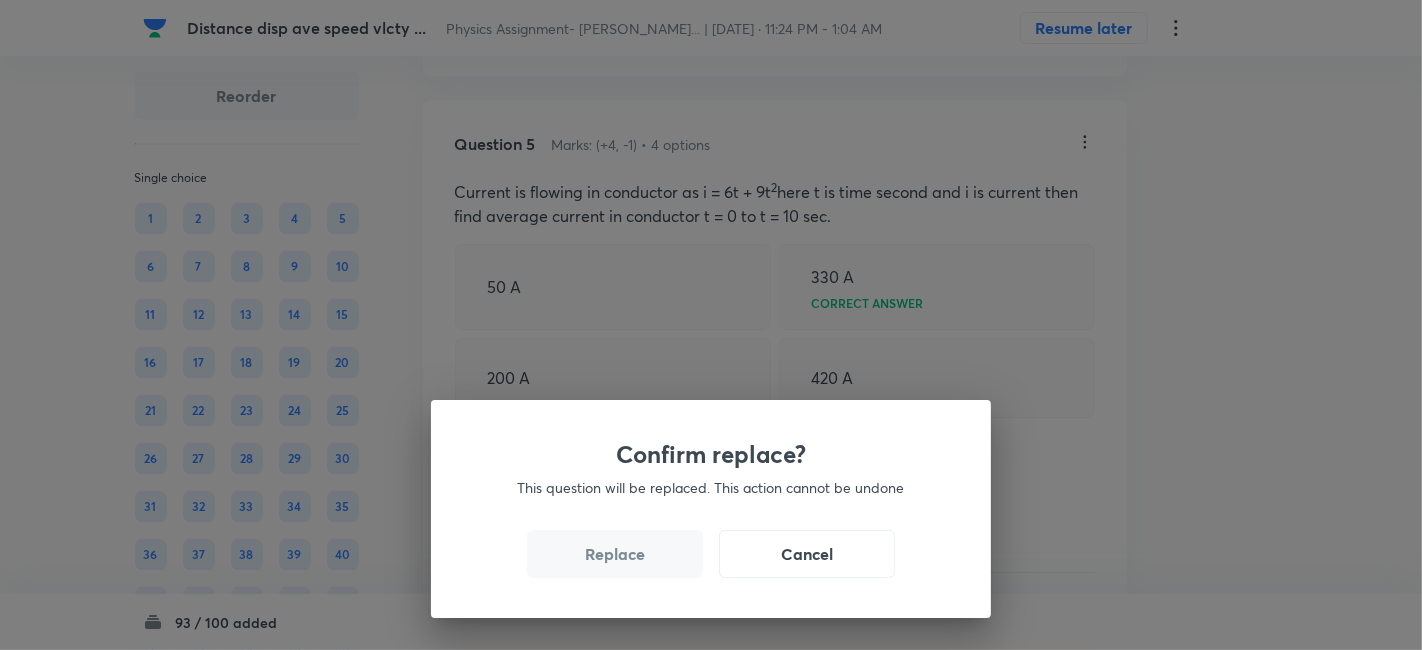 click on "Replace" at bounding box center (615, 554) 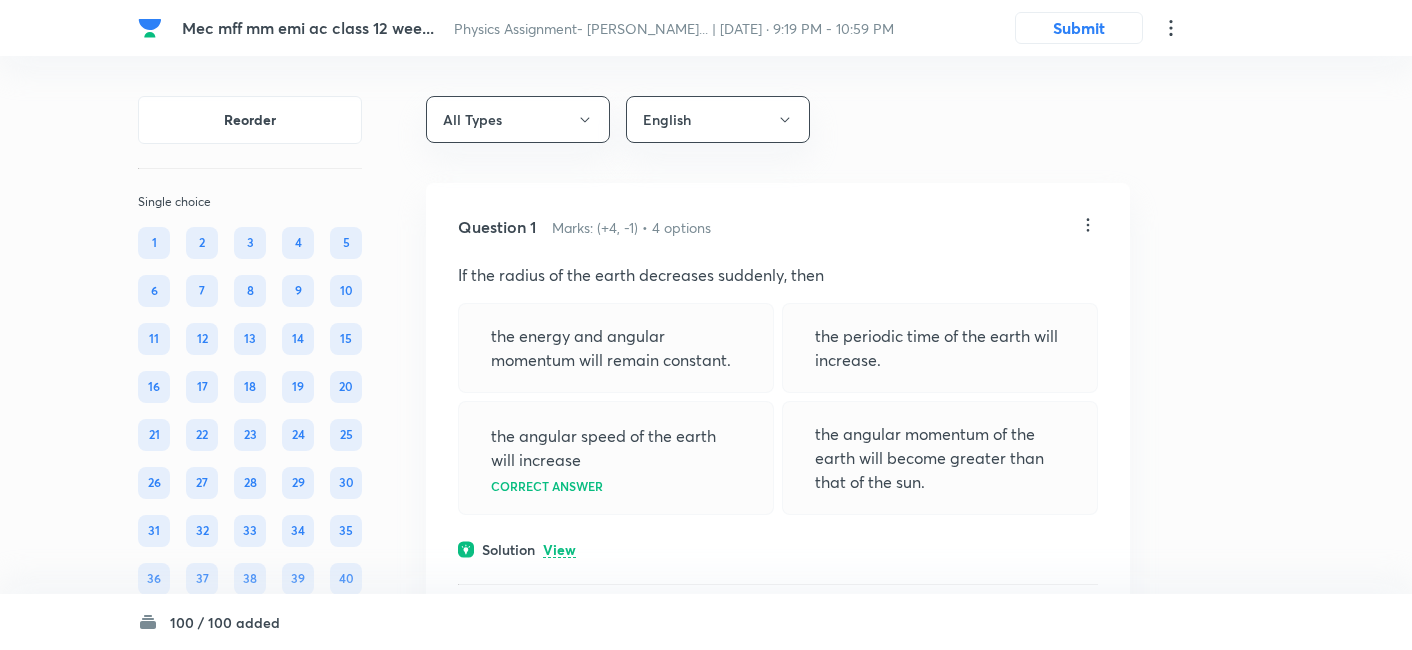 scroll, scrollTop: 0, scrollLeft: 0, axis: both 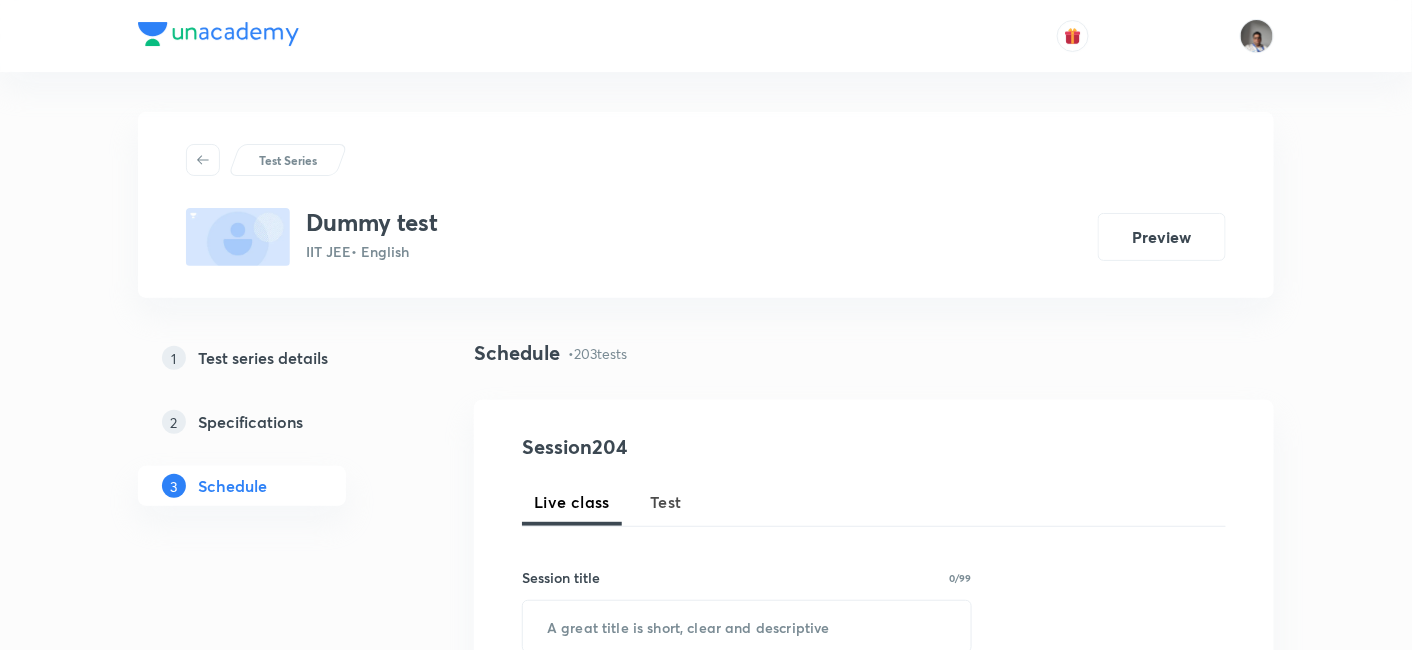 click on "Test" at bounding box center [666, 502] 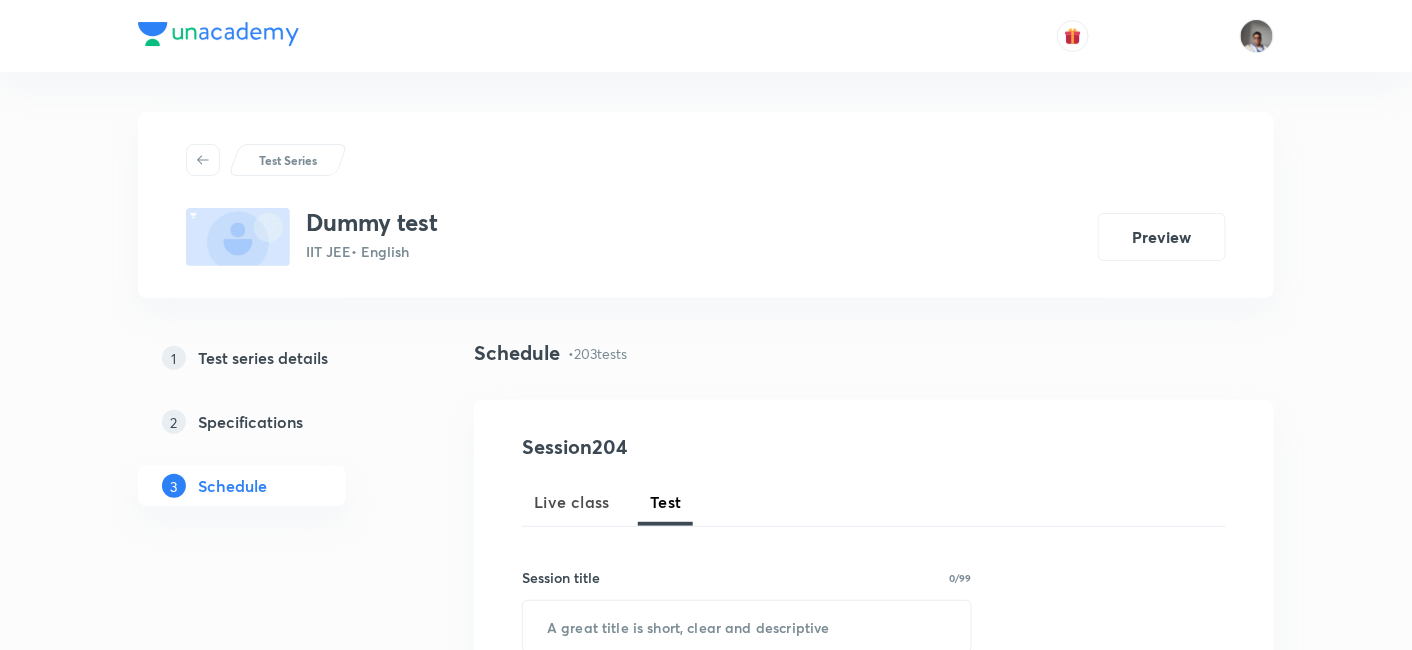 scroll, scrollTop: 88, scrollLeft: 0, axis: vertical 